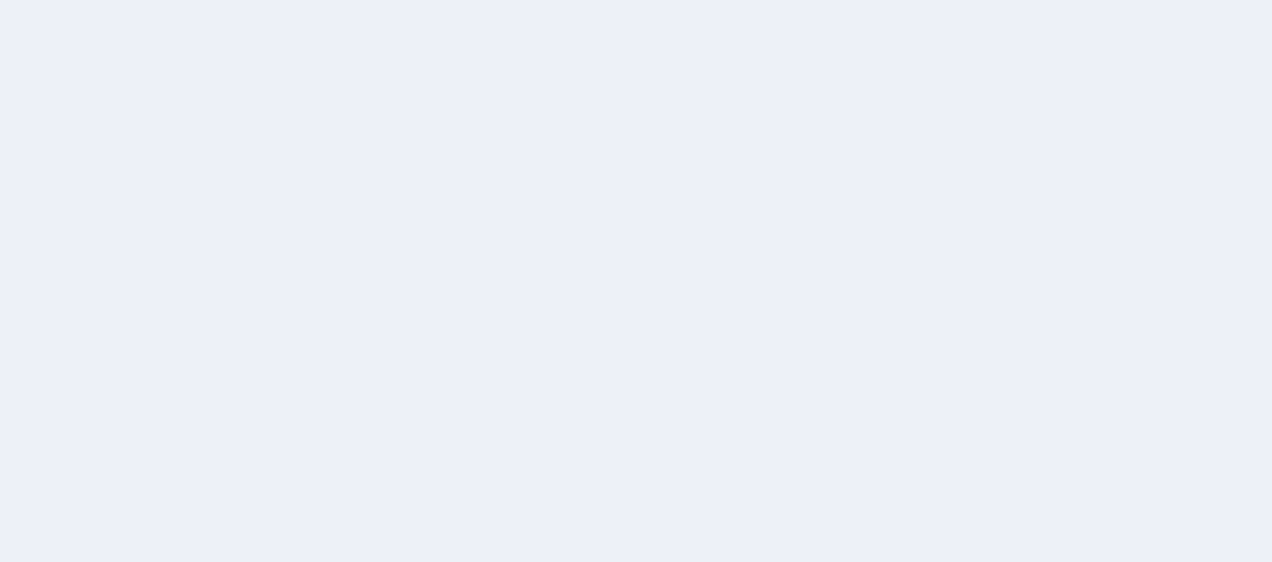 scroll, scrollTop: 0, scrollLeft: 0, axis: both 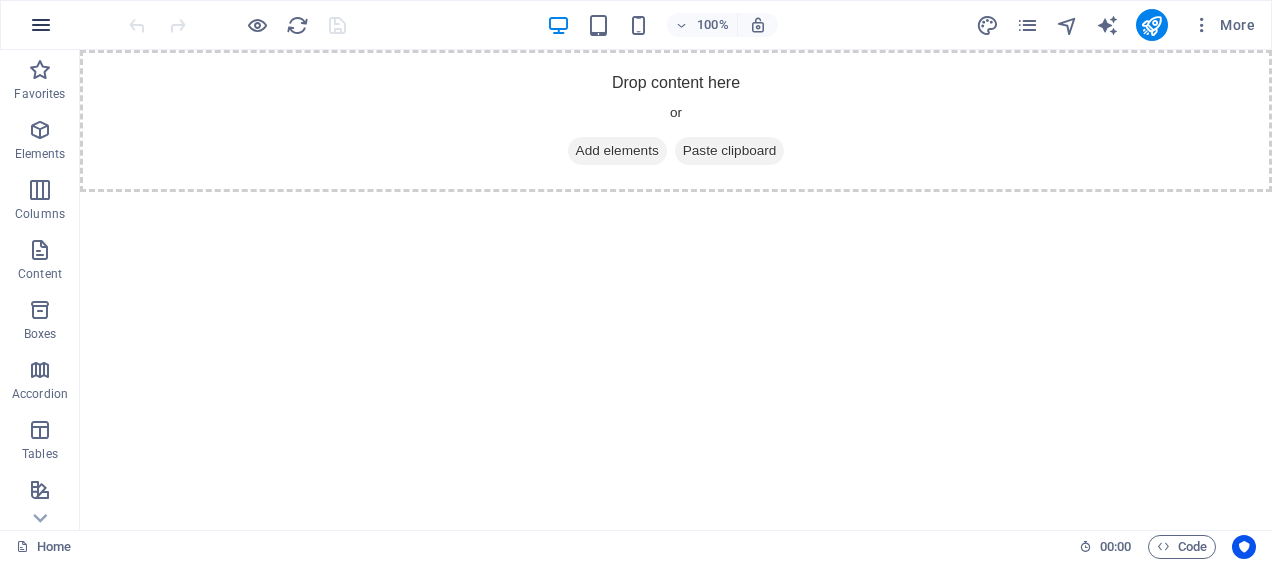 click at bounding box center (41, 25) 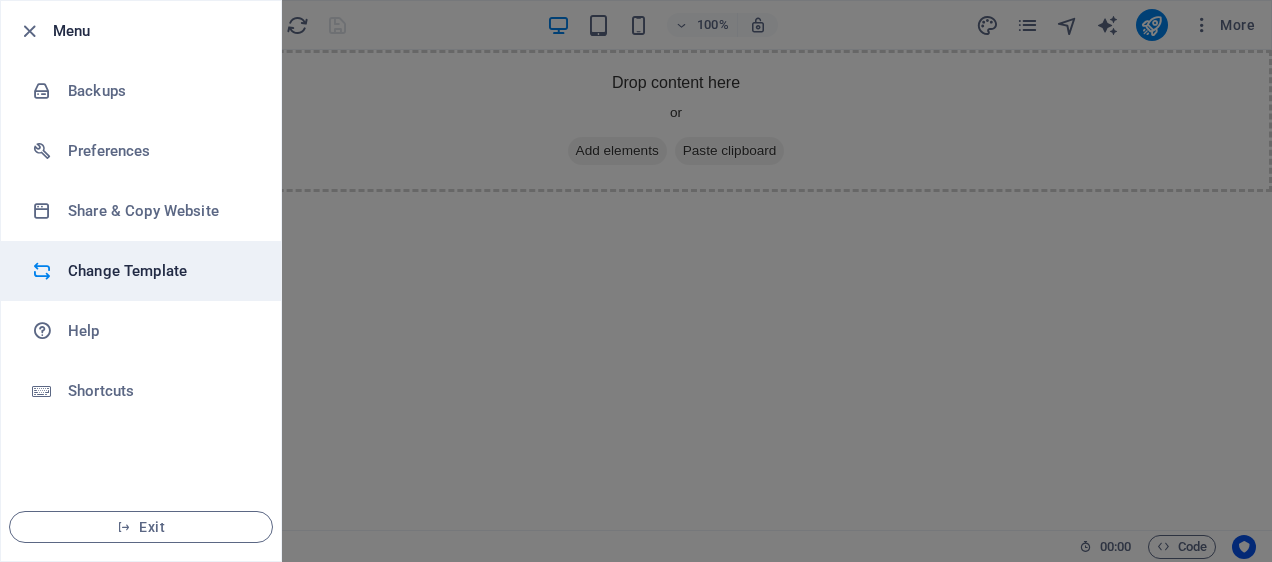 click on "Change Template" at bounding box center (160, 271) 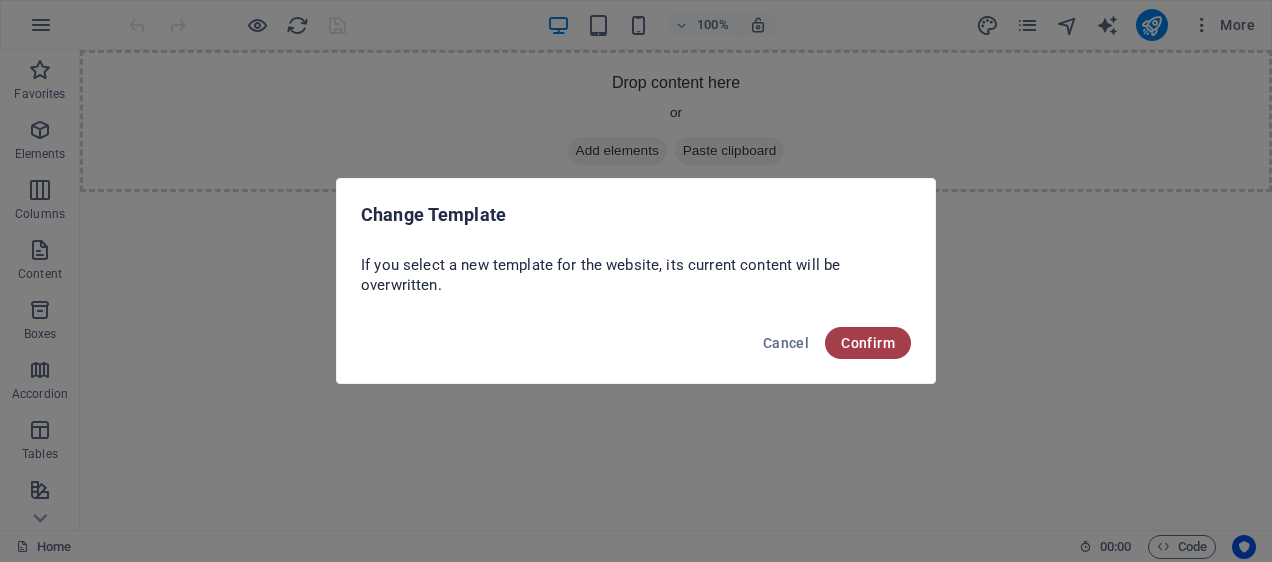 click on "Confirm" at bounding box center (868, 343) 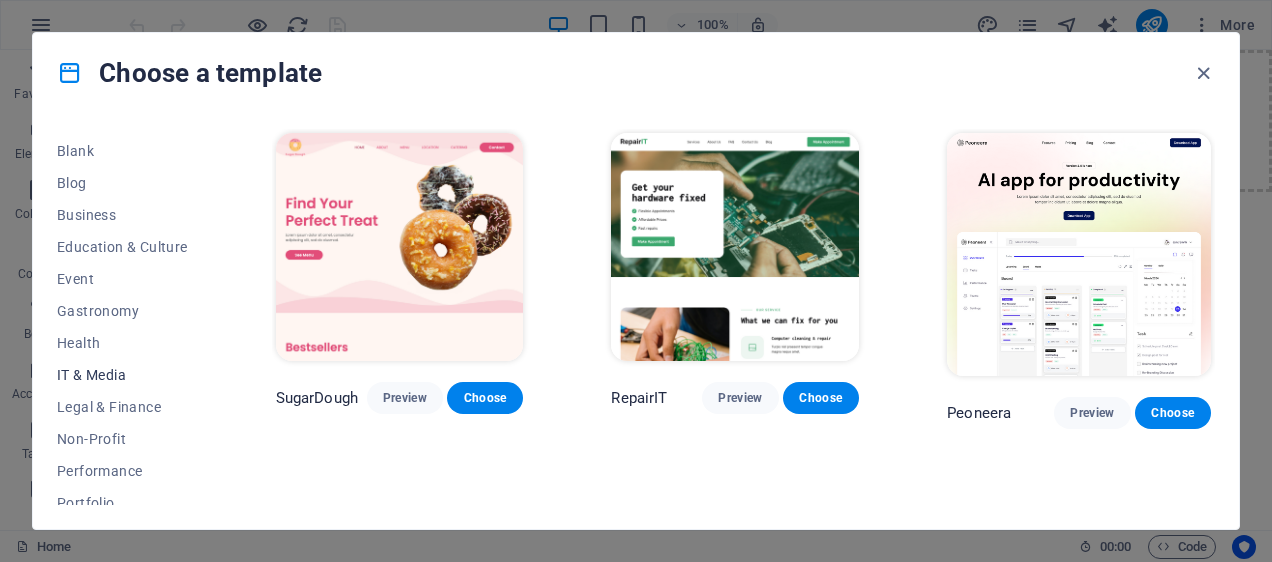 scroll, scrollTop: 83, scrollLeft: 0, axis: vertical 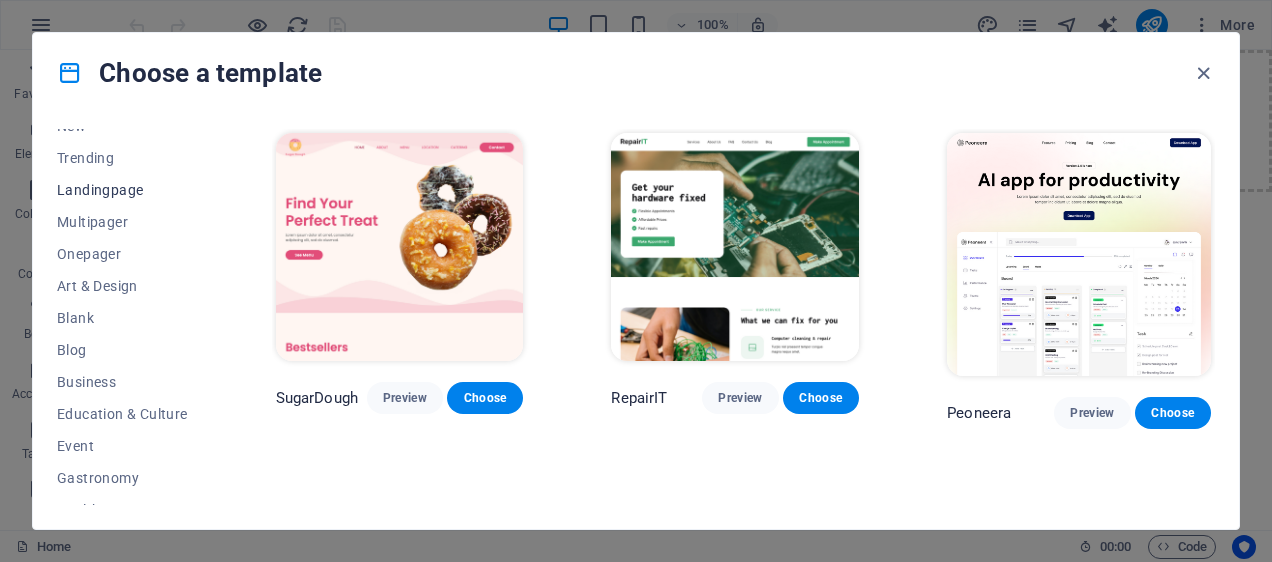 click on "Landingpage" at bounding box center (122, 190) 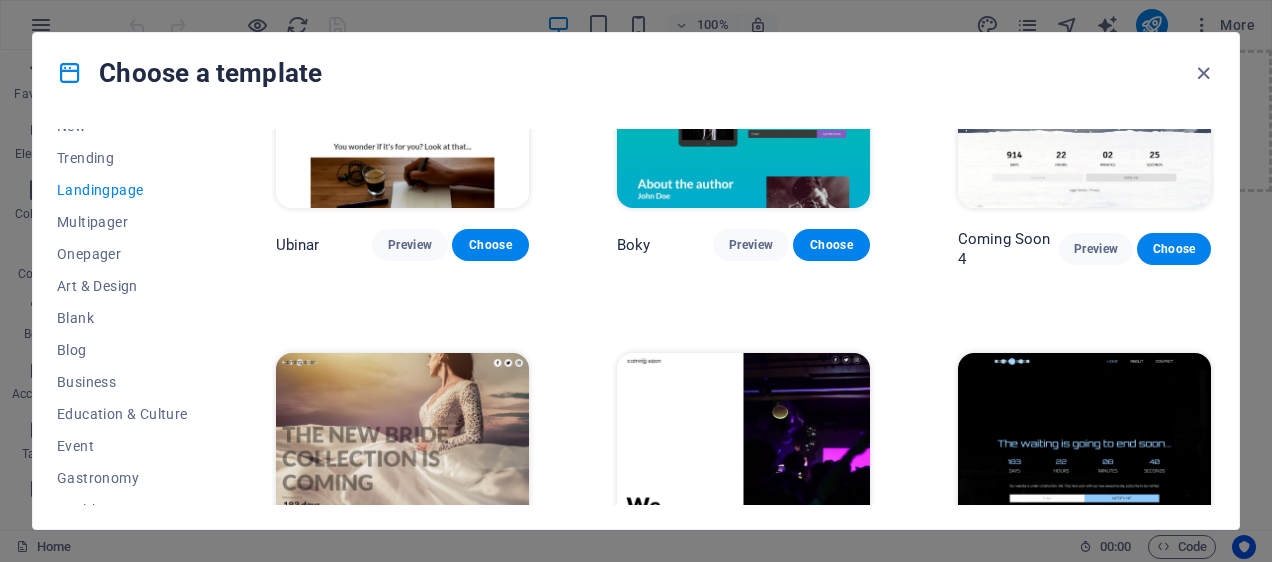 scroll, scrollTop: 2872, scrollLeft: 0, axis: vertical 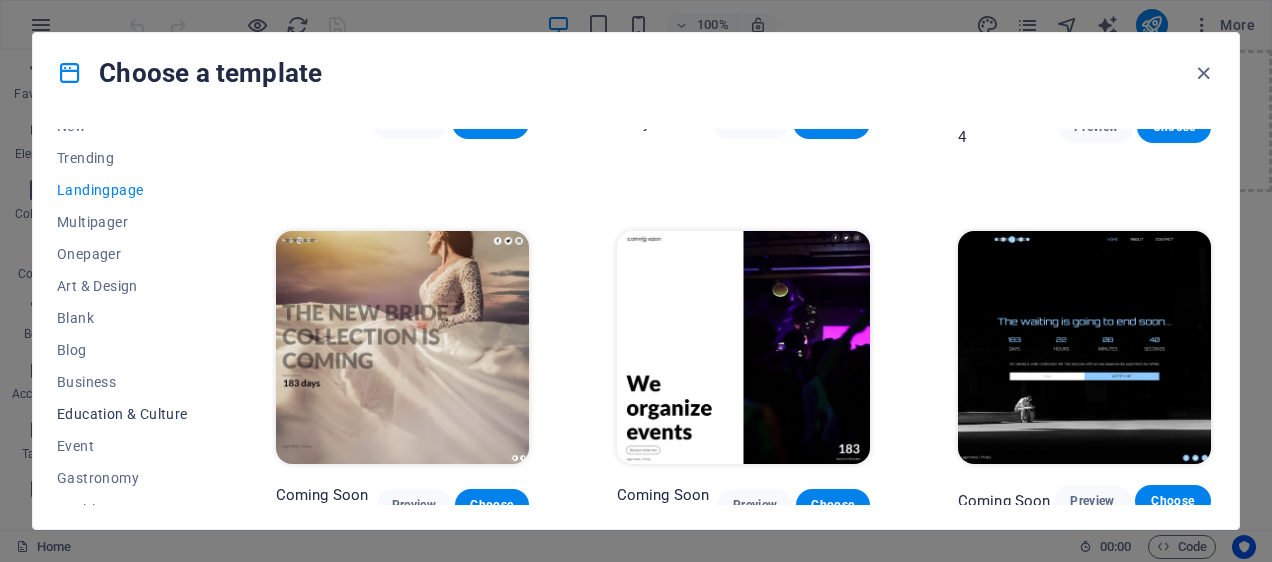 click on "Education & Culture" at bounding box center (122, 414) 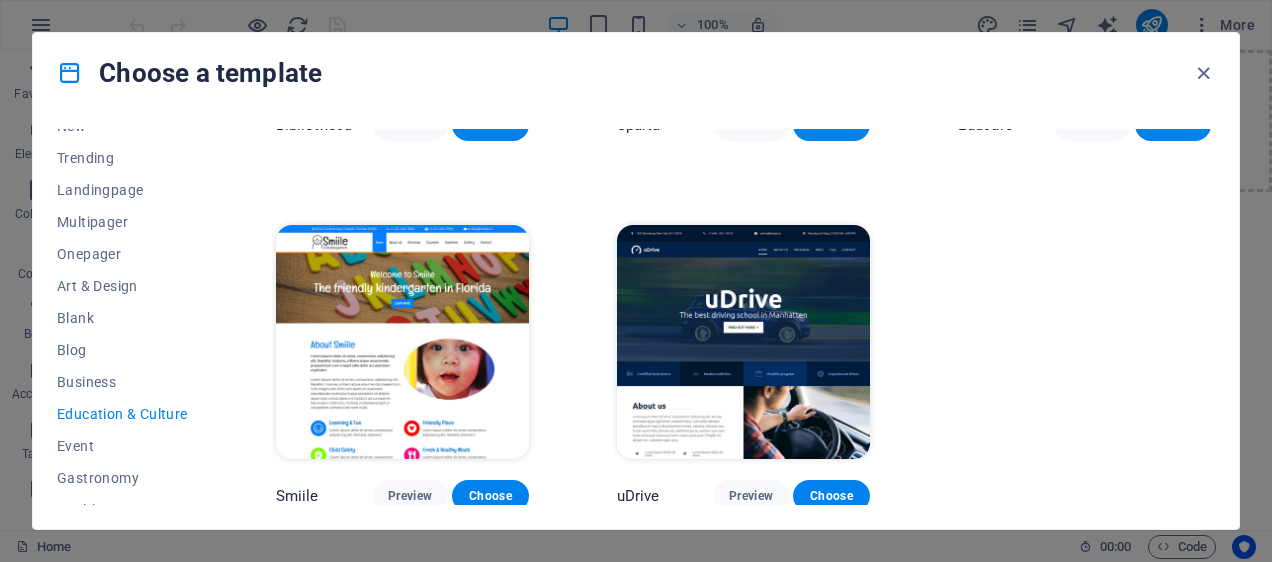 click at bounding box center (402, 341) 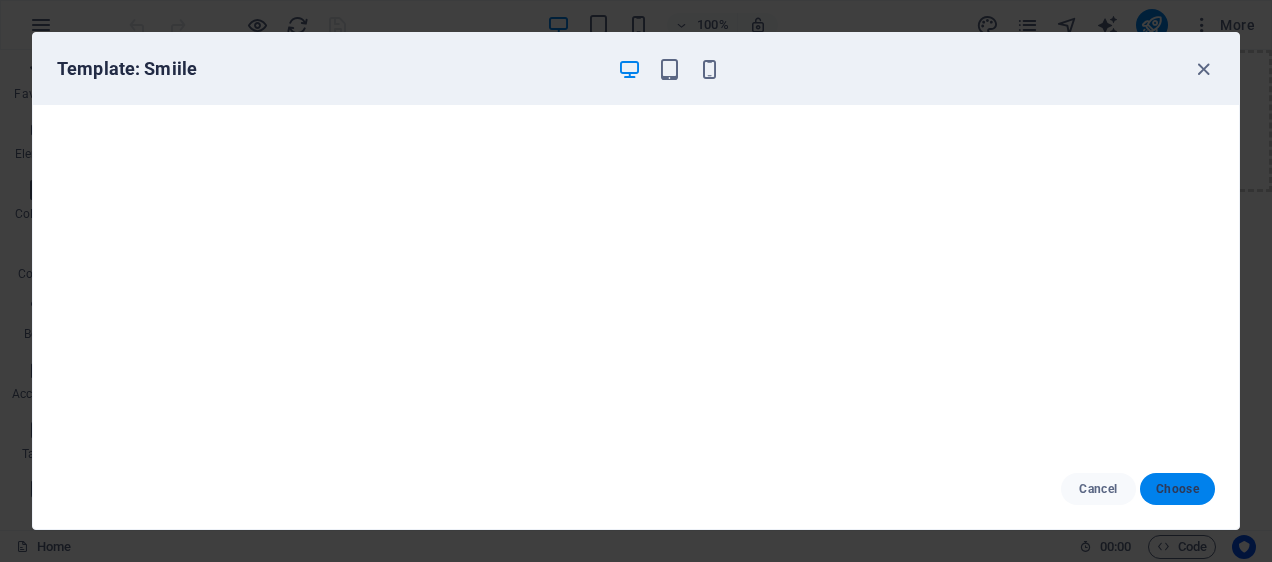 click on "Choose" at bounding box center (1177, 489) 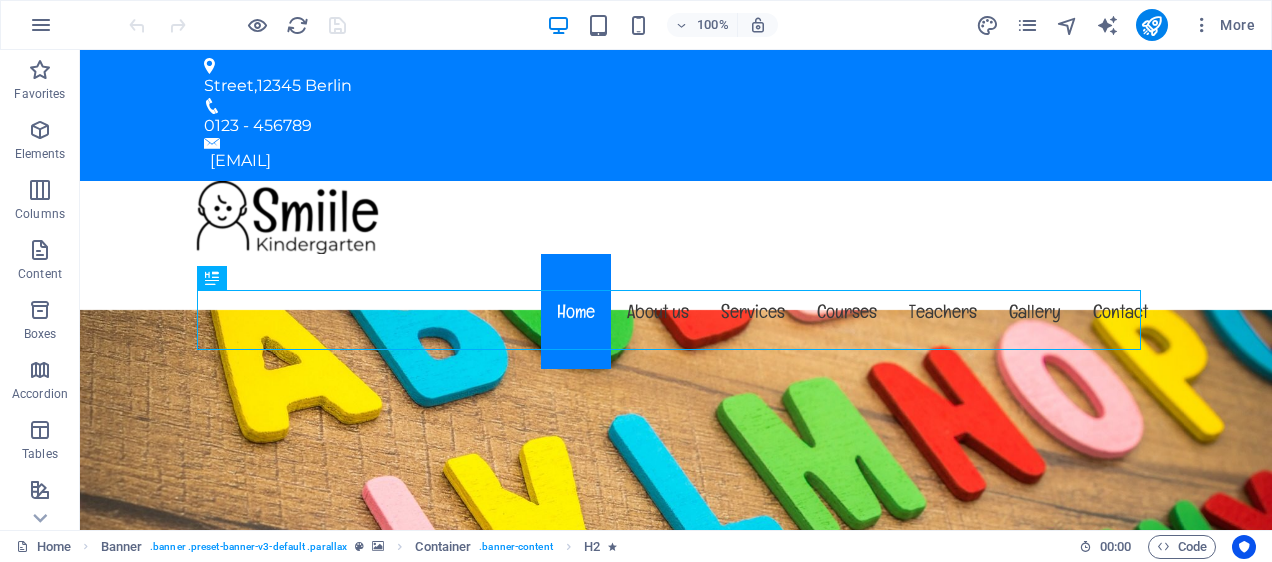 scroll, scrollTop: 0, scrollLeft: 0, axis: both 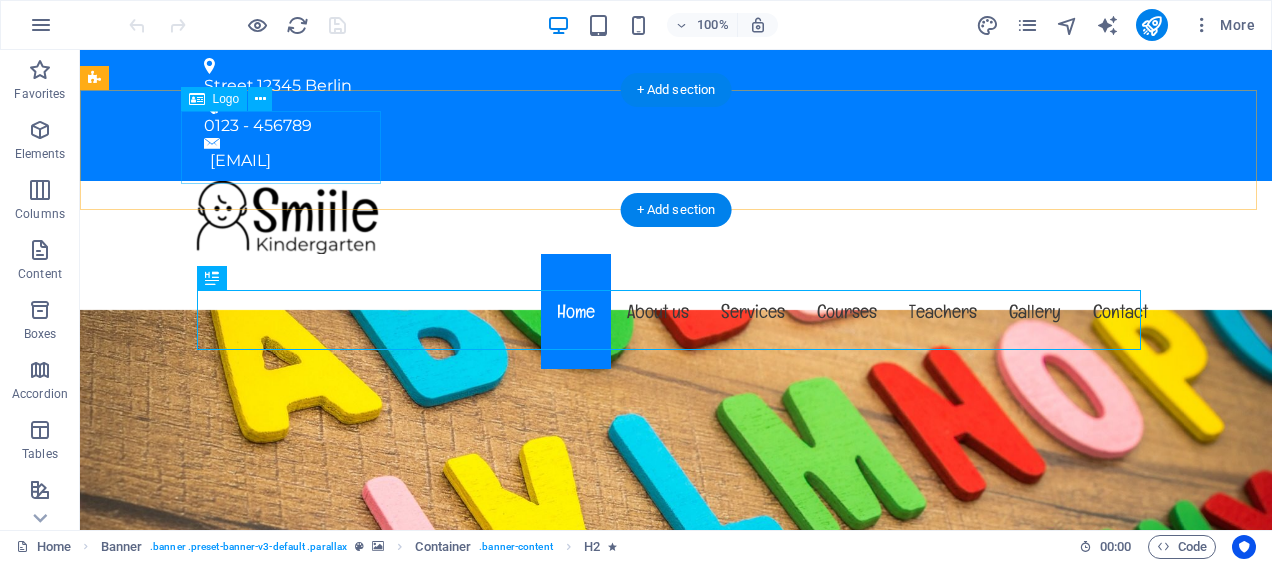 click at bounding box center [676, 217] 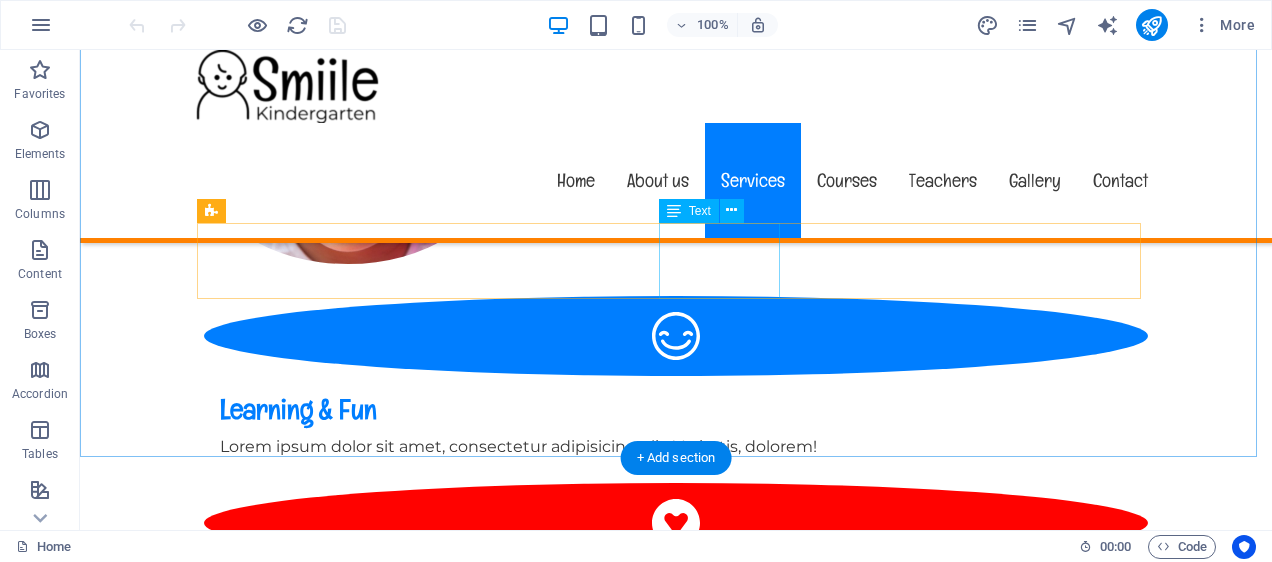 scroll, scrollTop: 1750, scrollLeft: 0, axis: vertical 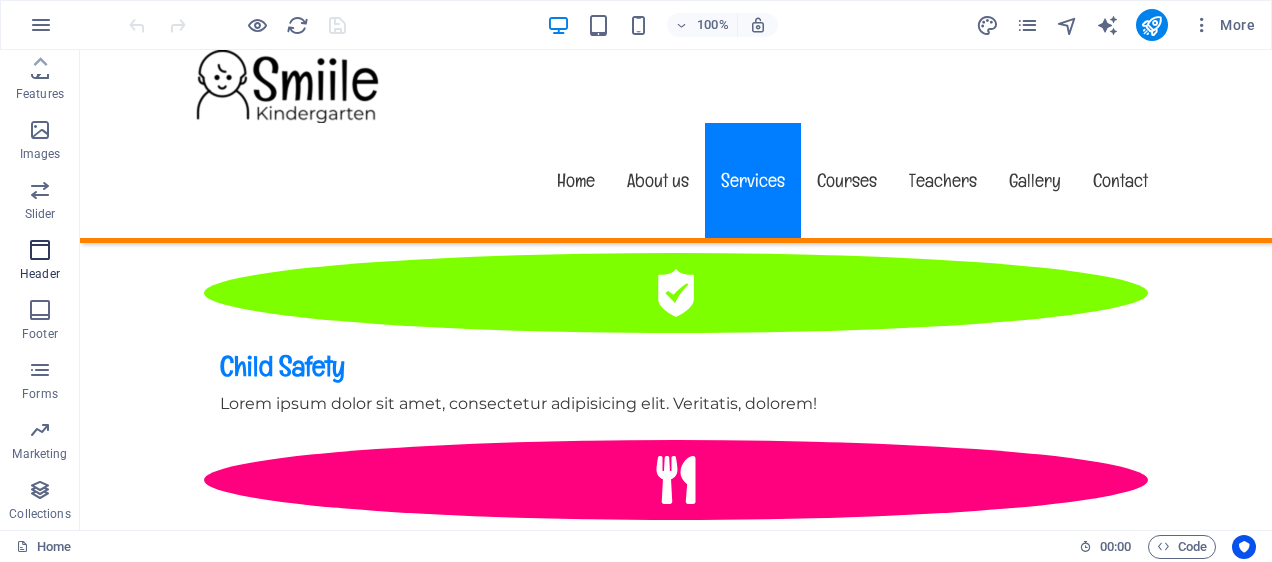 drag, startPoint x: 40, startPoint y: 248, endPoint x: 170, endPoint y: 160, distance: 156.98407 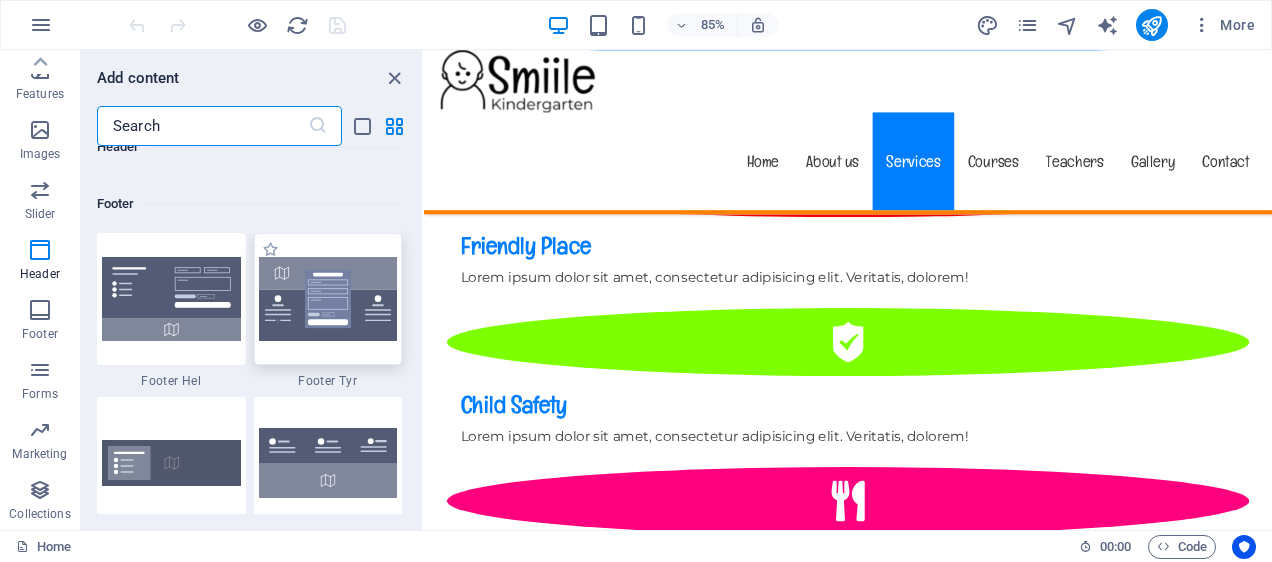 scroll, scrollTop: 13042, scrollLeft: 0, axis: vertical 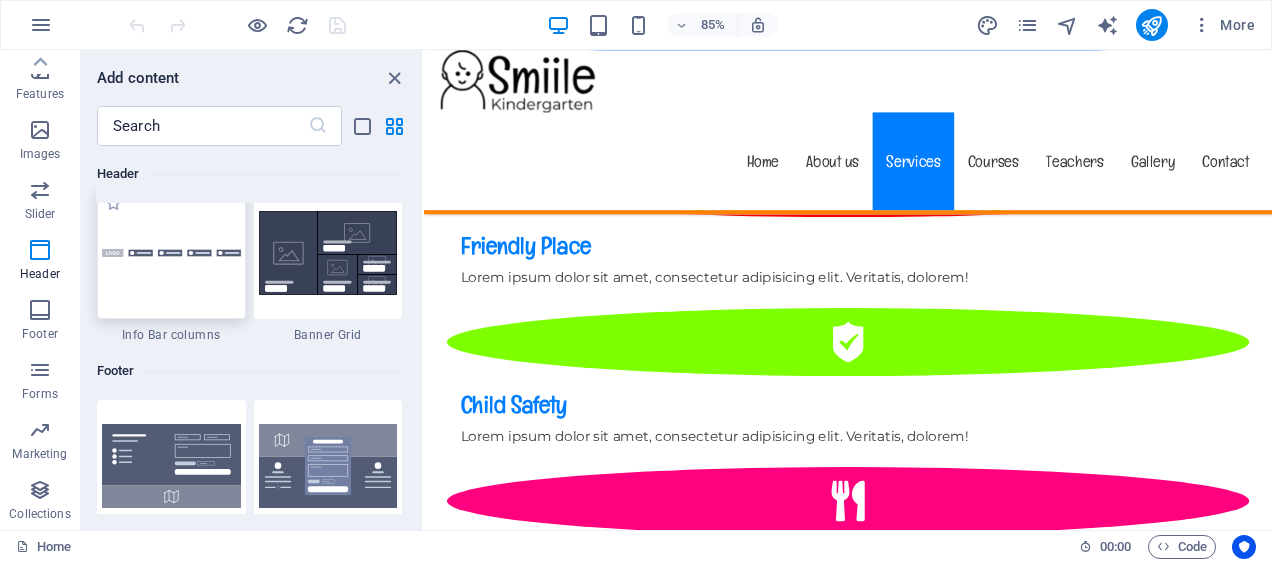 click at bounding box center (171, 253) 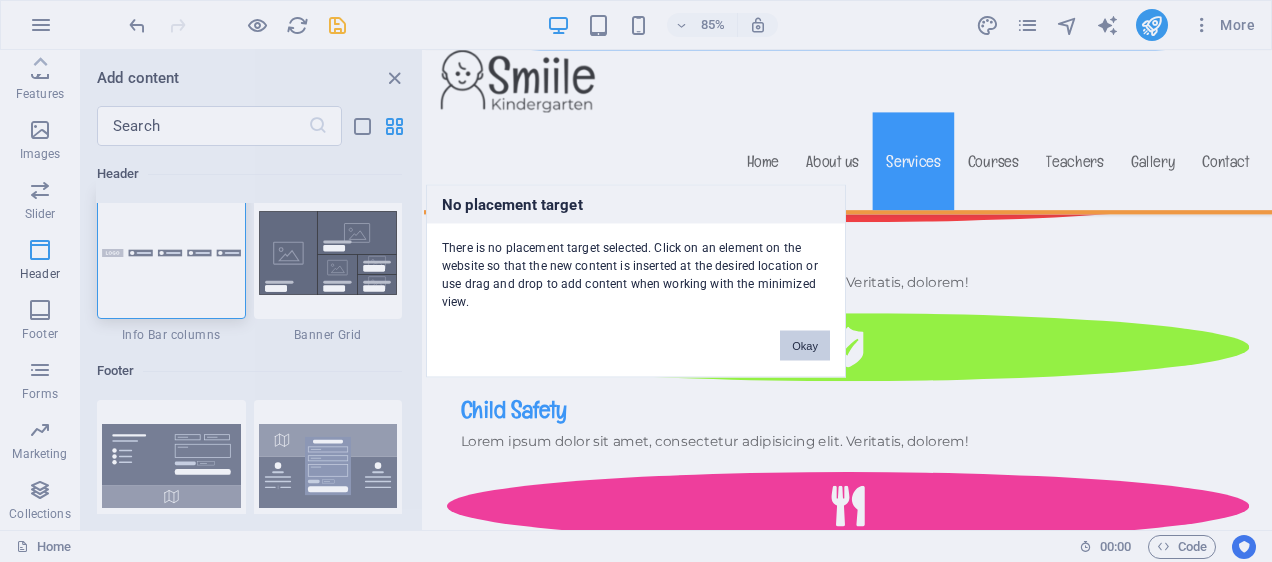 click on "Okay" at bounding box center (805, 346) 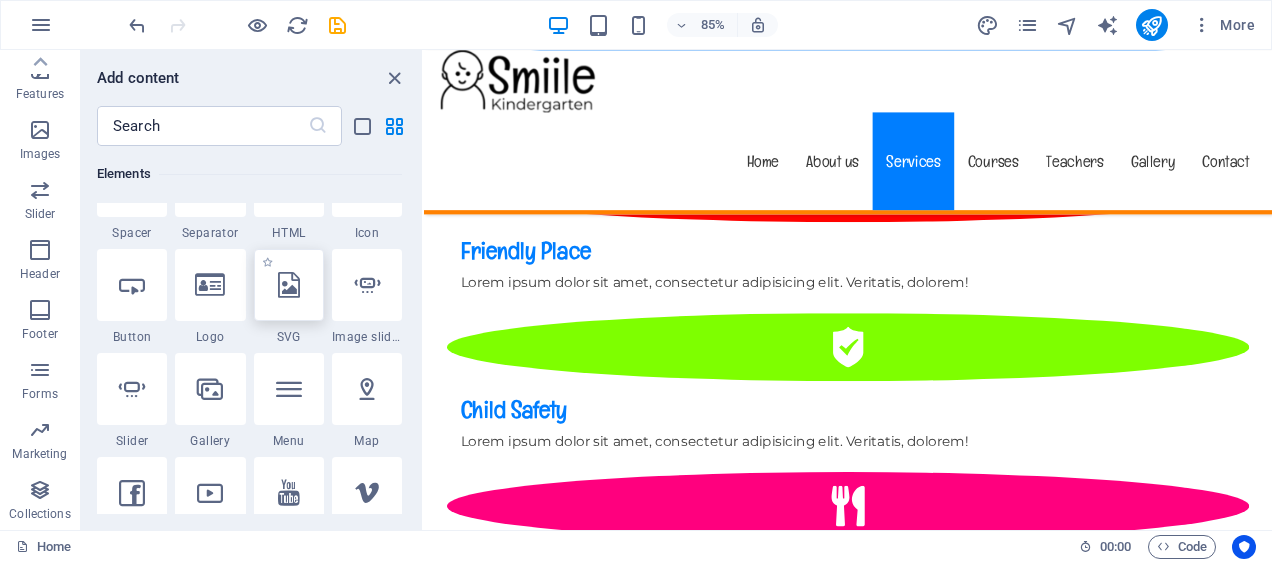 scroll, scrollTop: 0, scrollLeft: 0, axis: both 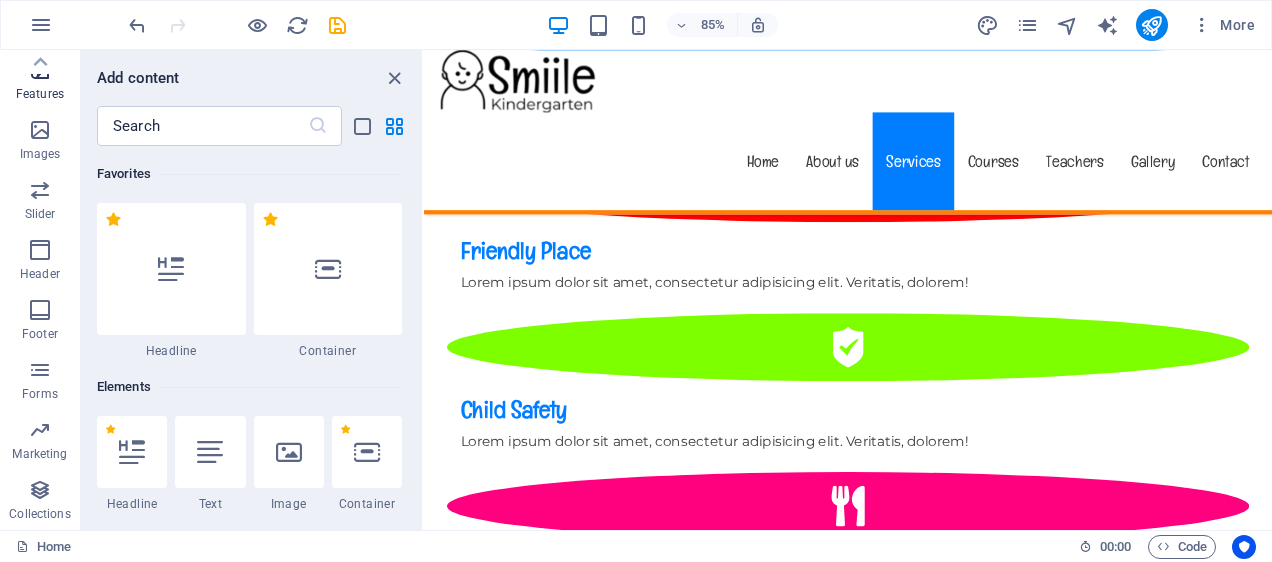 click on "Features" at bounding box center (40, 82) 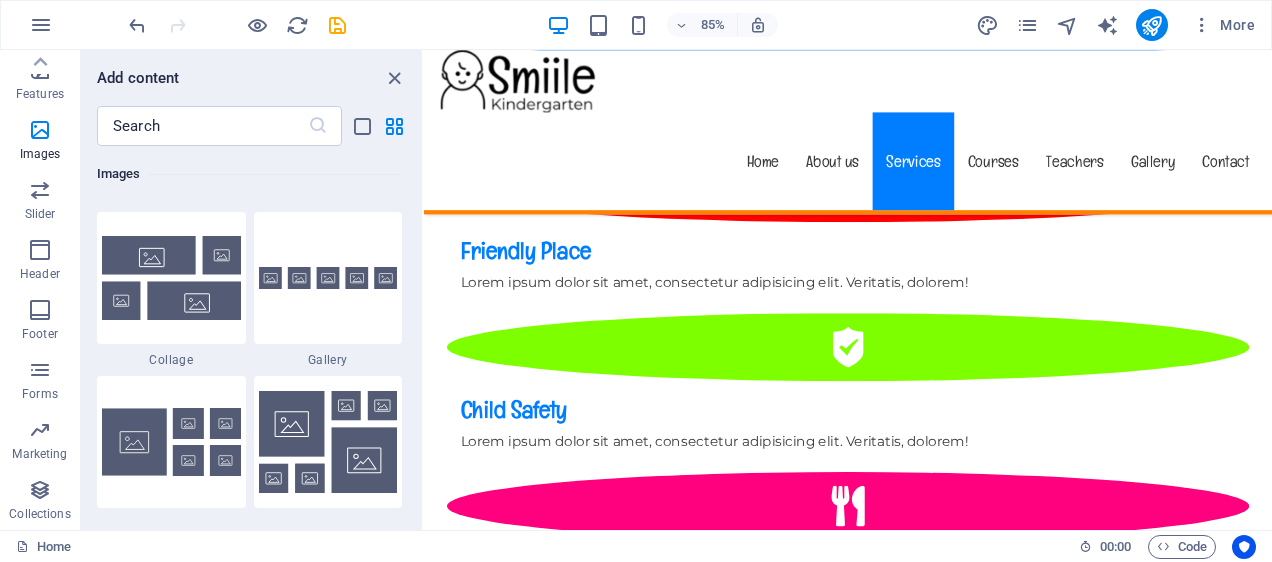 scroll, scrollTop: 10712, scrollLeft: 0, axis: vertical 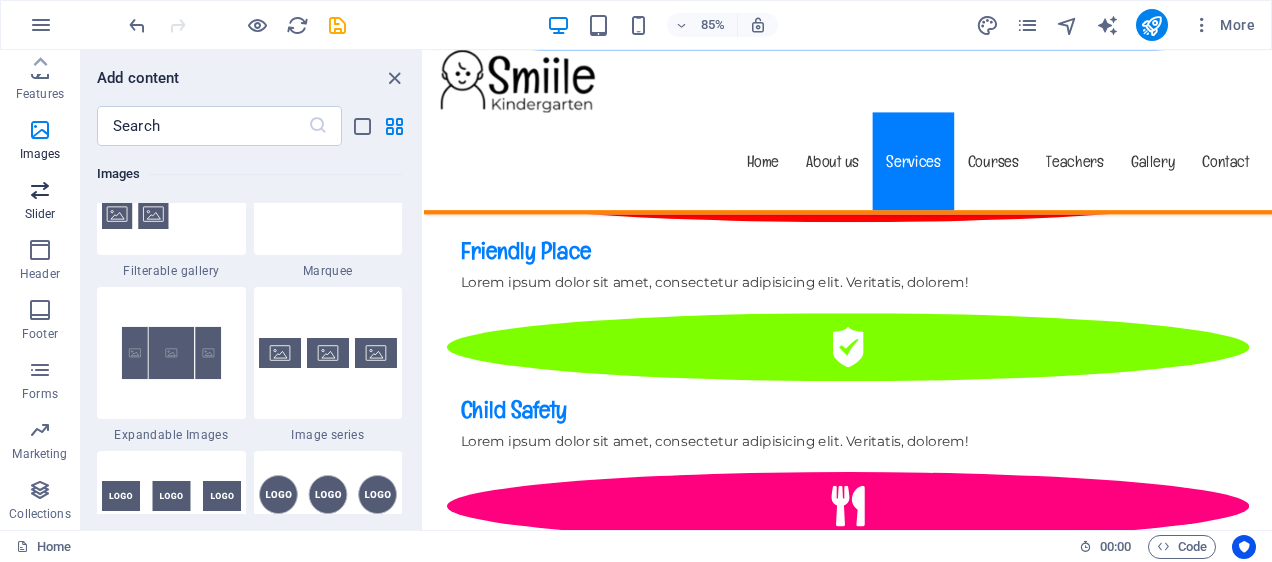 click at bounding box center [40, 190] 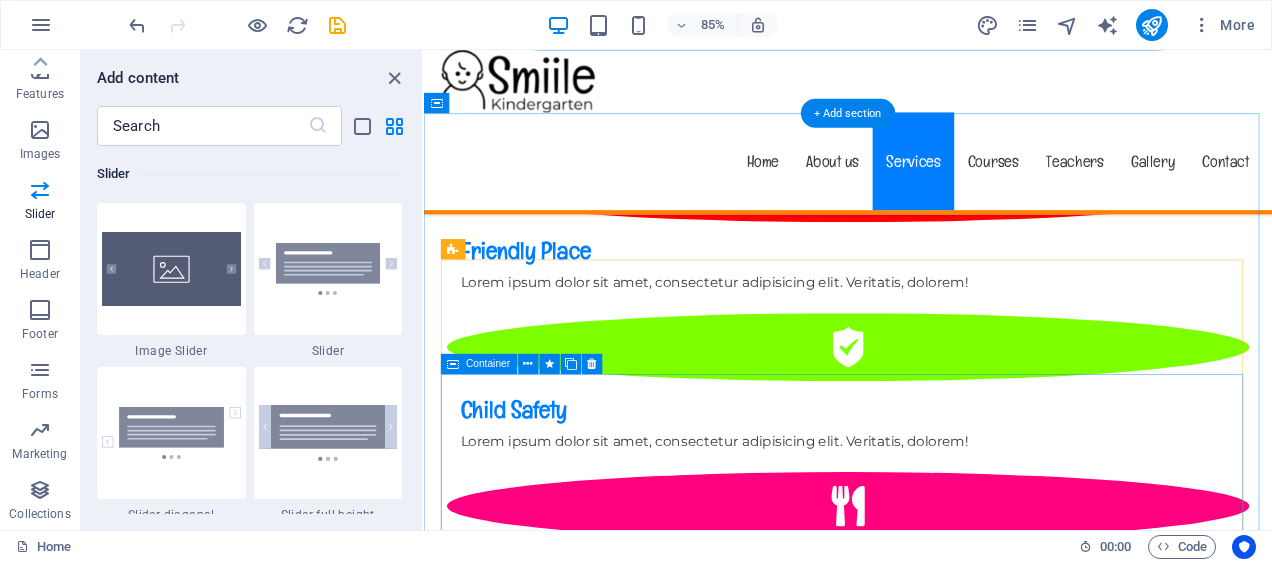 scroll, scrollTop: 11337, scrollLeft: 0, axis: vertical 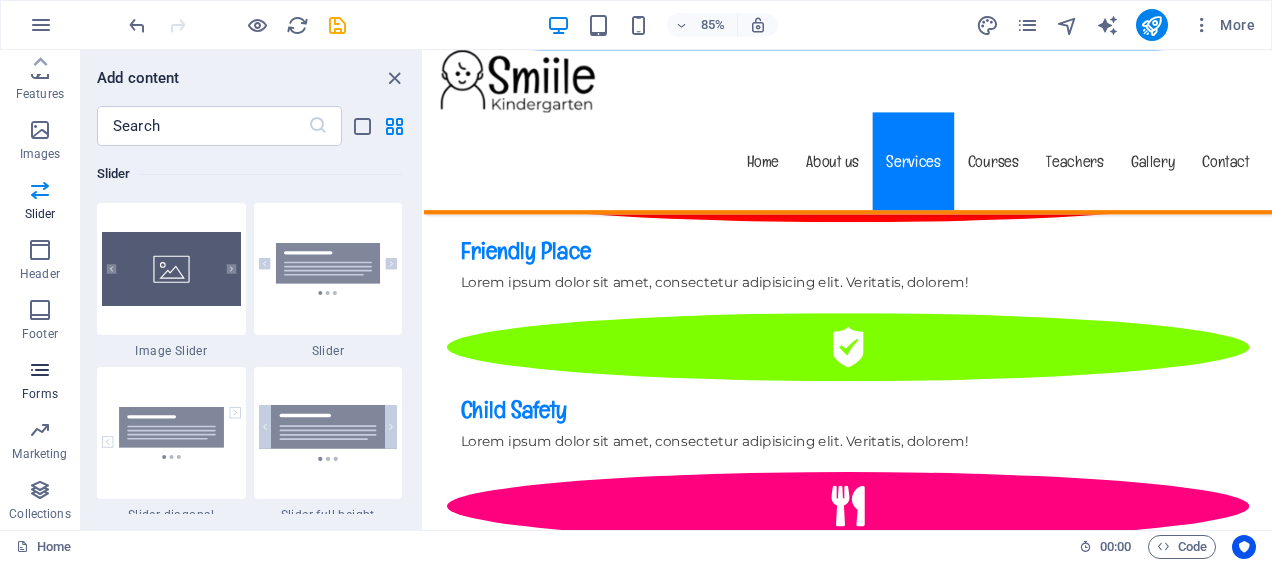 click on "Forms" at bounding box center [40, 380] 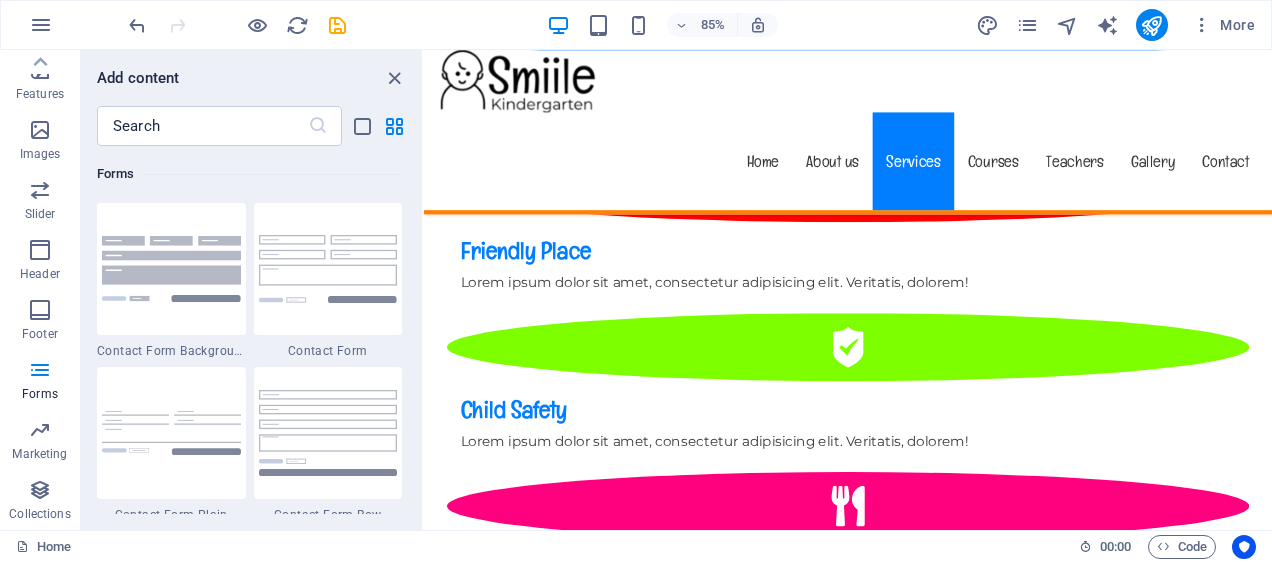 scroll, scrollTop: 14933, scrollLeft: 0, axis: vertical 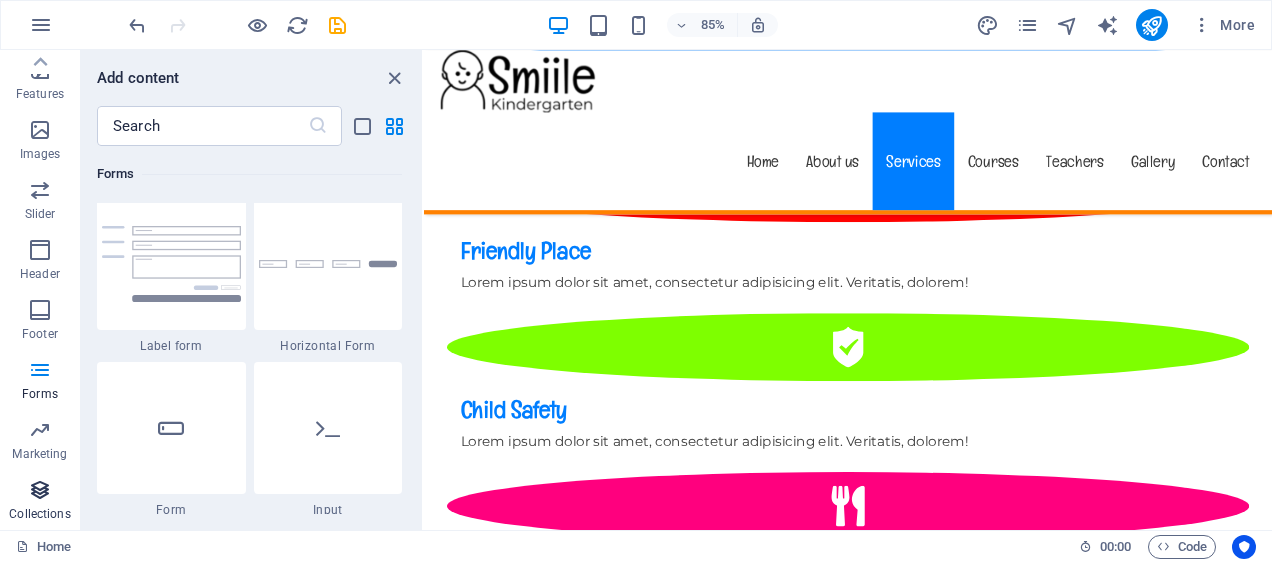 click at bounding box center (40, 490) 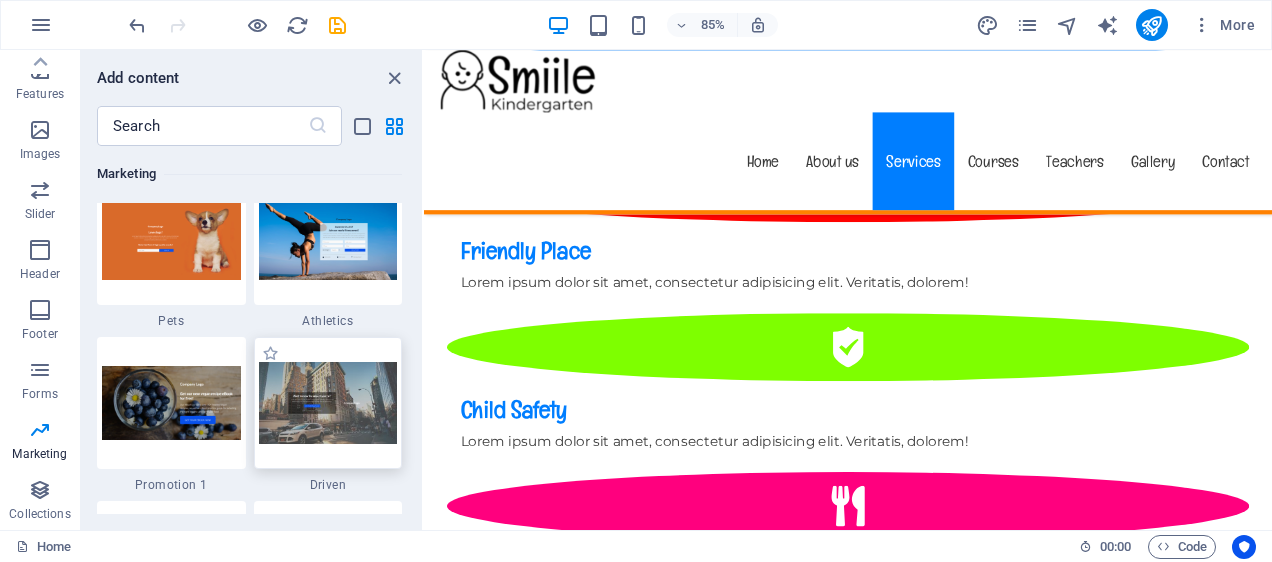 scroll, scrollTop: 16806, scrollLeft: 0, axis: vertical 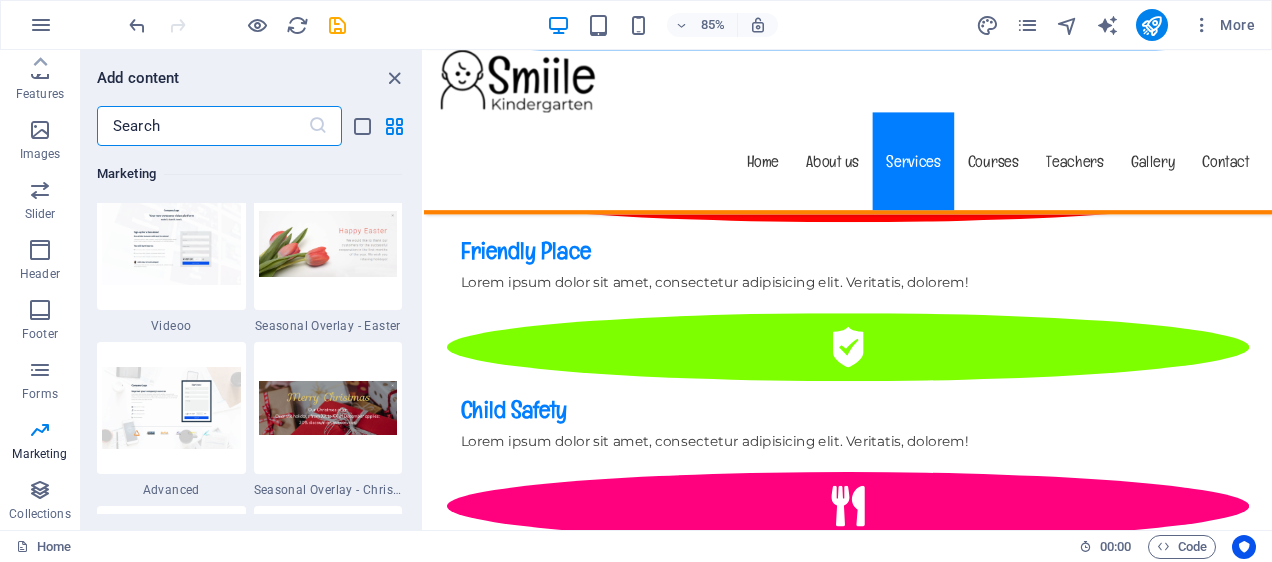 click at bounding box center (202, 126) 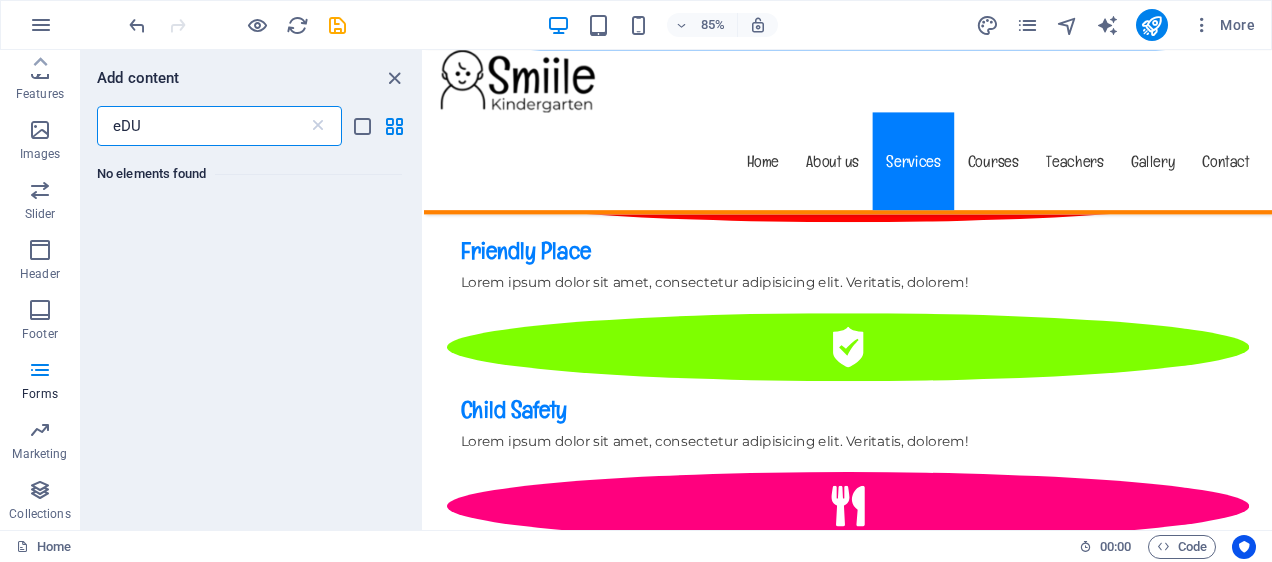 scroll, scrollTop: 0, scrollLeft: 0, axis: both 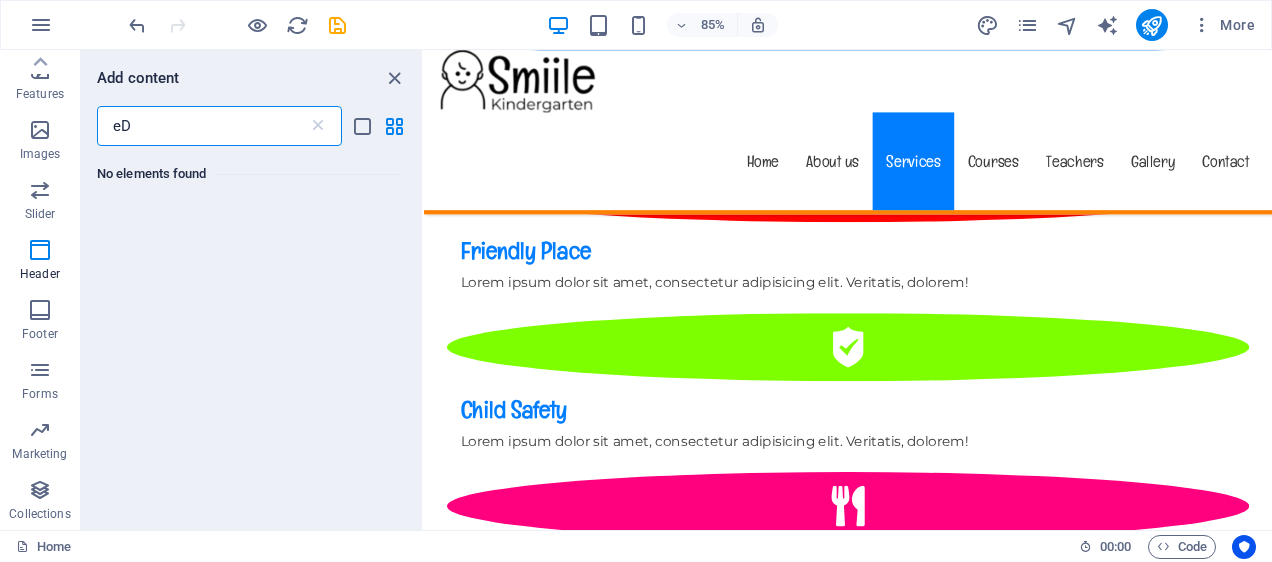 type on "e" 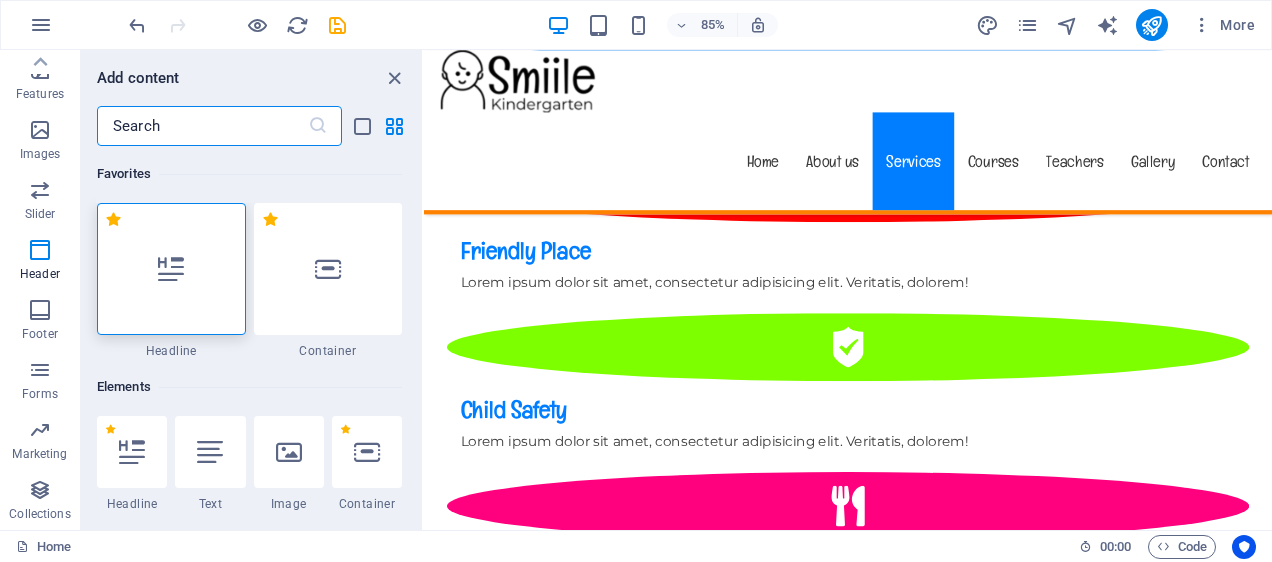type on "e" 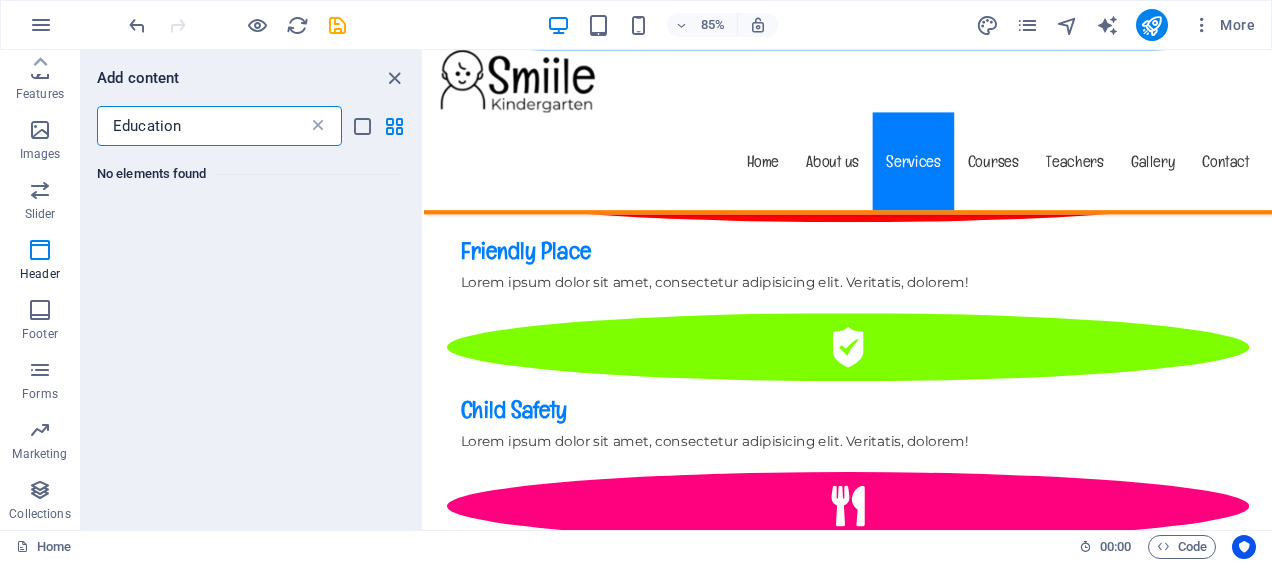 type on "Education" 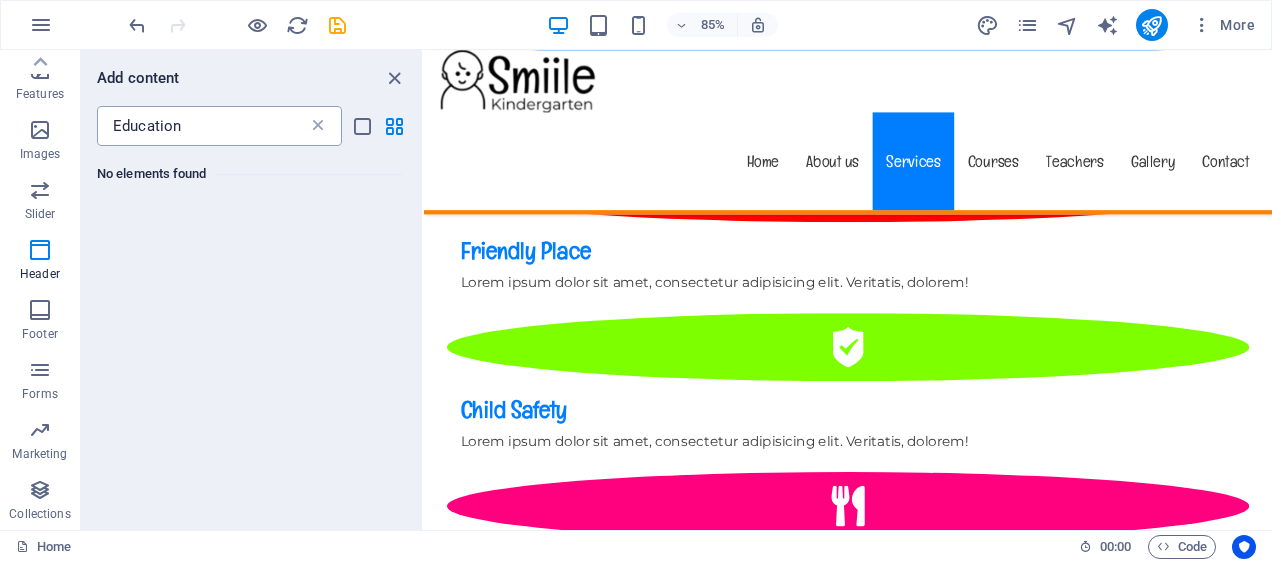 click at bounding box center [318, 126] 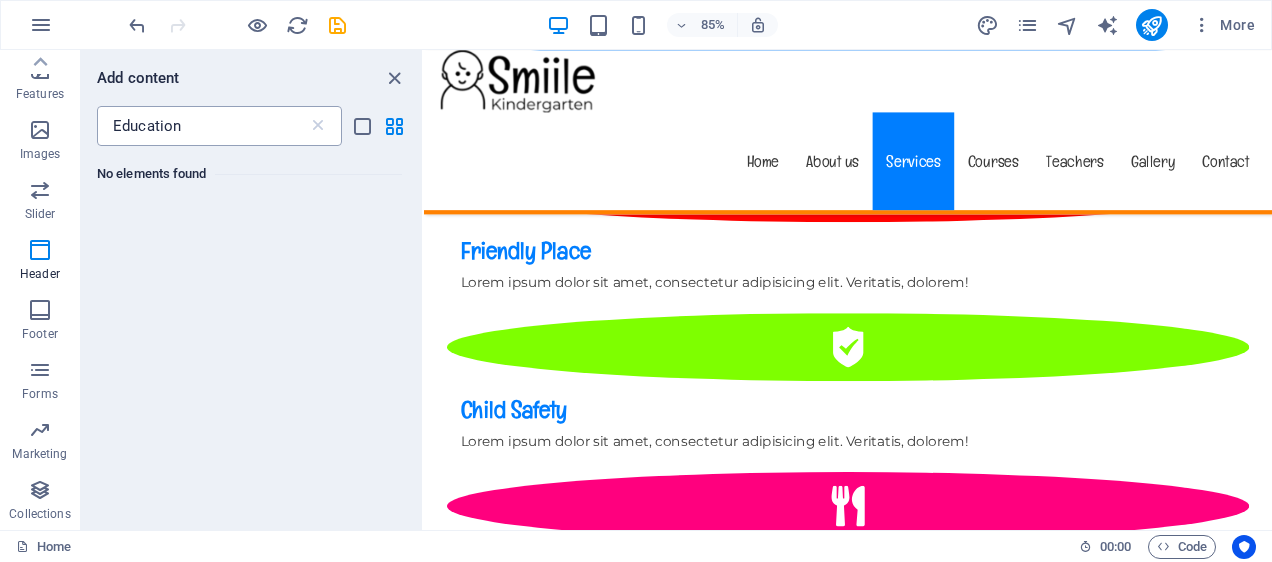 type 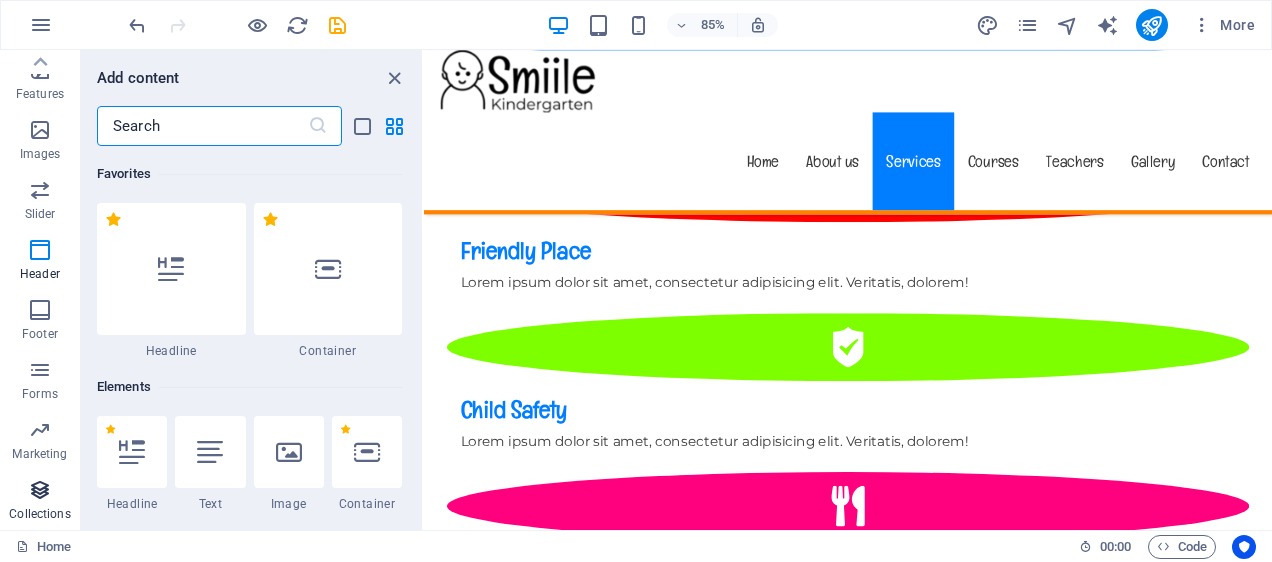 click at bounding box center [40, 490] 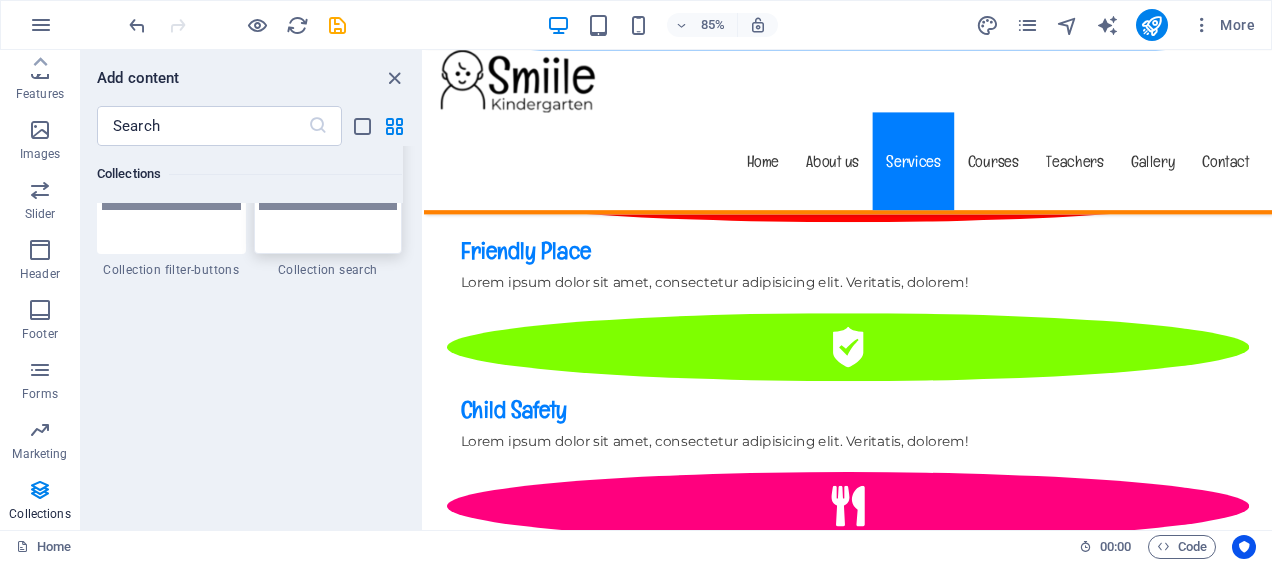 scroll, scrollTop: 19165, scrollLeft: 0, axis: vertical 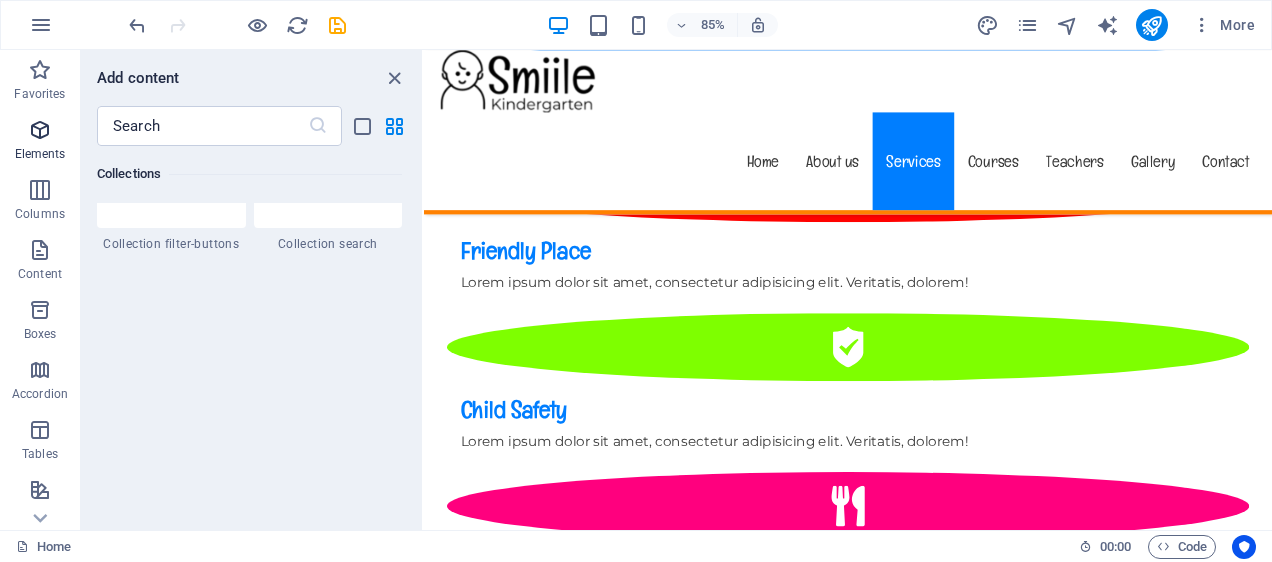 click on "Elements" at bounding box center (40, 154) 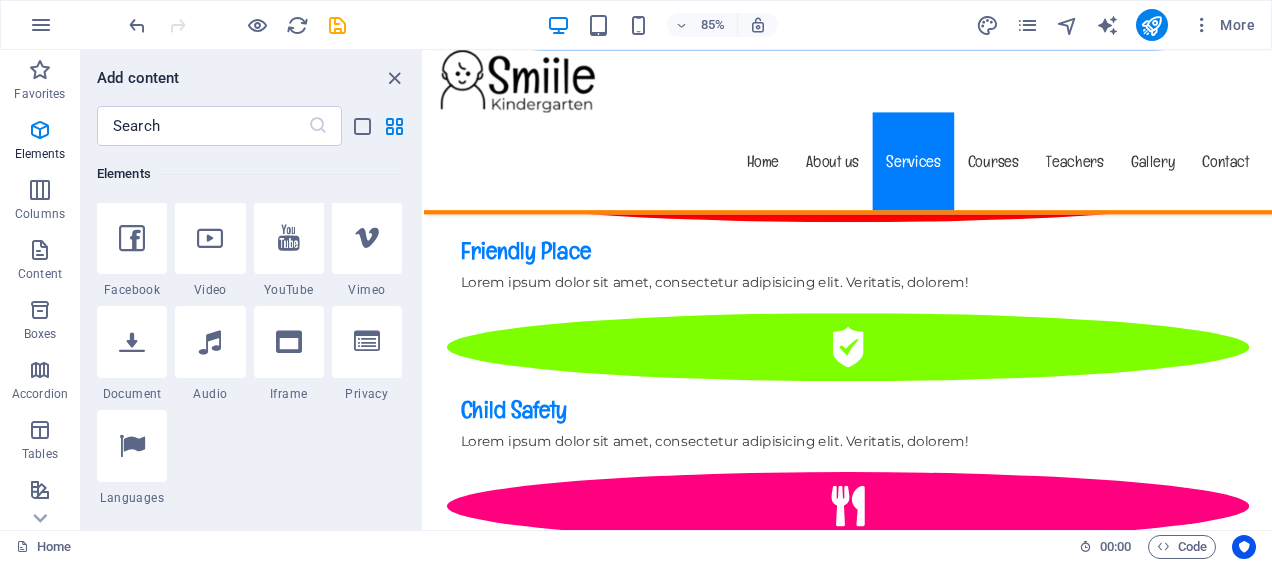 scroll, scrollTop: 796, scrollLeft: 0, axis: vertical 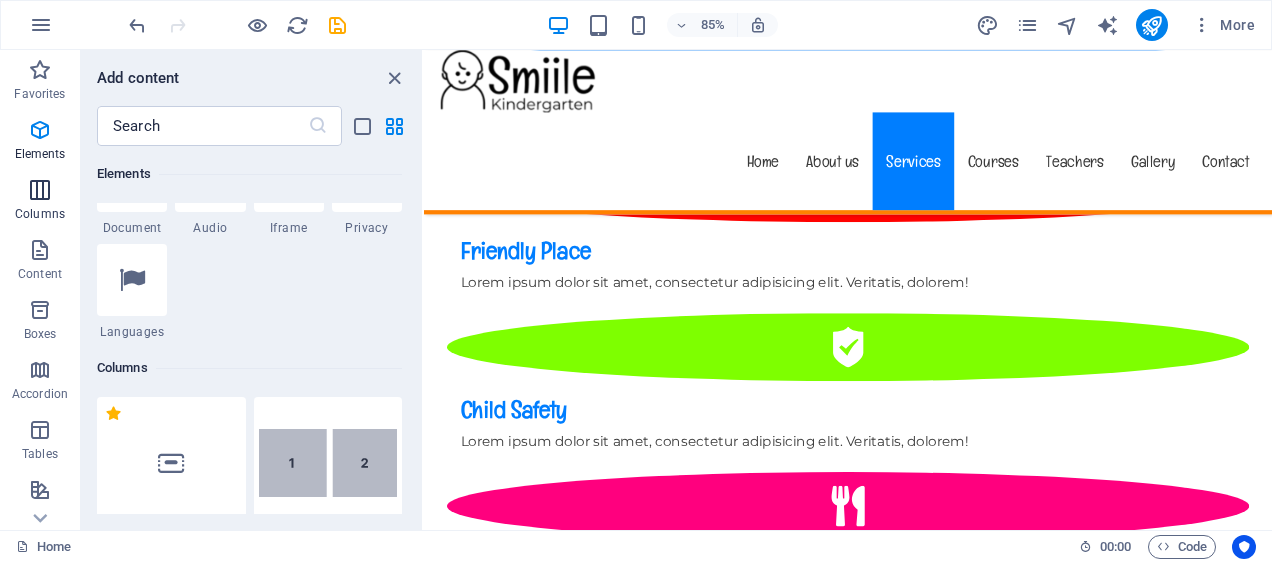 click at bounding box center [40, 190] 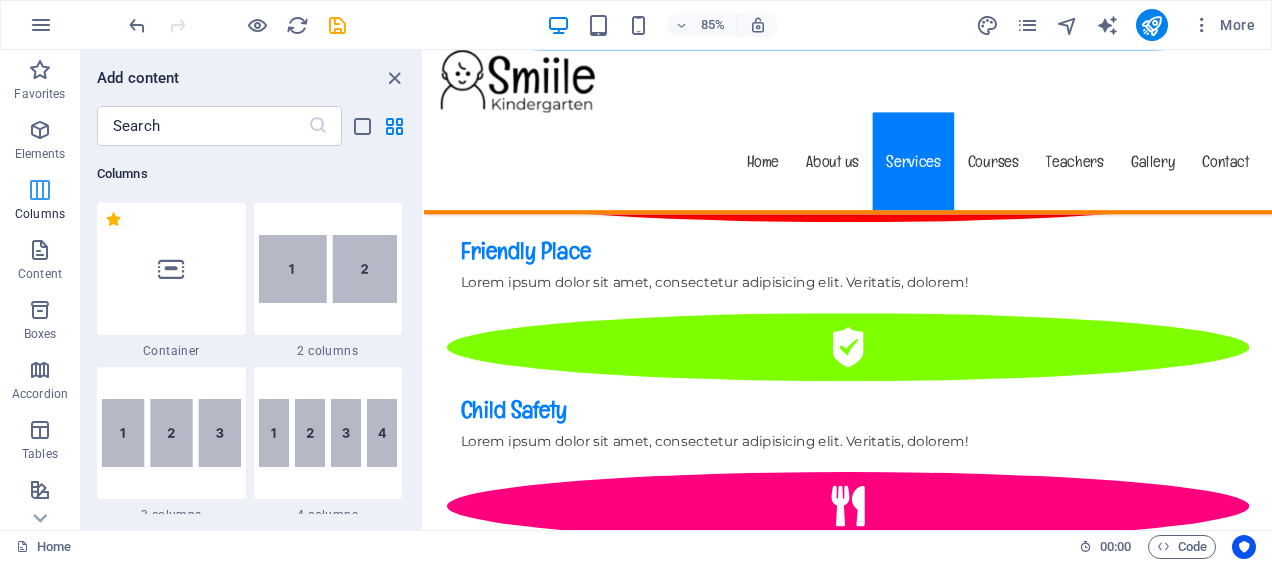 scroll, scrollTop: 990, scrollLeft: 0, axis: vertical 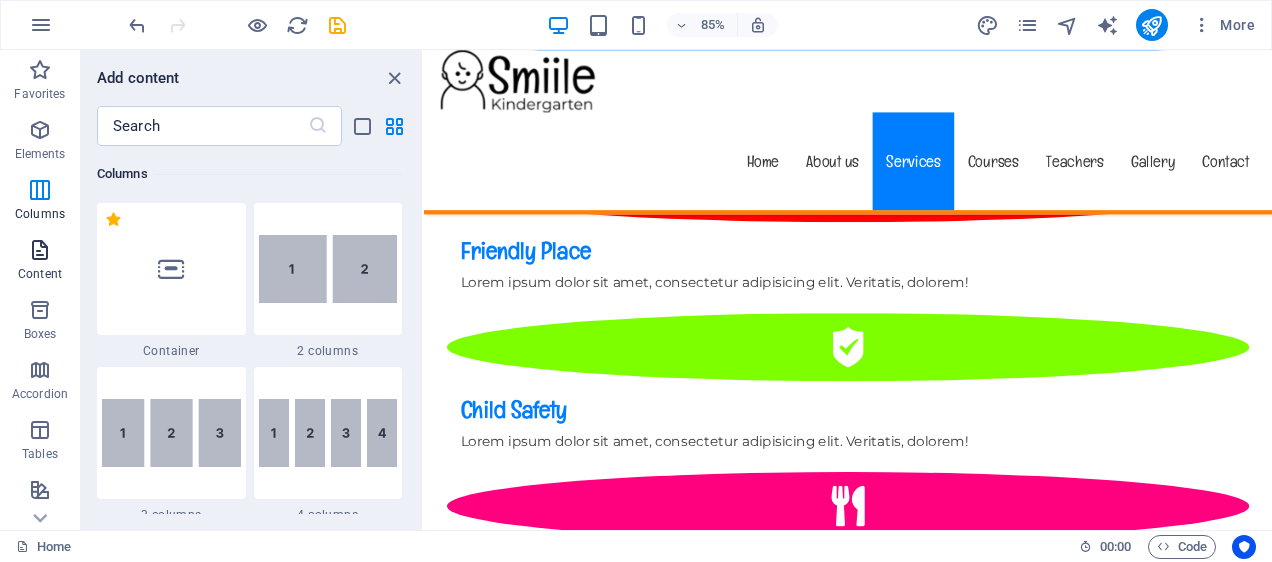 click on "Content" at bounding box center (40, 262) 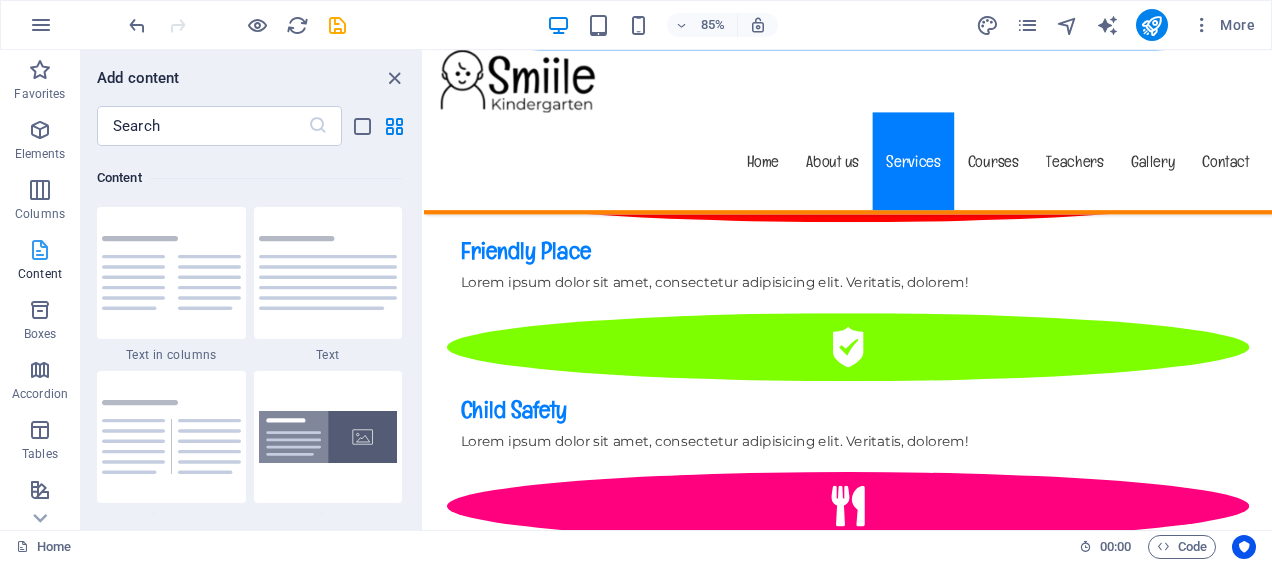 scroll, scrollTop: 3499, scrollLeft: 0, axis: vertical 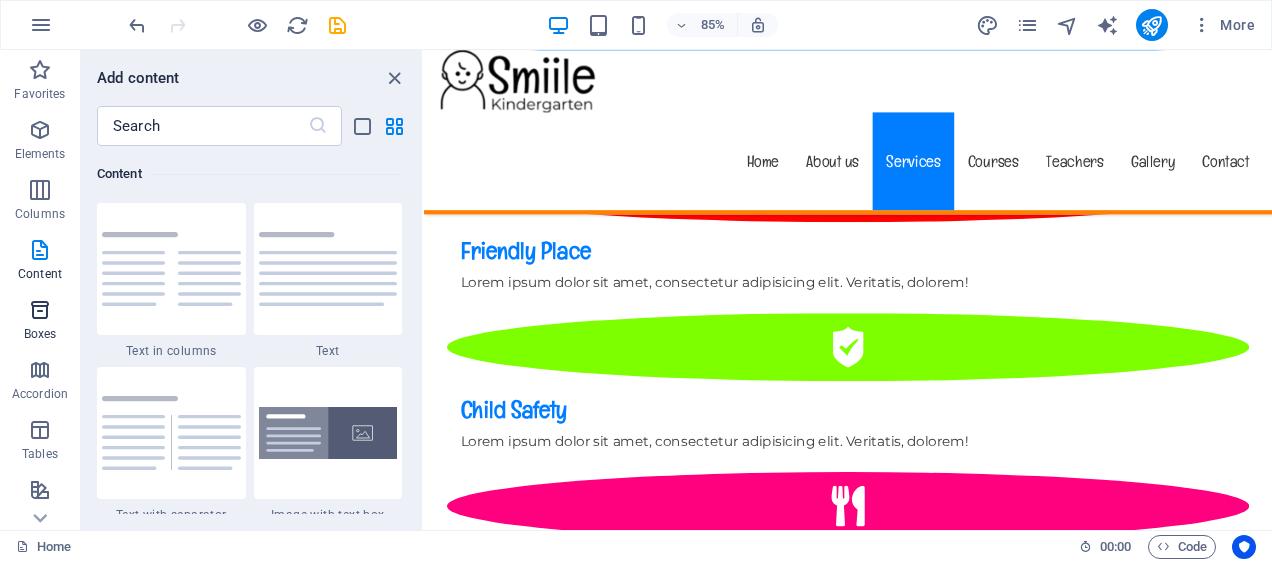click on "Boxes" at bounding box center (40, 322) 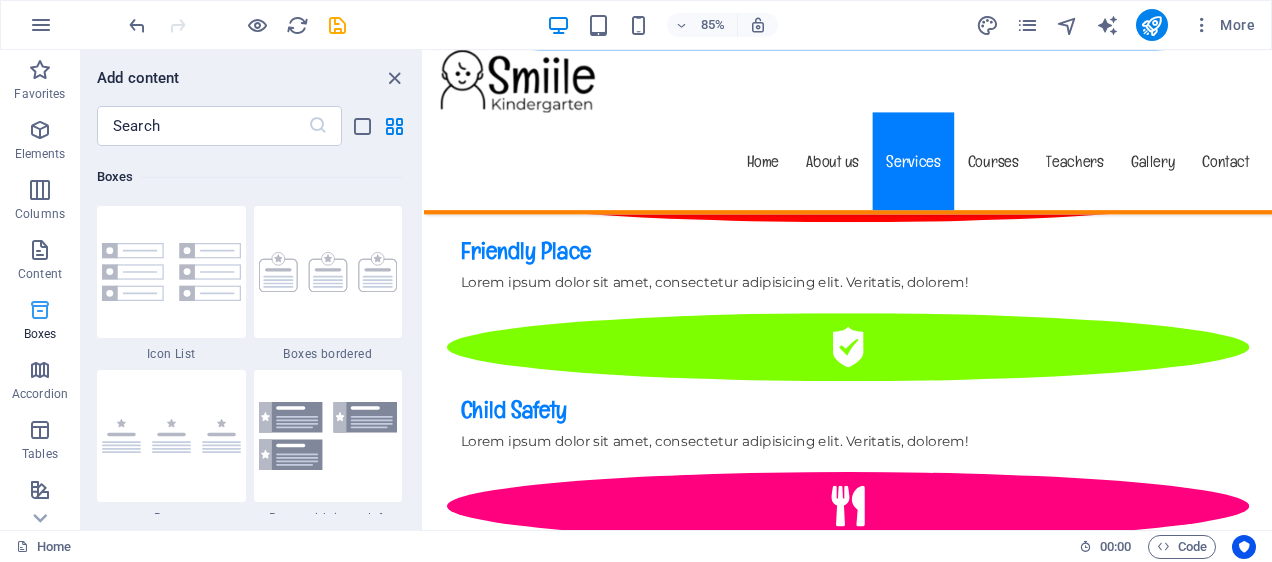 scroll, scrollTop: 5516, scrollLeft: 0, axis: vertical 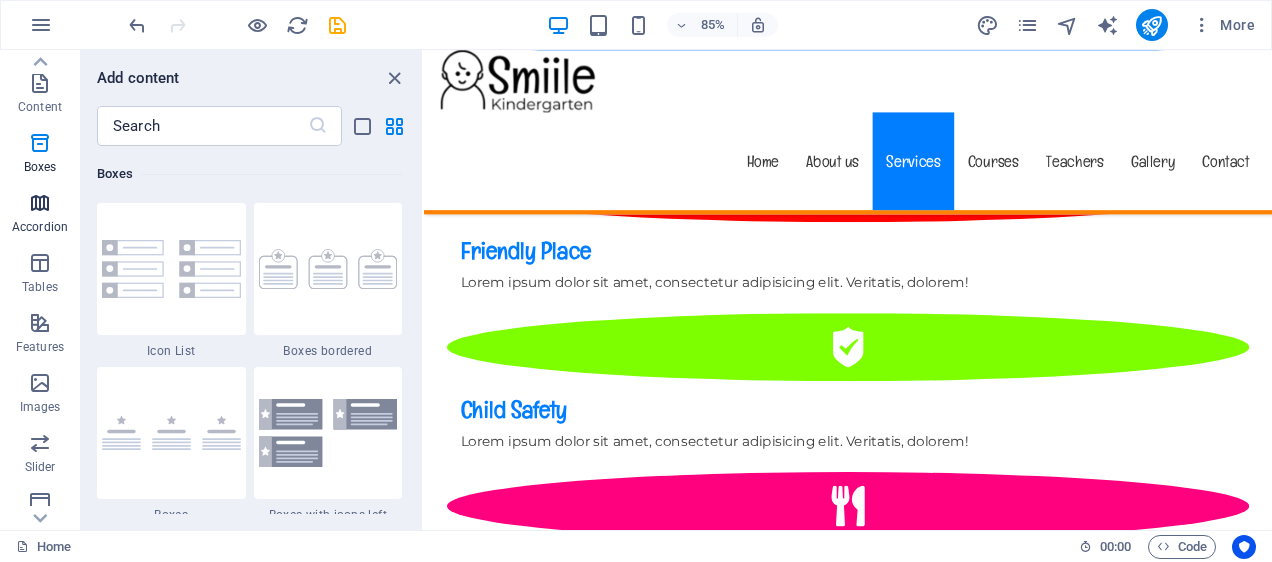 click on "Accordion" at bounding box center (40, 215) 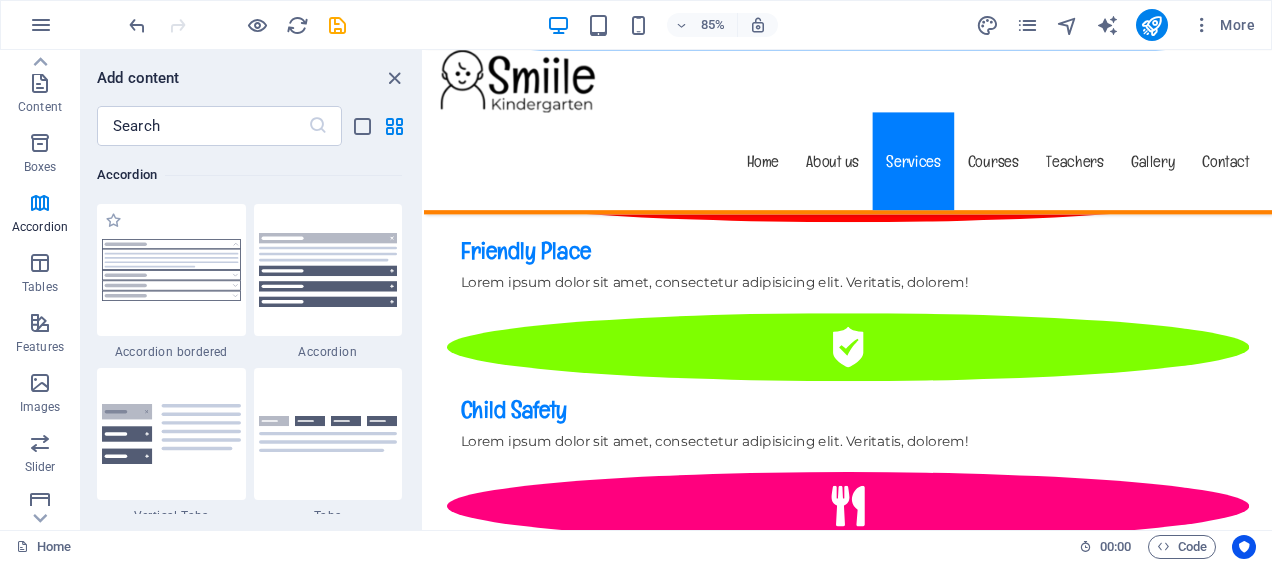 scroll, scrollTop: 6385, scrollLeft: 0, axis: vertical 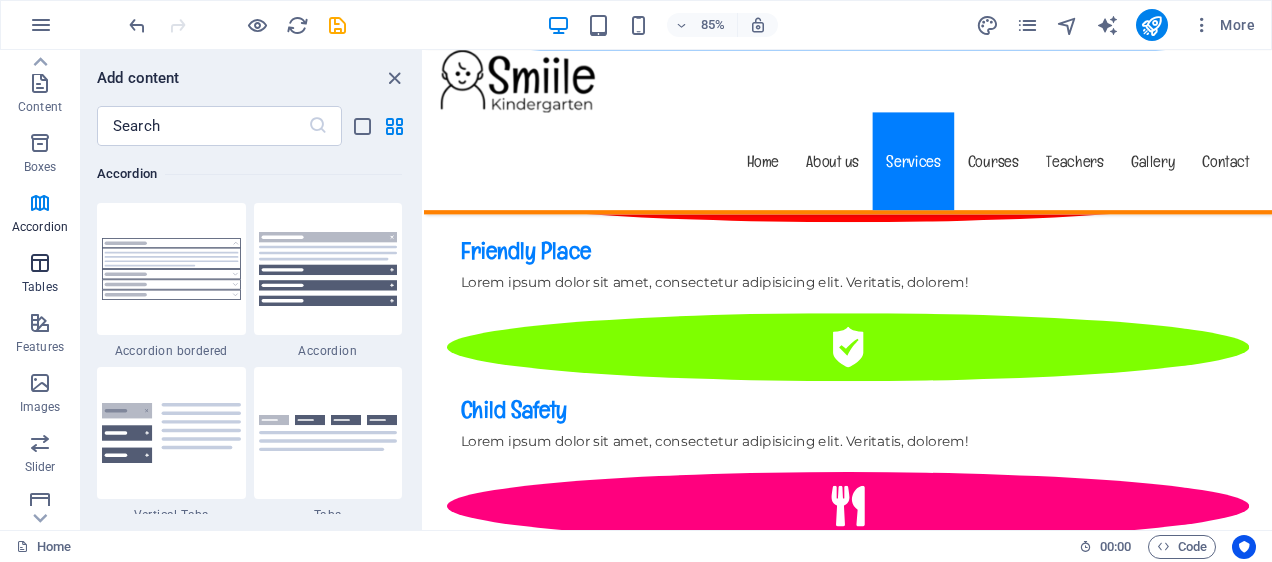 click at bounding box center [40, 263] 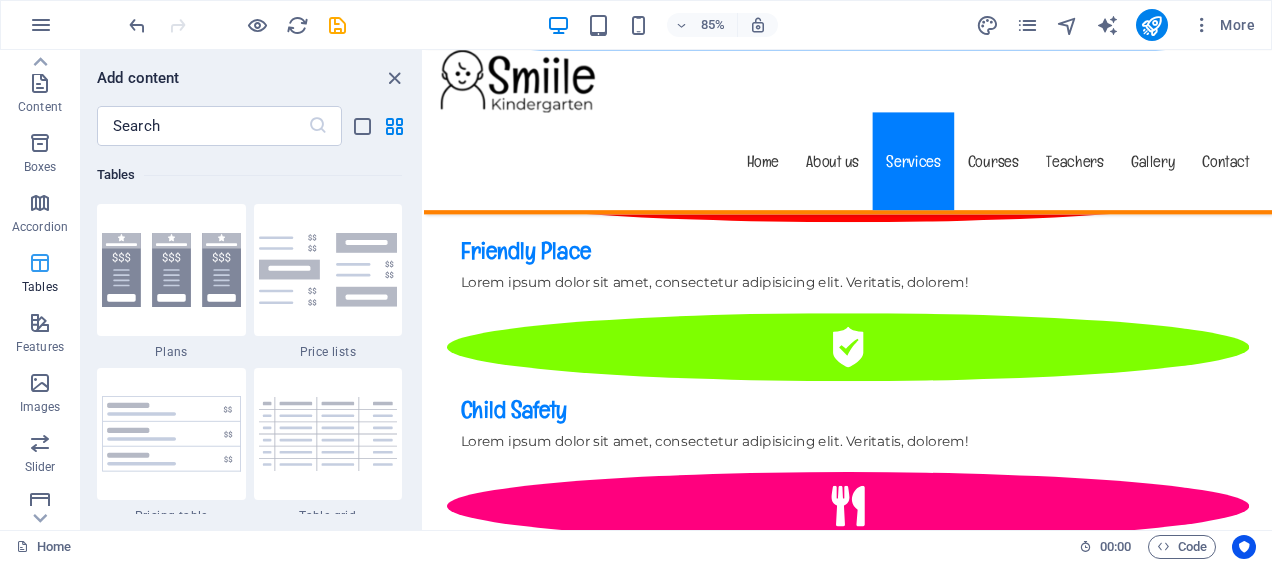 scroll, scrollTop: 6926, scrollLeft: 0, axis: vertical 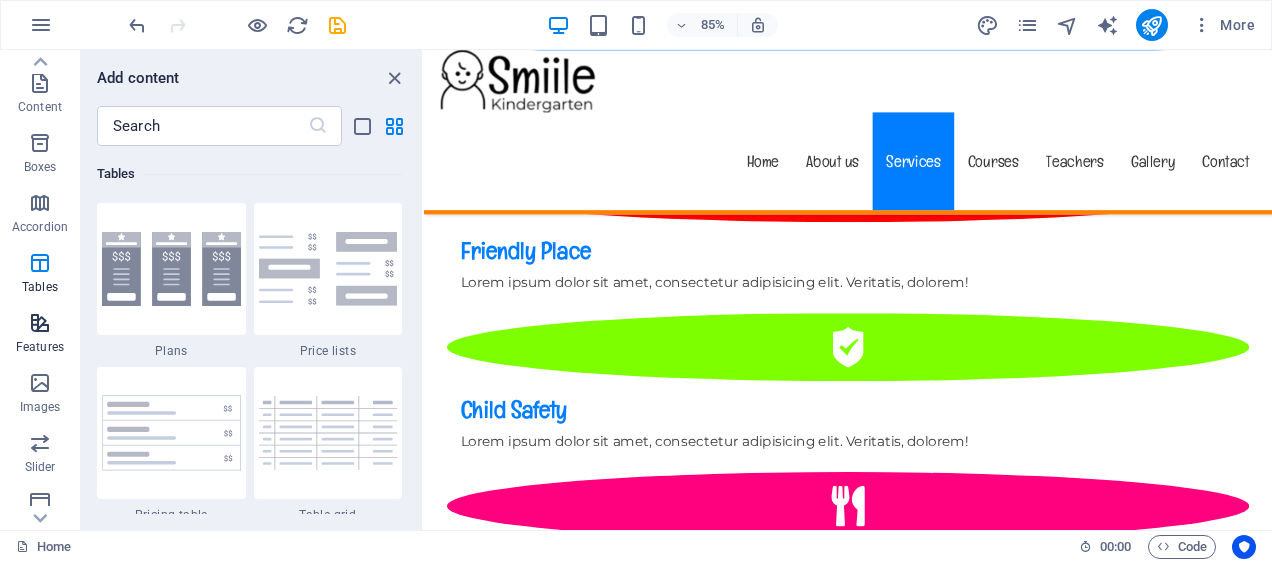 click at bounding box center [40, 323] 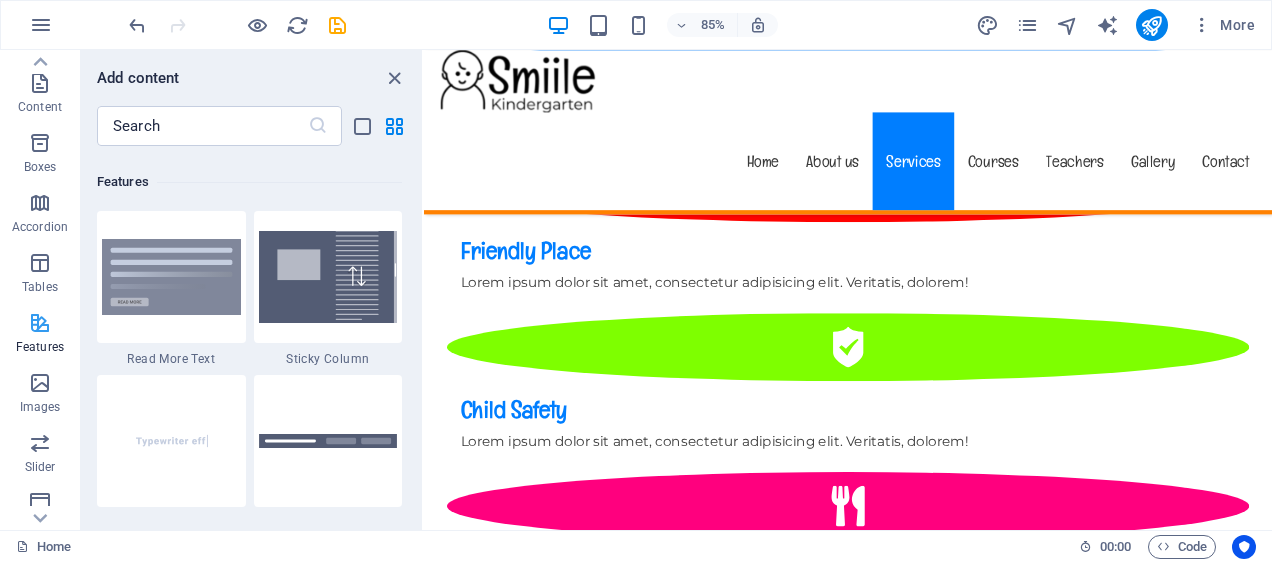 scroll, scrollTop: 7795, scrollLeft: 0, axis: vertical 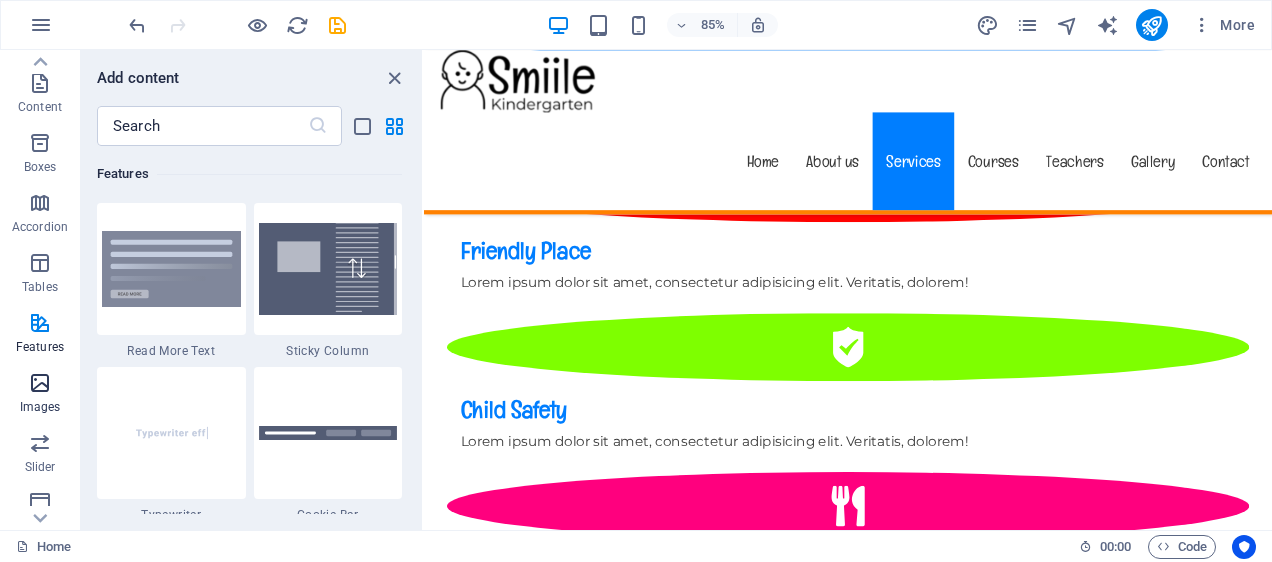 click on "Images" at bounding box center (40, 407) 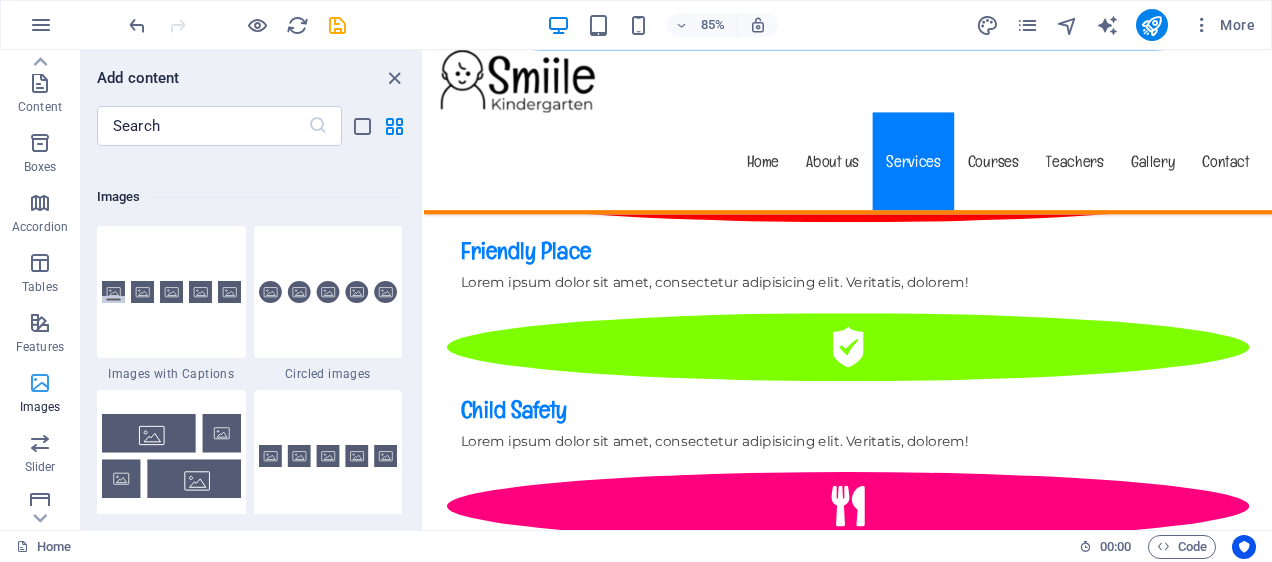 scroll, scrollTop: 10140, scrollLeft: 0, axis: vertical 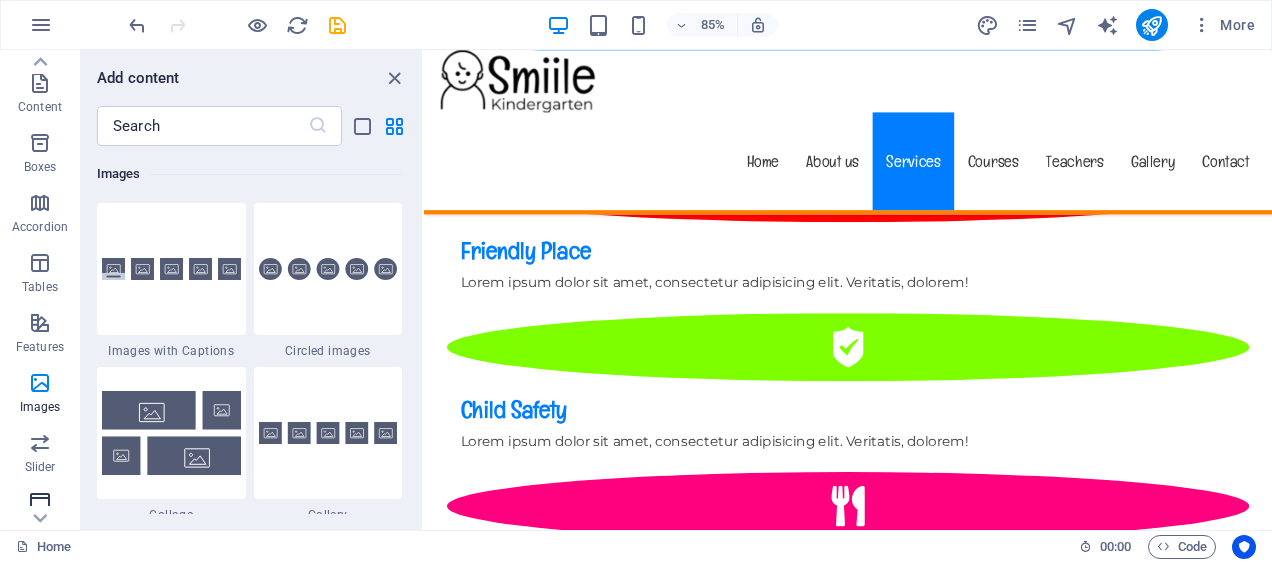 click on "Header" at bounding box center (40, 513) 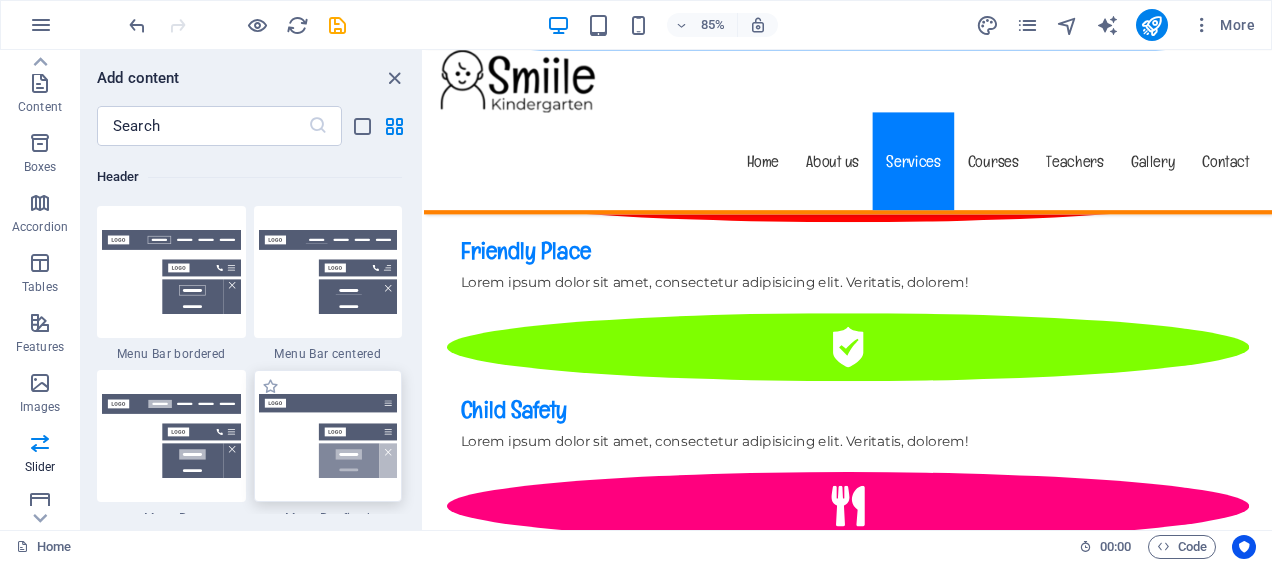scroll, scrollTop: 12042, scrollLeft: 0, axis: vertical 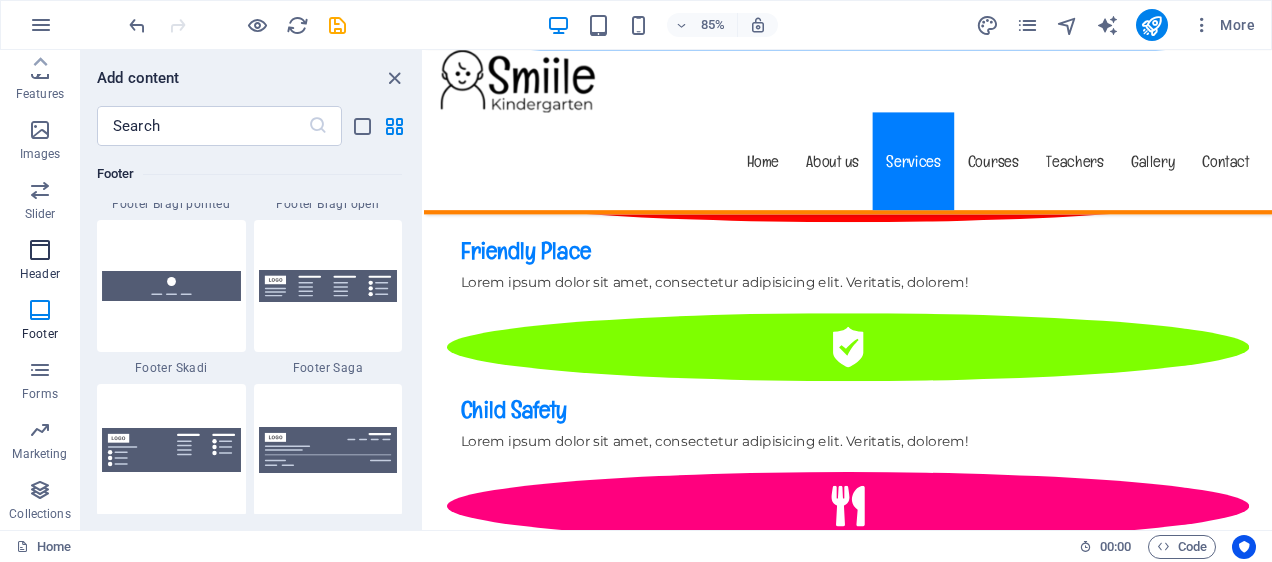 click at bounding box center (40, 250) 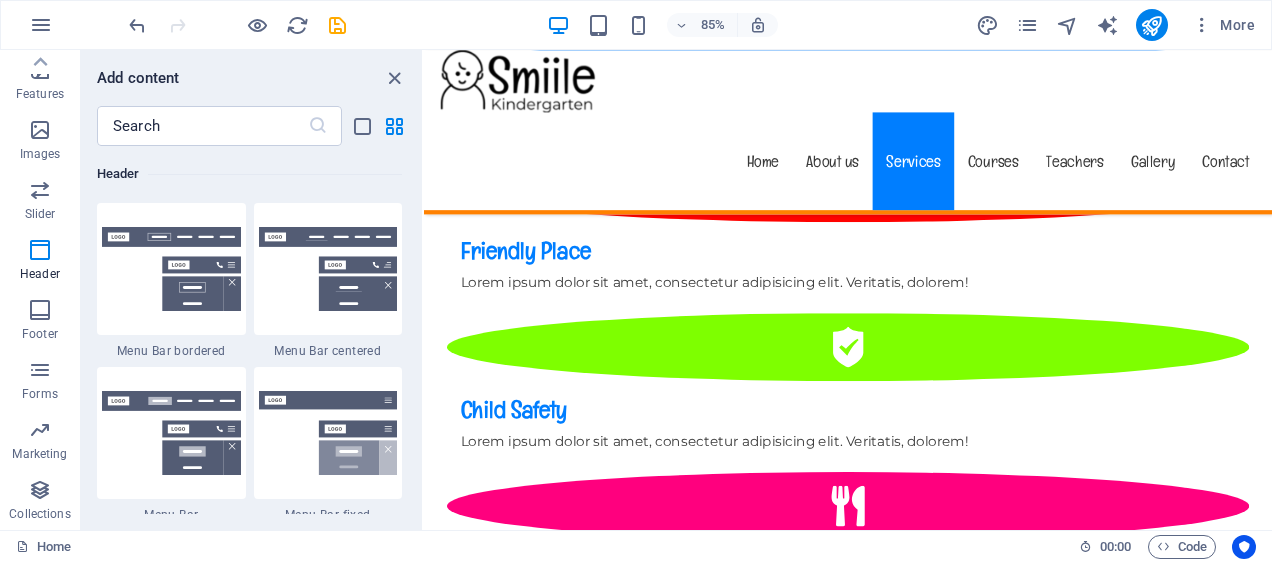 scroll, scrollTop: 12042, scrollLeft: 0, axis: vertical 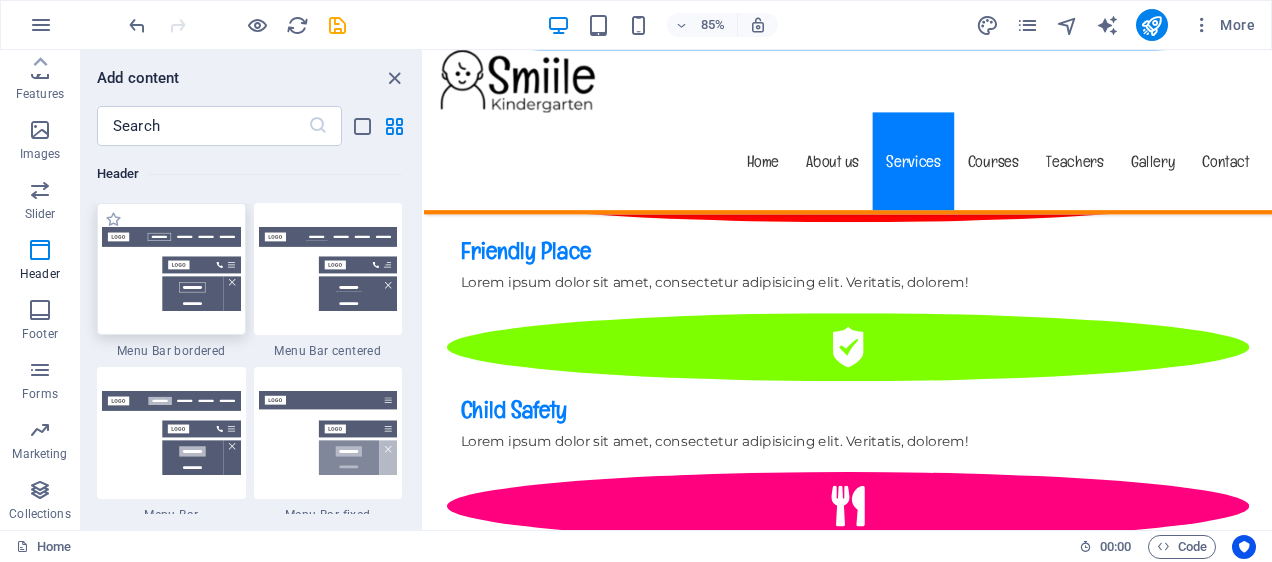 click at bounding box center (171, 269) 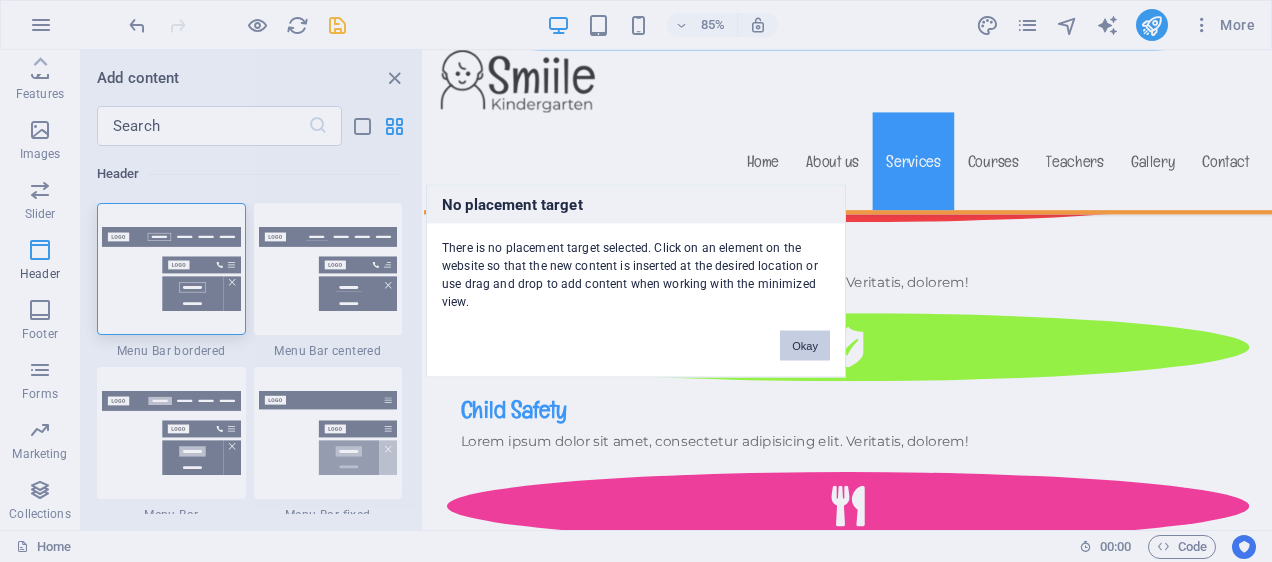 click on "Okay" at bounding box center (805, 346) 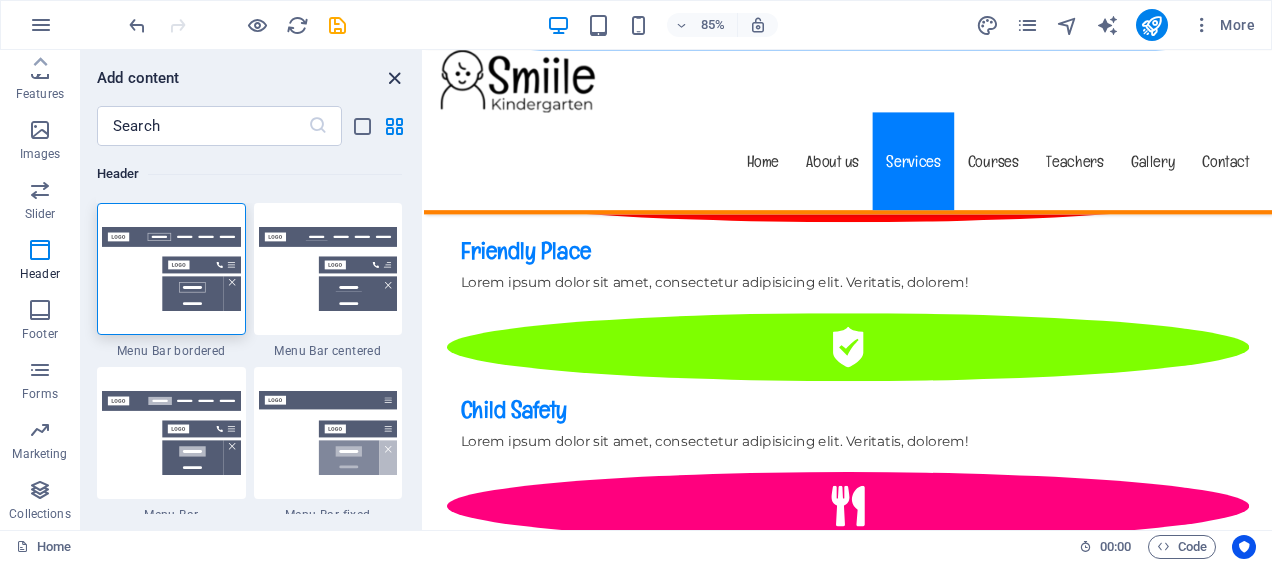 click at bounding box center (394, 78) 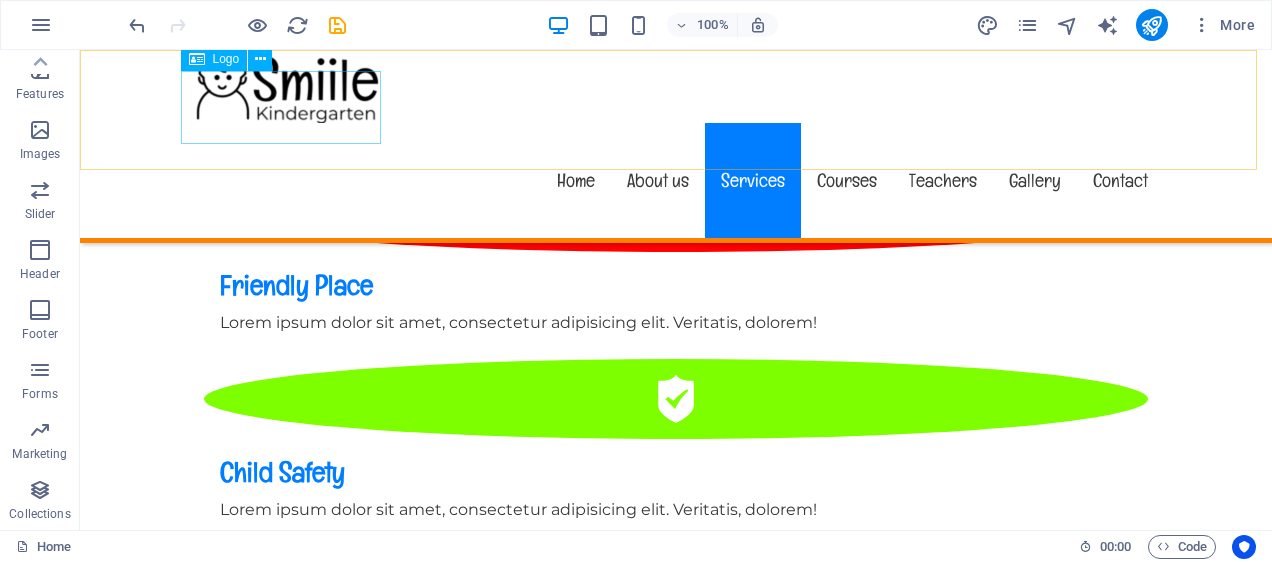 click at bounding box center [676, 86] 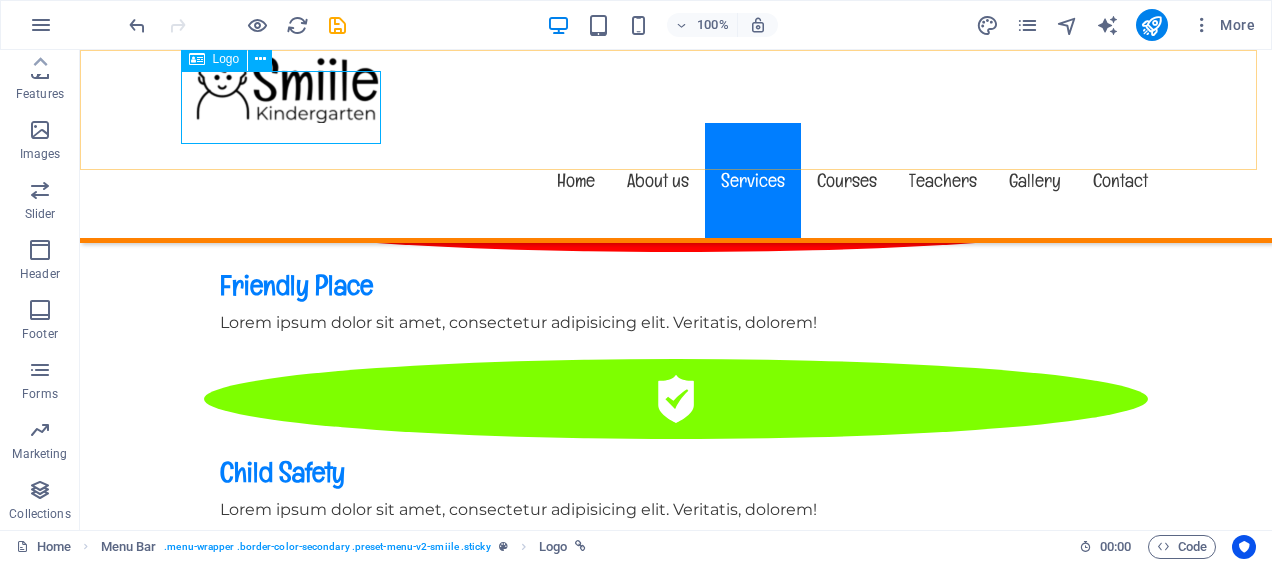 click at bounding box center [197, 59] 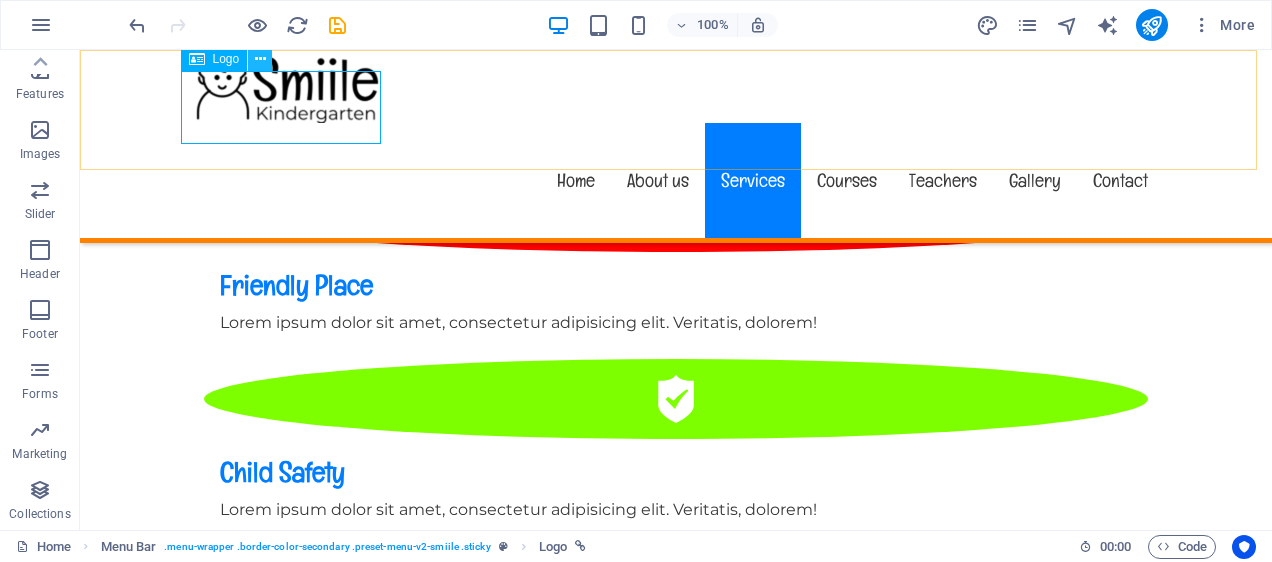 click at bounding box center (260, 59) 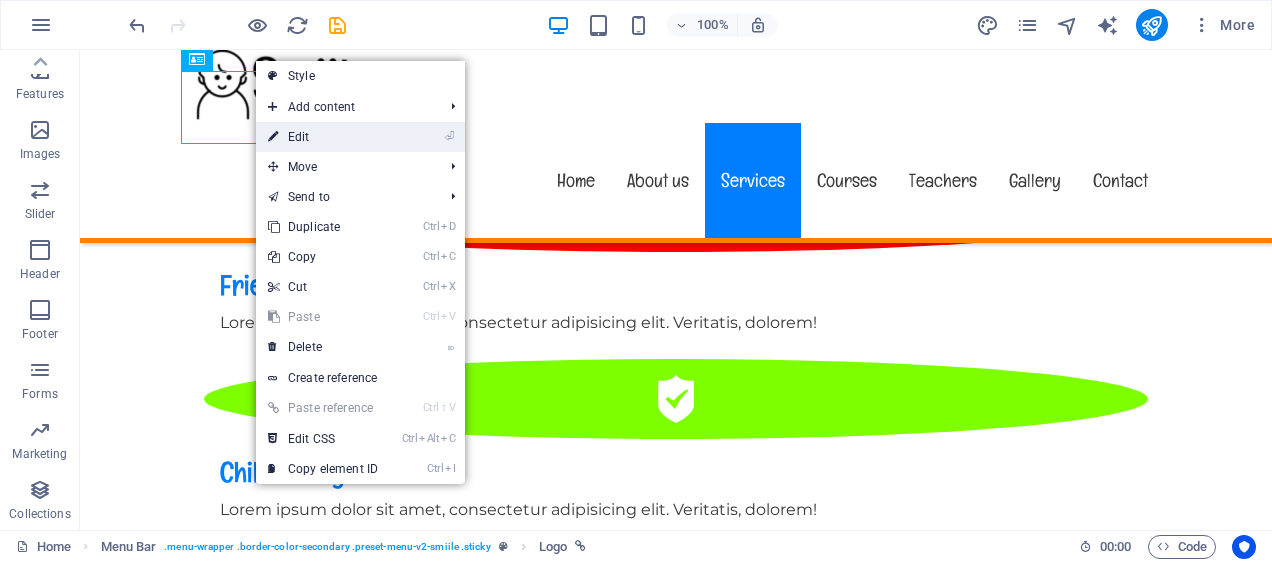 click on "⏎  Edit" at bounding box center (323, 137) 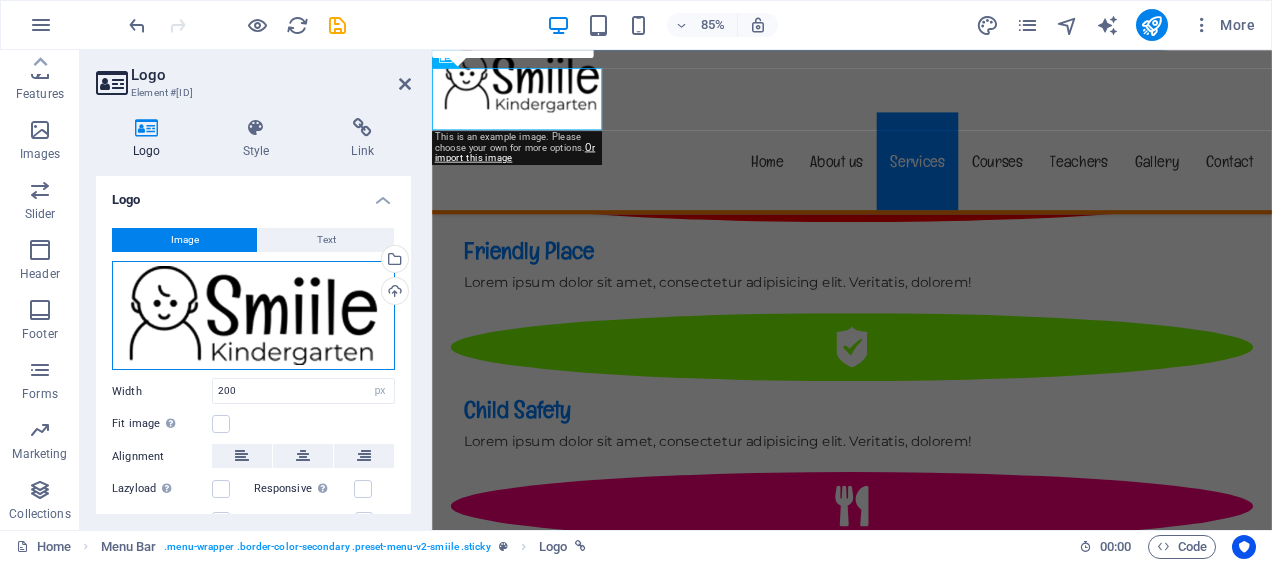 click on "Drag files here, click to choose files or select files from Files or our free stock photos & videos" at bounding box center [253, 316] 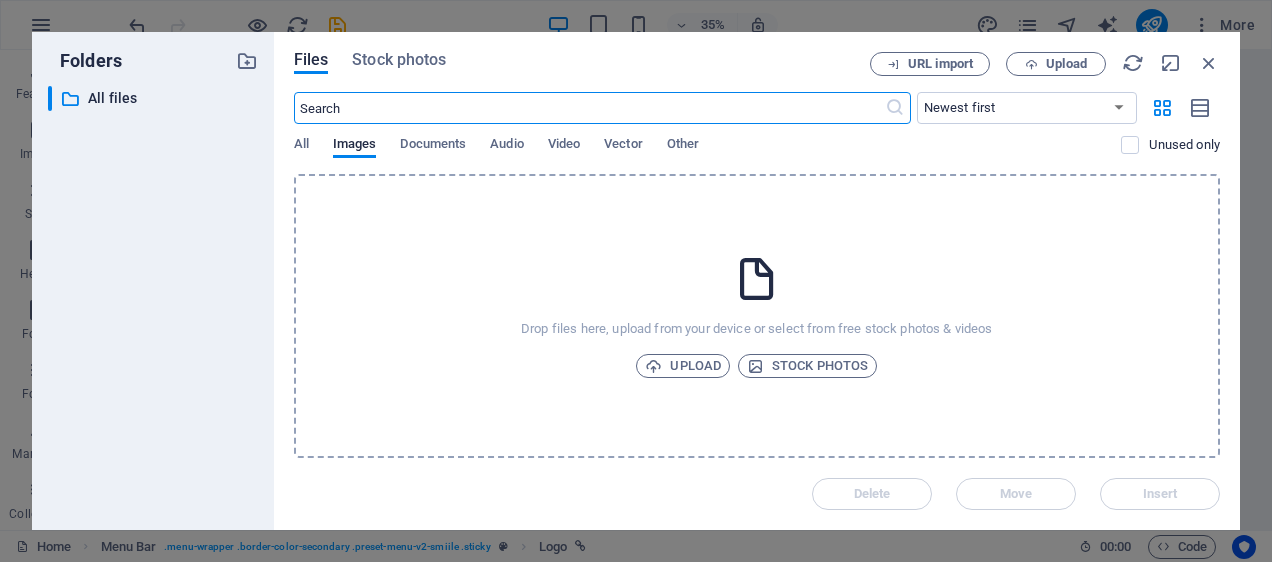 scroll, scrollTop: 2090, scrollLeft: 0, axis: vertical 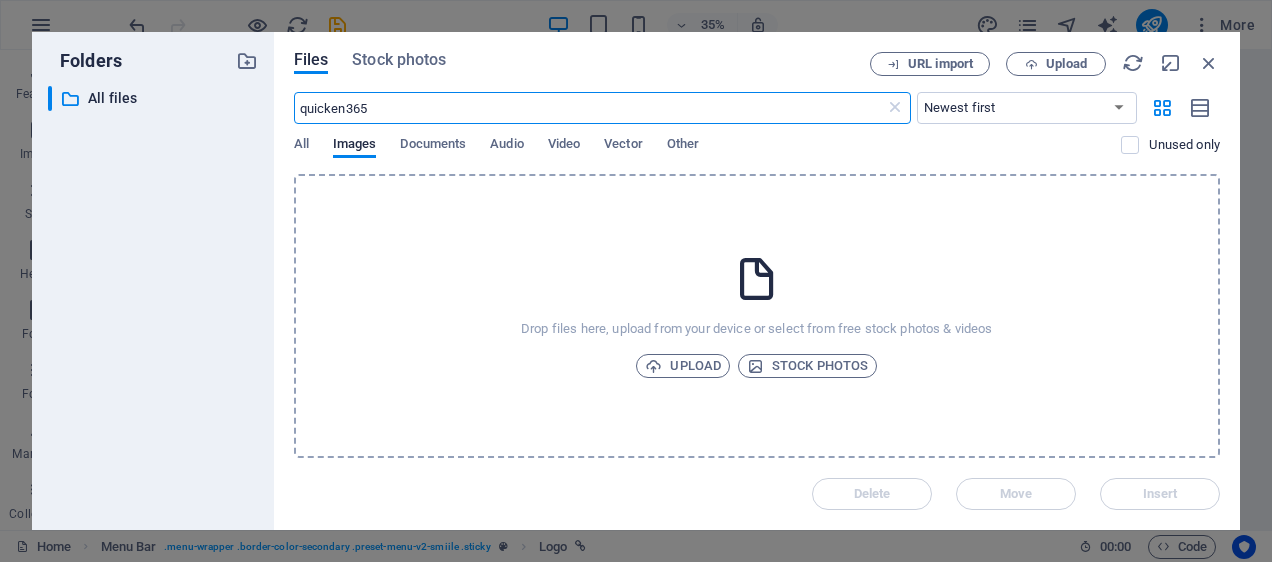 type on "quicken365" 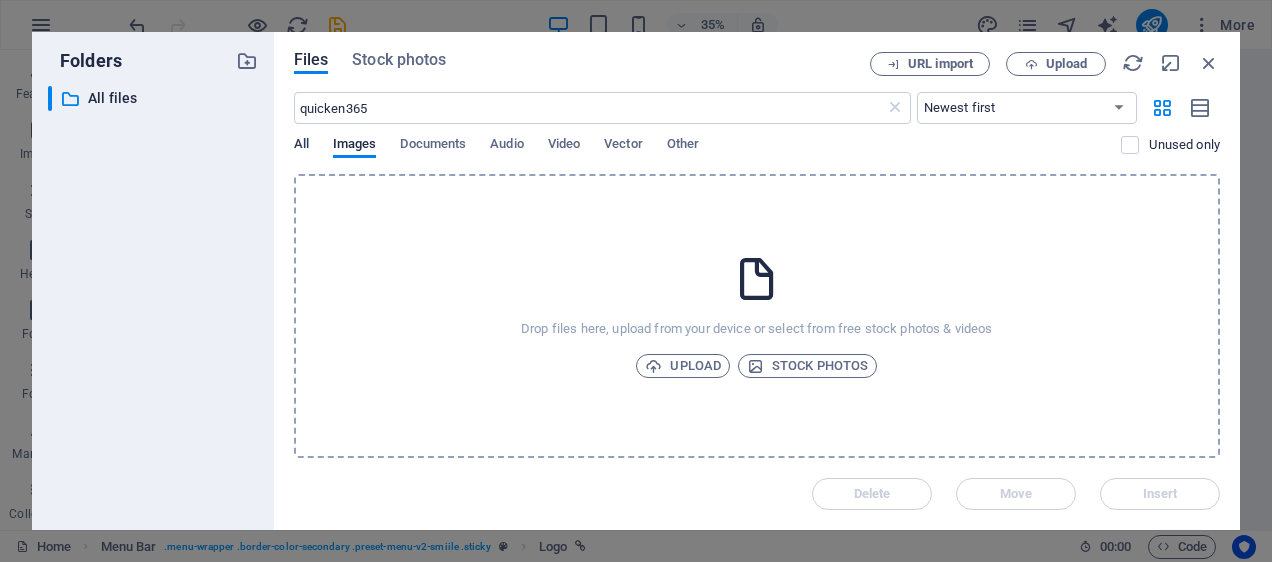click on "All" at bounding box center [301, 146] 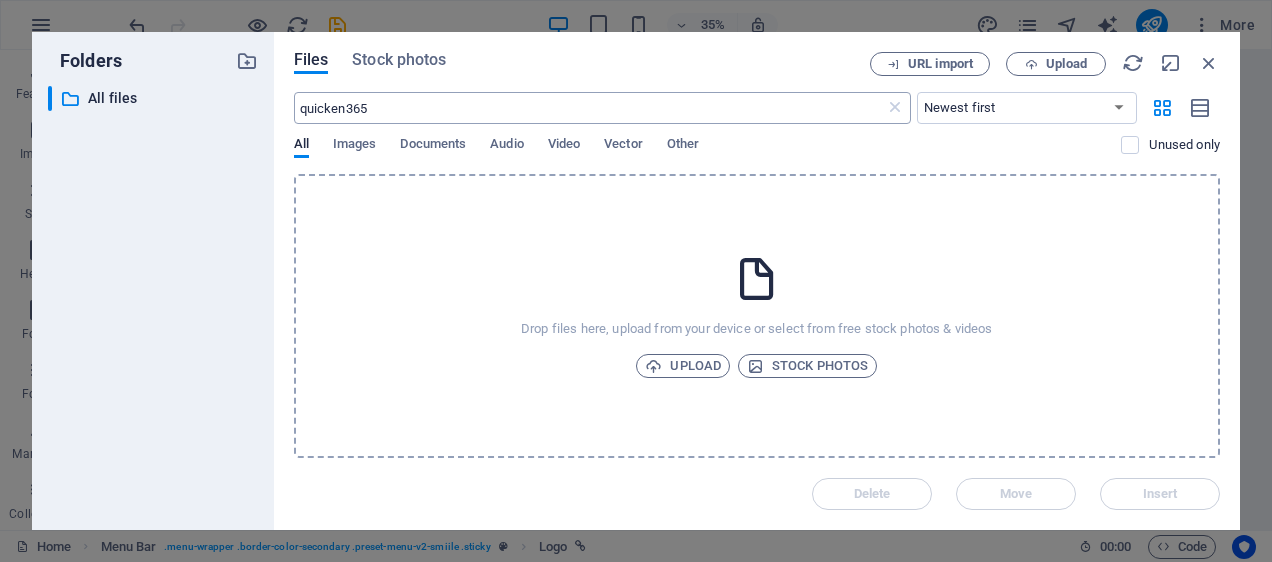 click on "quicken365" at bounding box center [589, 108] 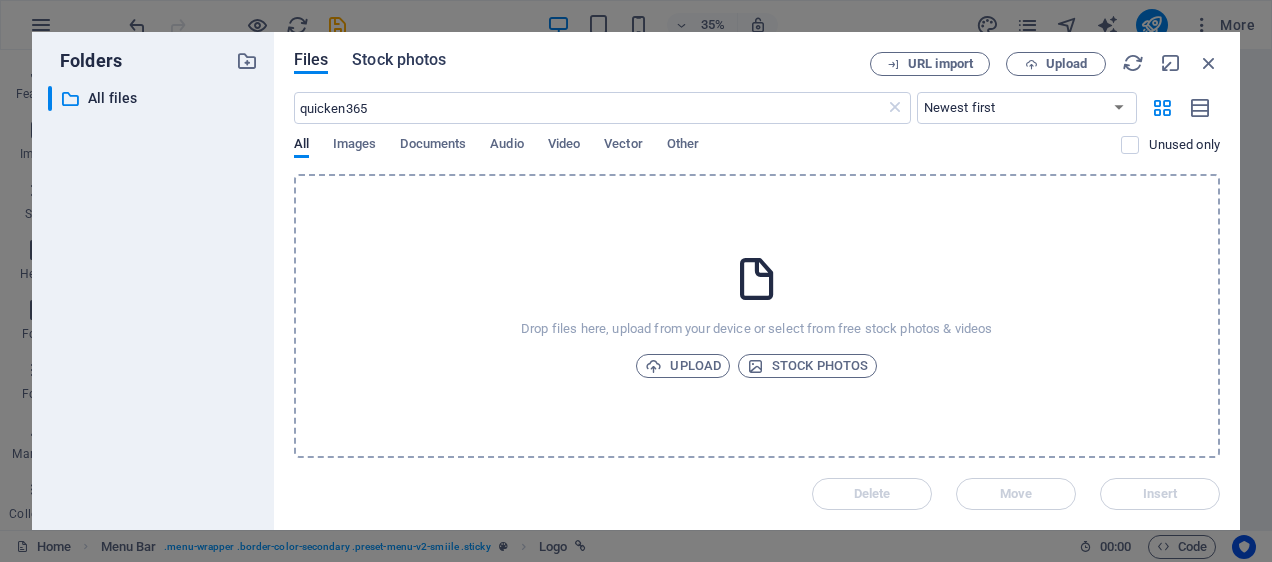 click on "Stock photos" at bounding box center [399, 63] 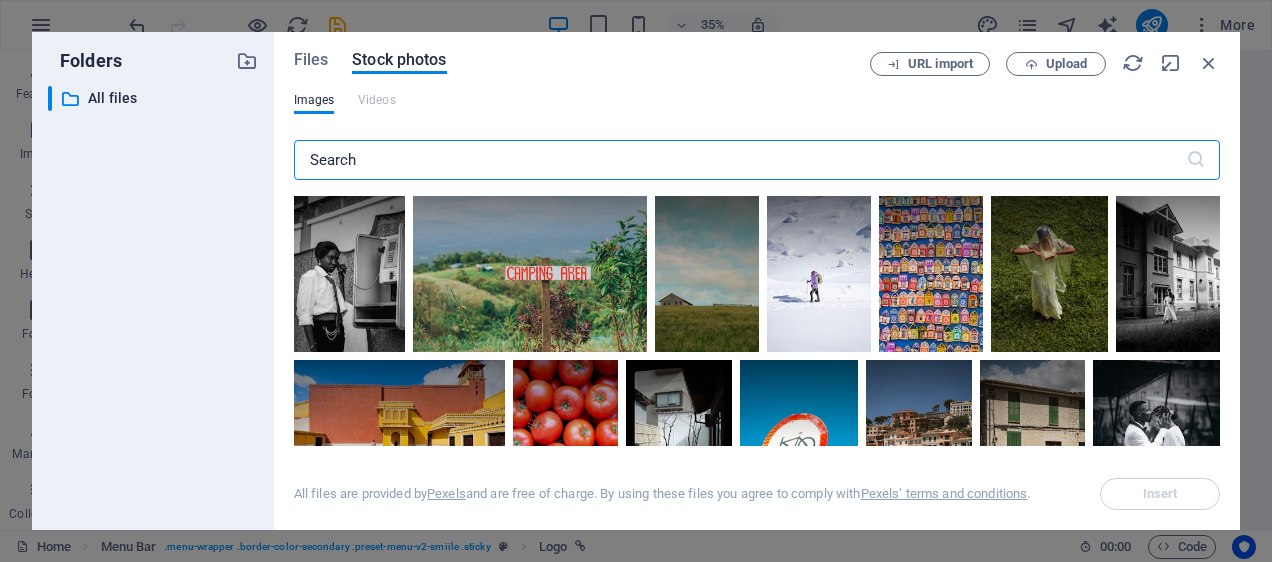 click at bounding box center (740, 160) 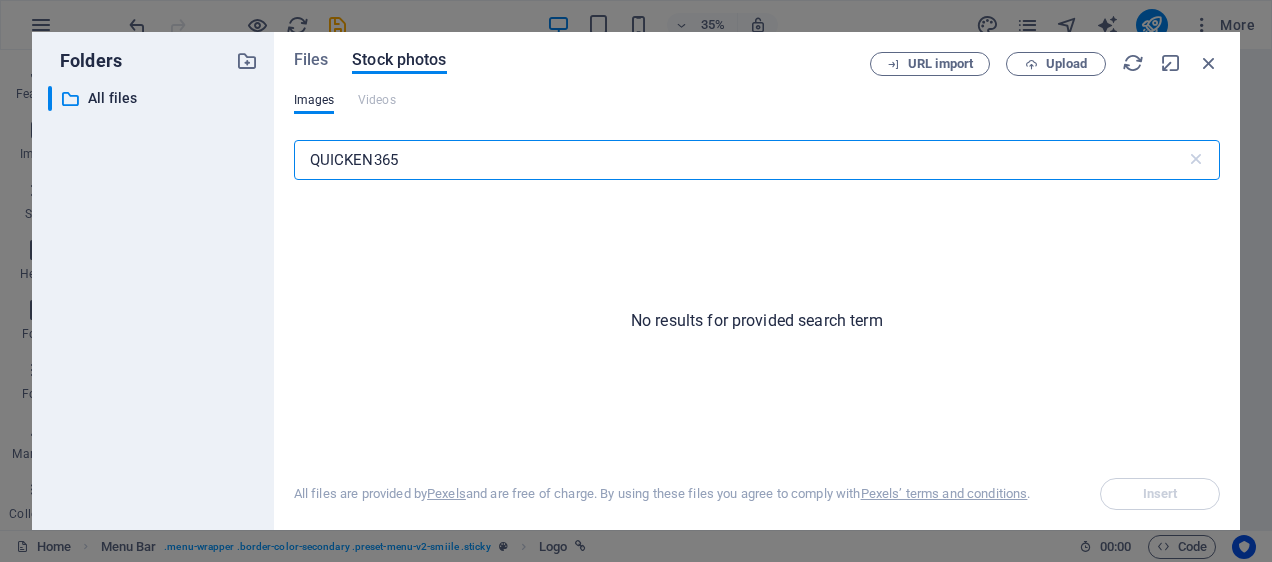 click on "QUICKEN365" at bounding box center [740, 160] 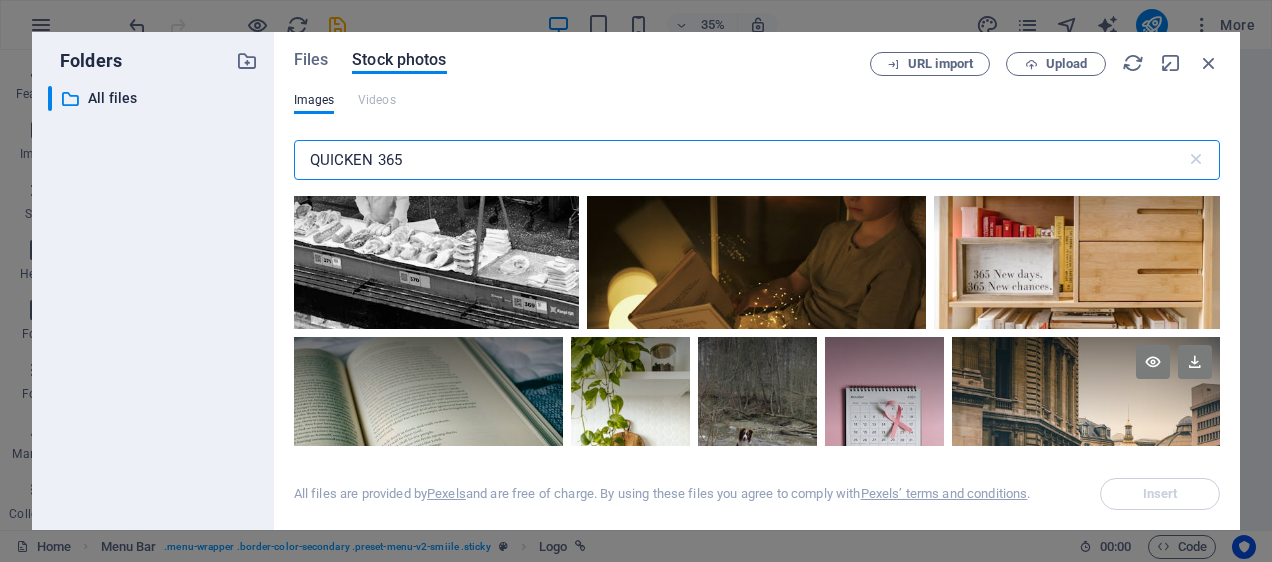 scroll, scrollTop: 0, scrollLeft: 0, axis: both 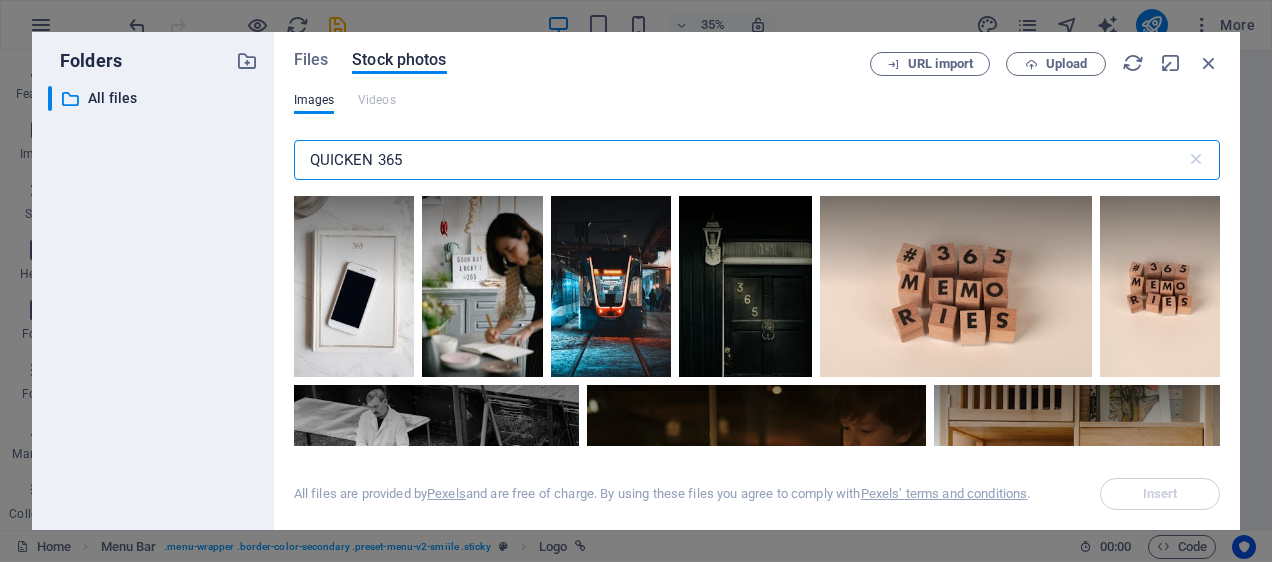click on "QUICKEN 365" at bounding box center [740, 160] 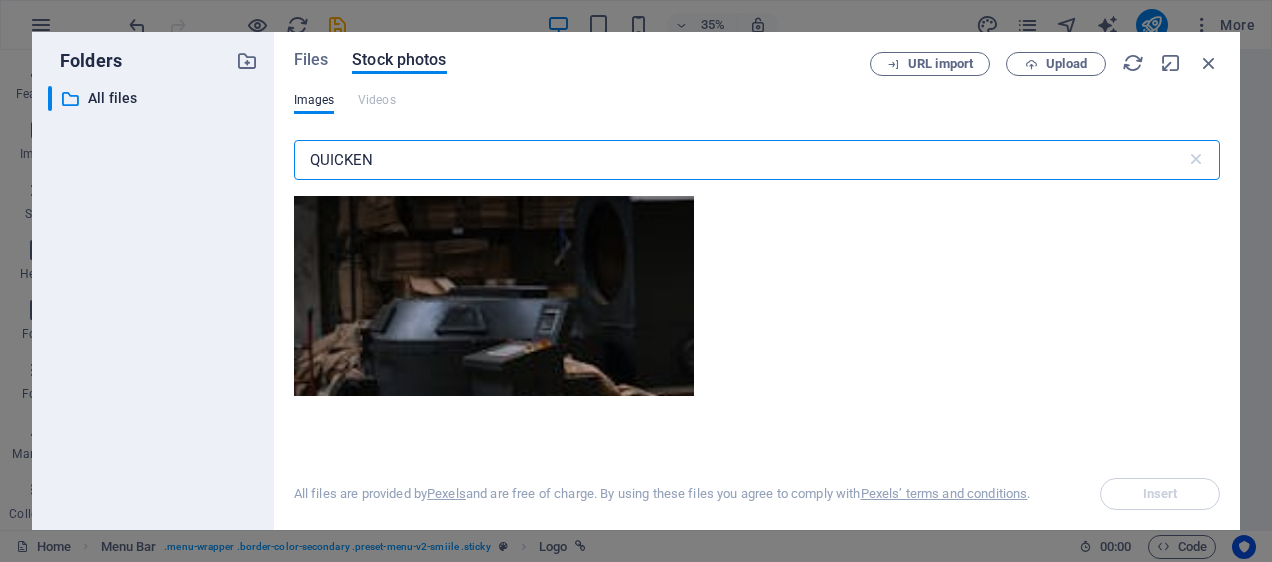 click on "QUICKEN" at bounding box center [740, 160] 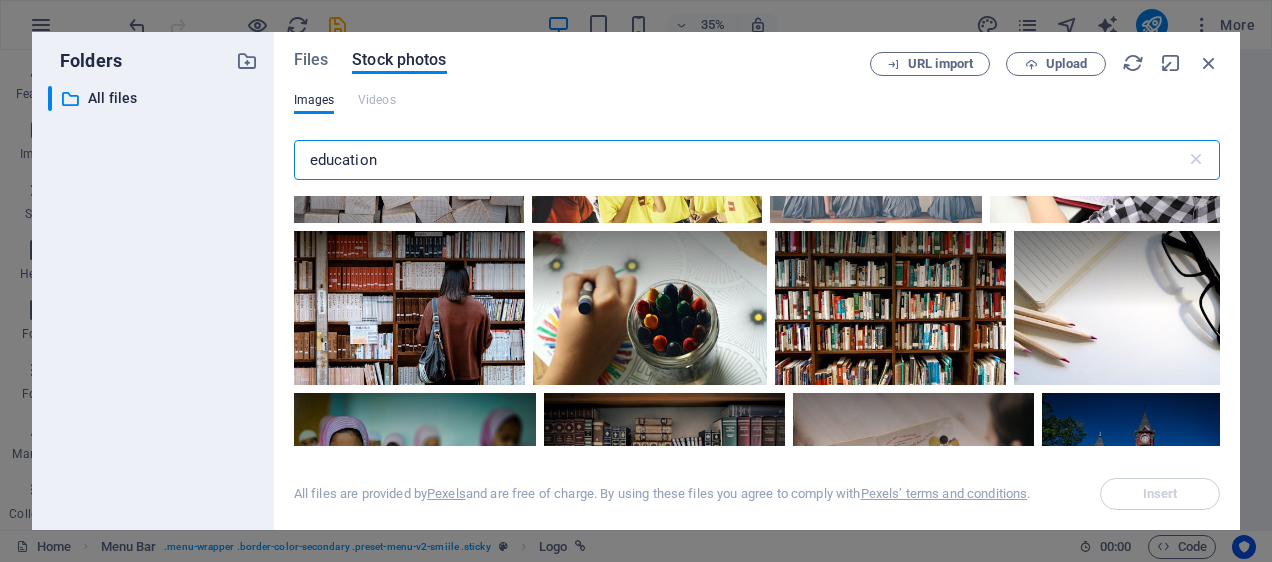 scroll, scrollTop: 3583, scrollLeft: 0, axis: vertical 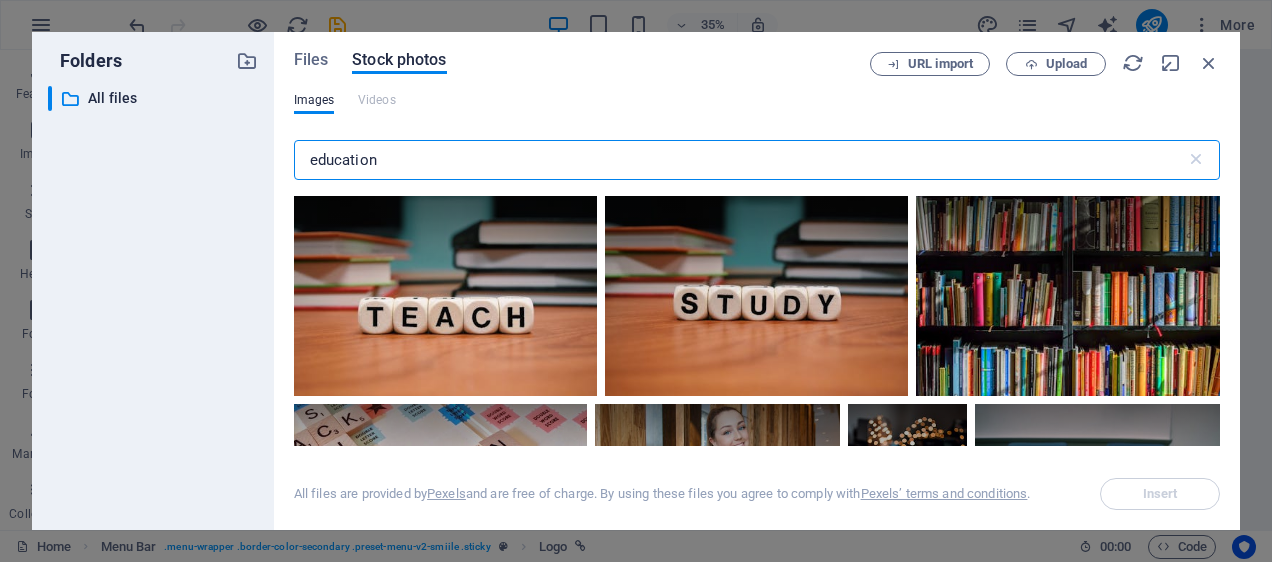 click on "education" at bounding box center (740, 160) 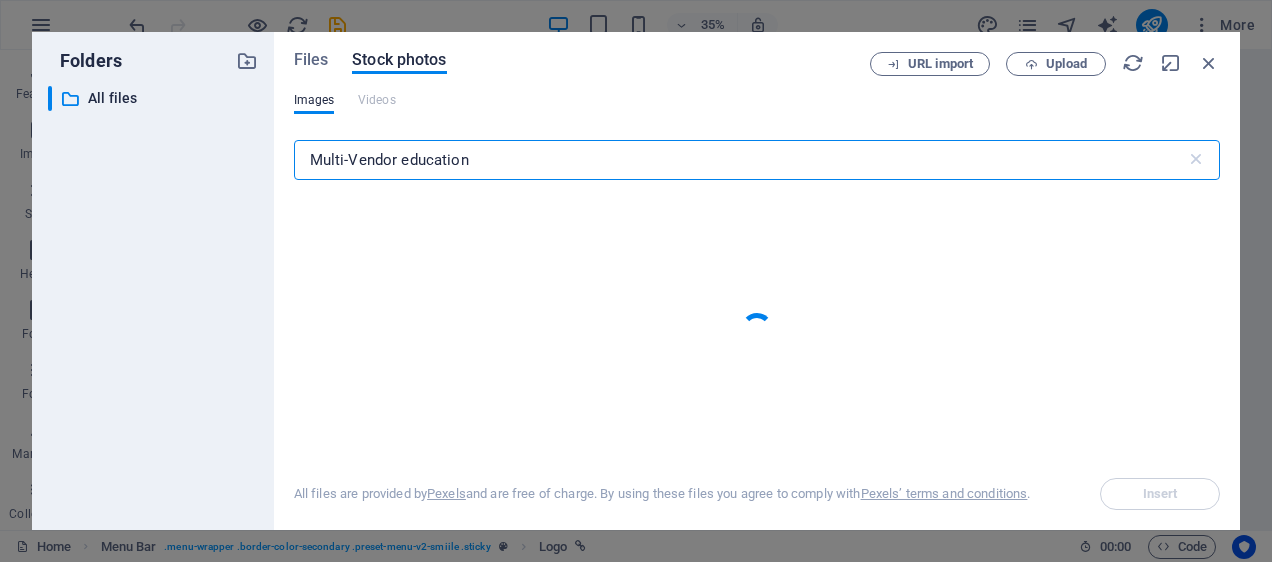 click on "Multi-Vendor education" at bounding box center [740, 160] 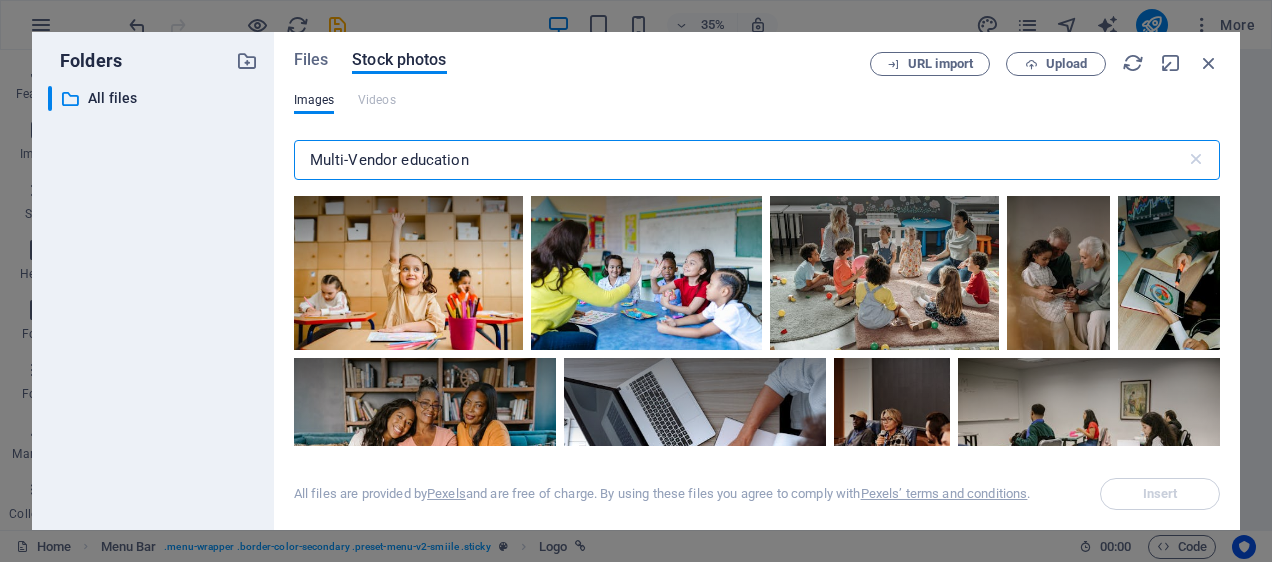 click on "Multi-Vendor education" at bounding box center [740, 160] 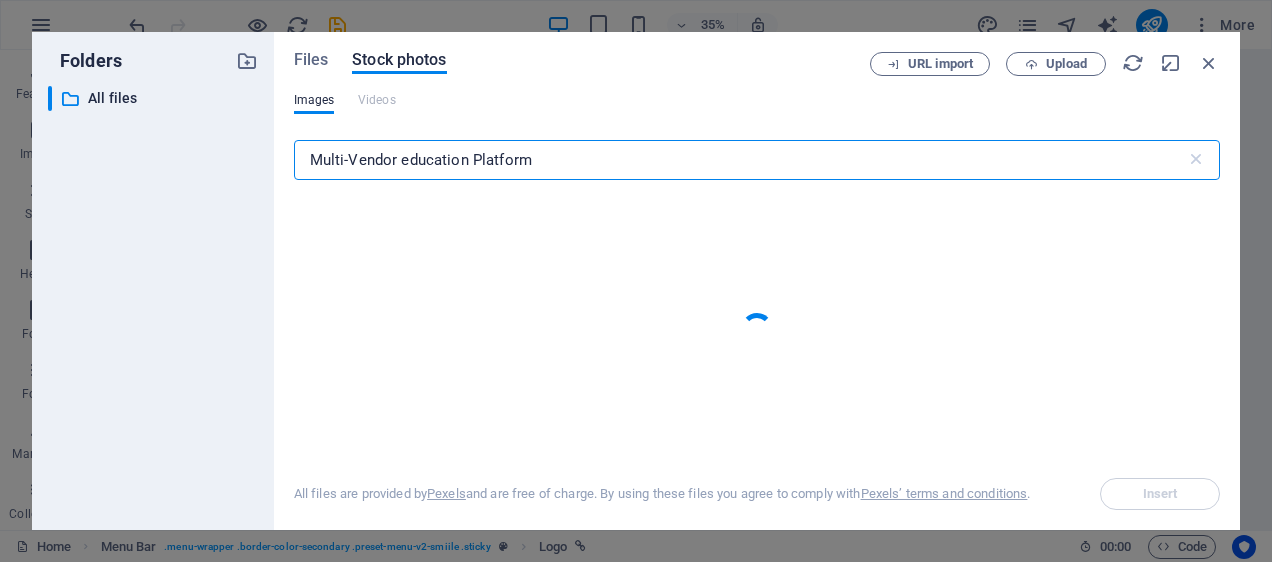 click on "Multi-Vendor education Platform" at bounding box center (740, 160) 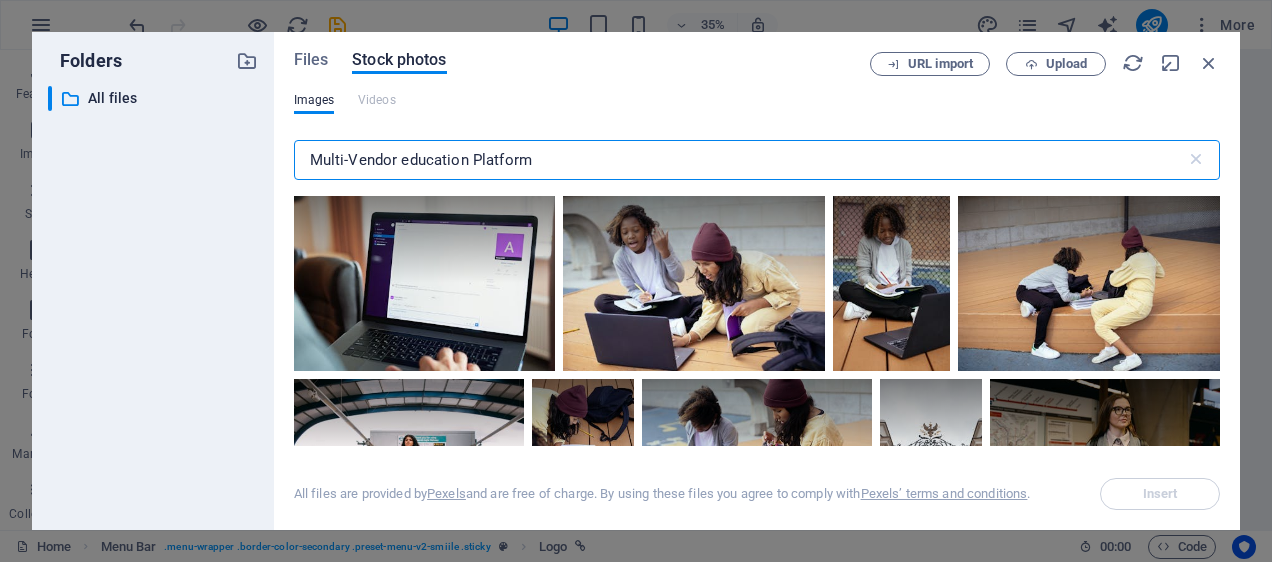 click on "Multi-Vendor education Platform" at bounding box center [740, 160] 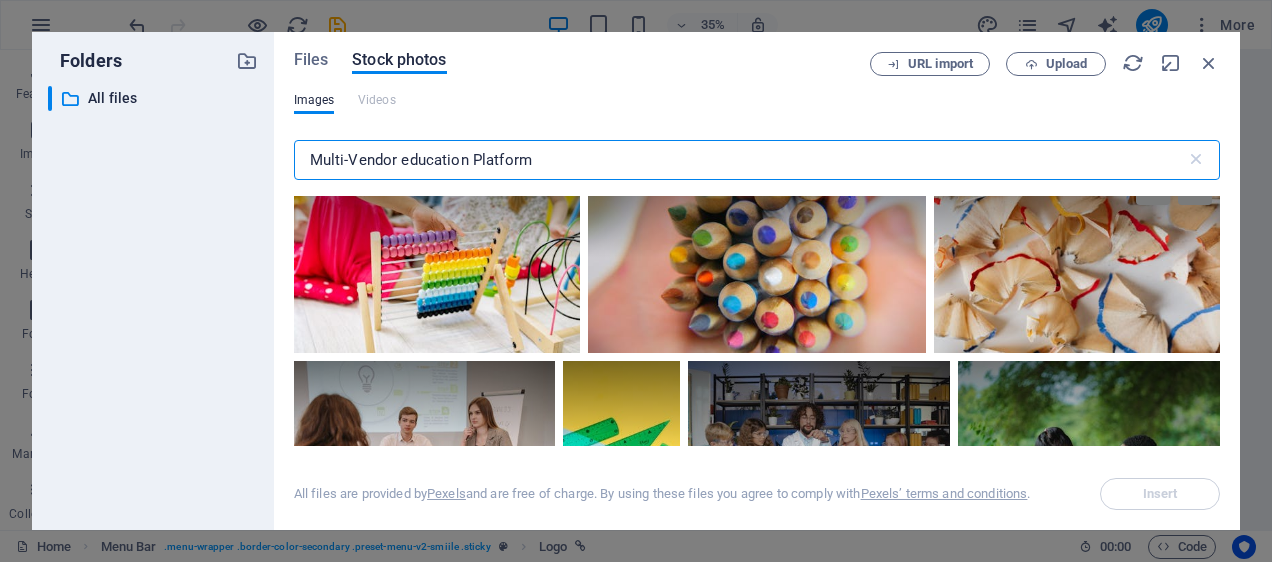 scroll, scrollTop: 6500, scrollLeft: 0, axis: vertical 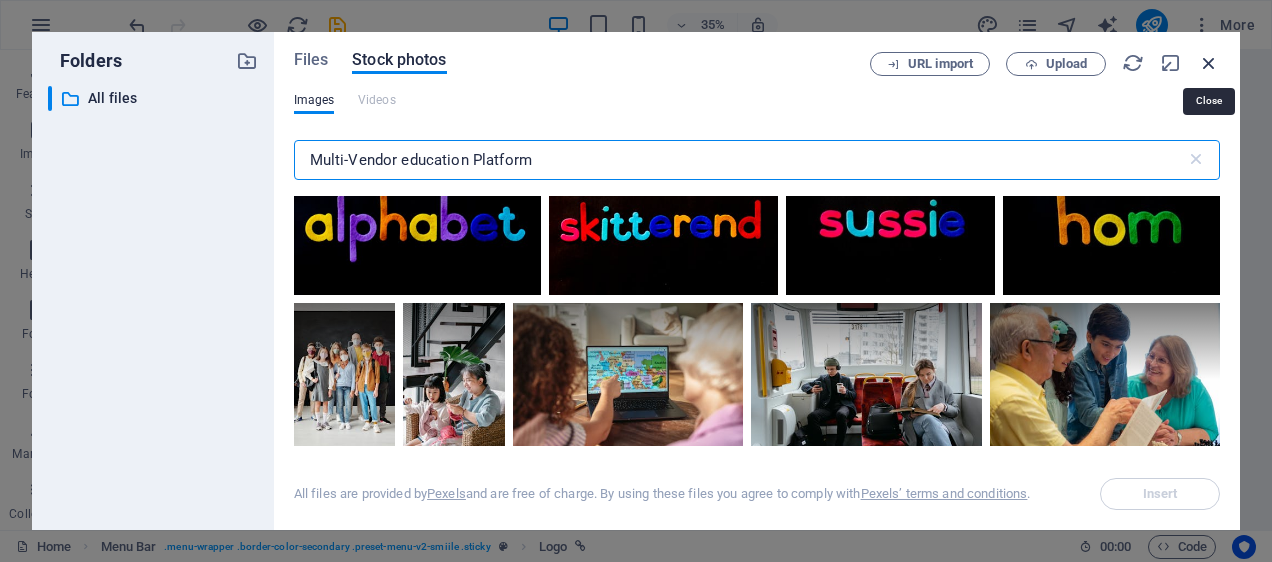 type on "Multi-Vendor education Platform" 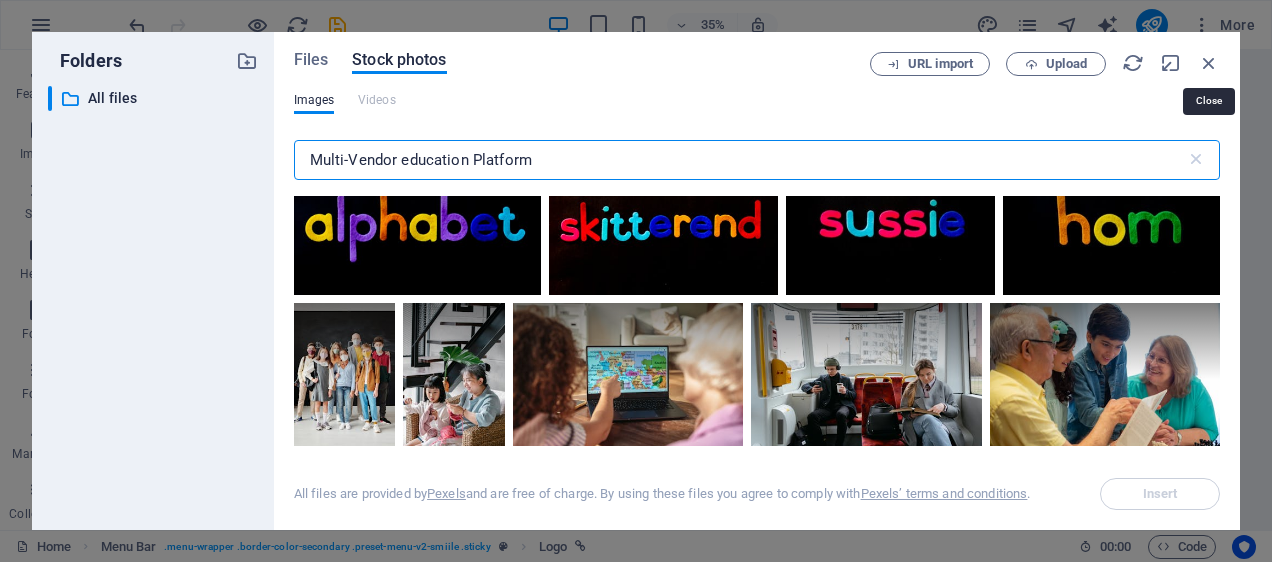 scroll, scrollTop: 1750, scrollLeft: 0, axis: vertical 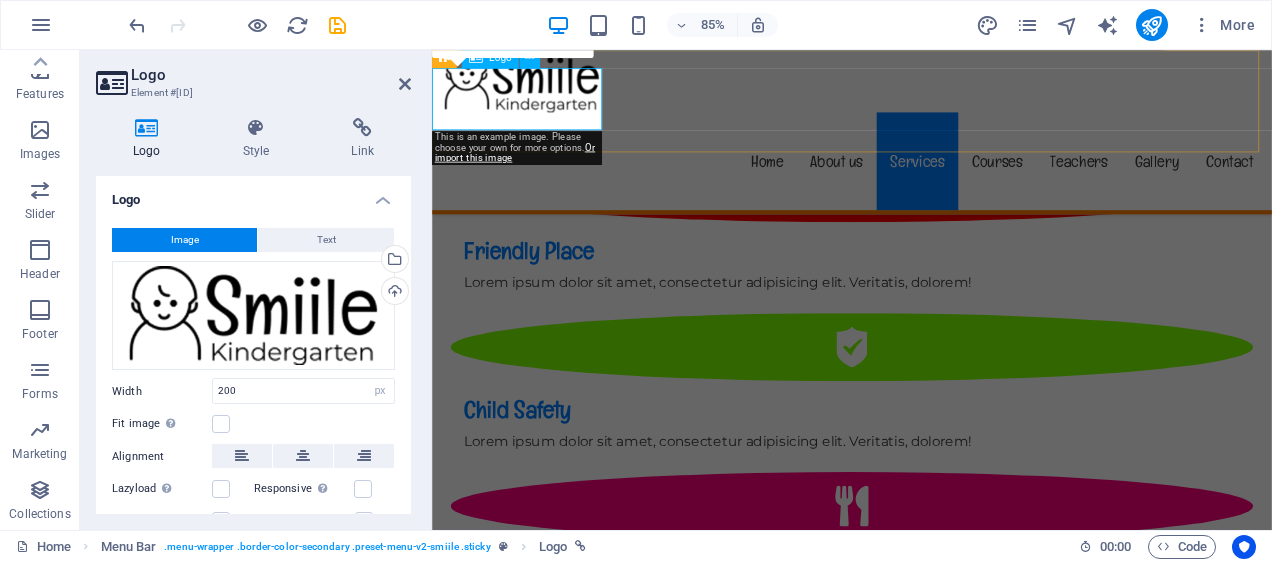 click at bounding box center (926, 86) 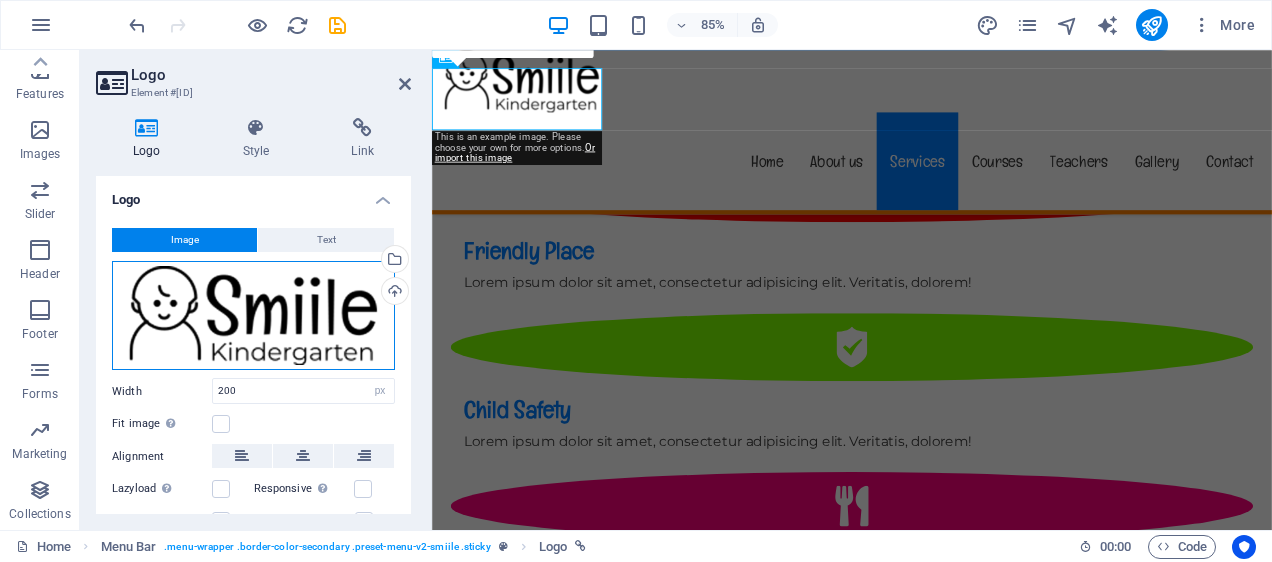 click on "Drag files here, click to choose files or select files from Files or our free stock photos & videos" at bounding box center [253, 316] 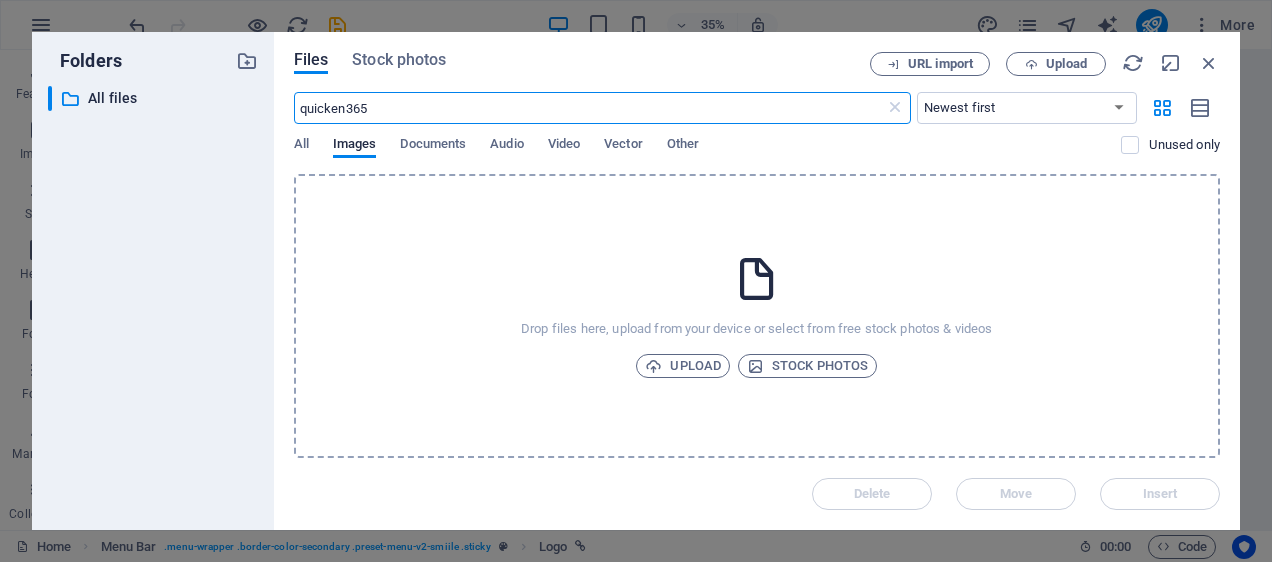scroll, scrollTop: 2090, scrollLeft: 0, axis: vertical 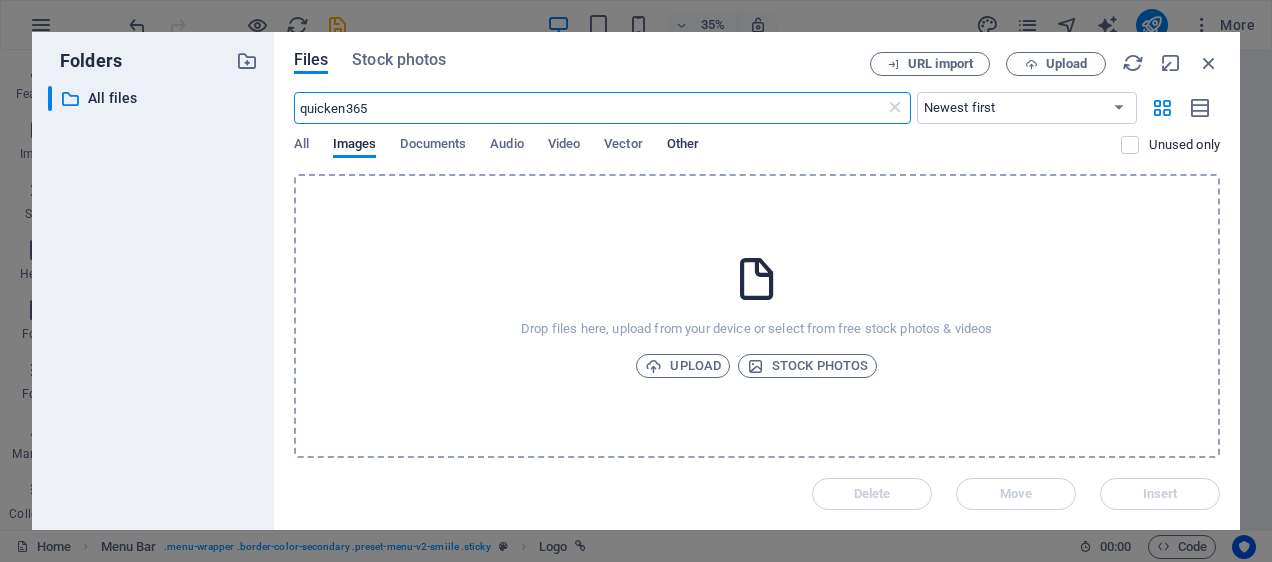 click on "Other" at bounding box center [683, 146] 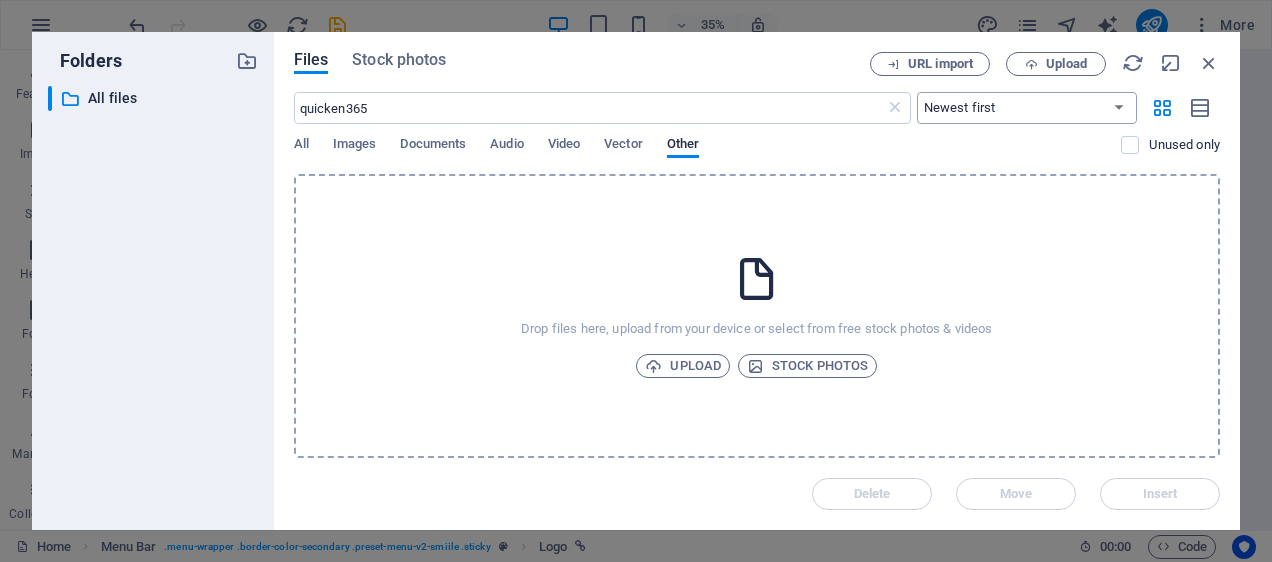 click on "Newest first Oldest first Name (A-Z) Name (Z-A) Size (0-9) Size (9-0) Resolution (0-9) Resolution (9-0)" at bounding box center [1027, 108] 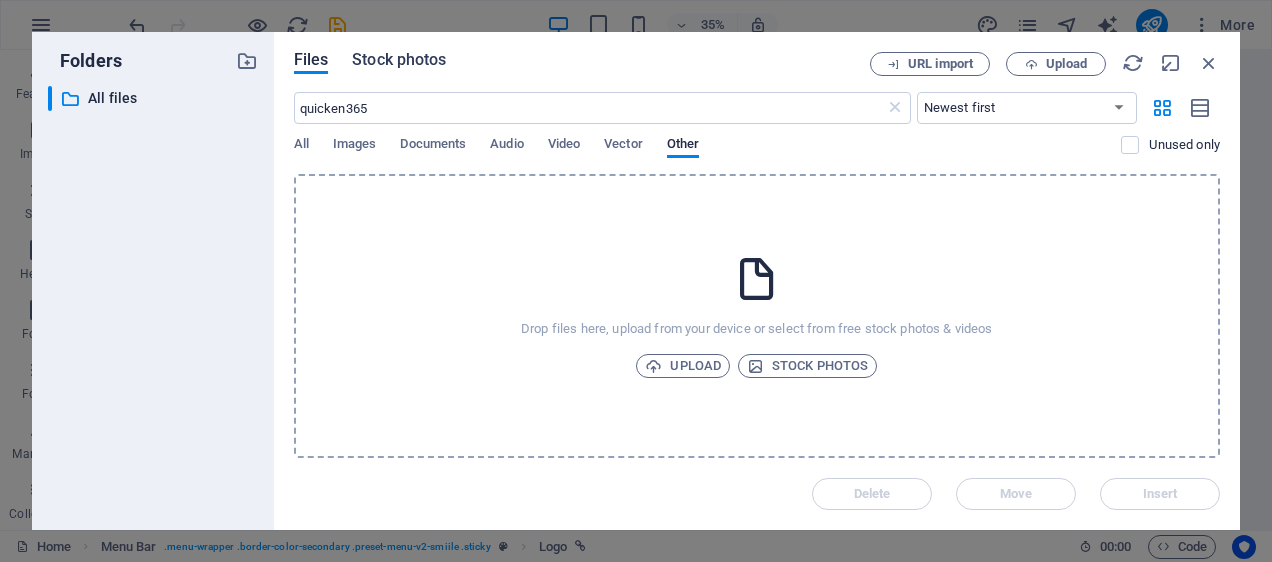 click on "Stock photos" at bounding box center [399, 60] 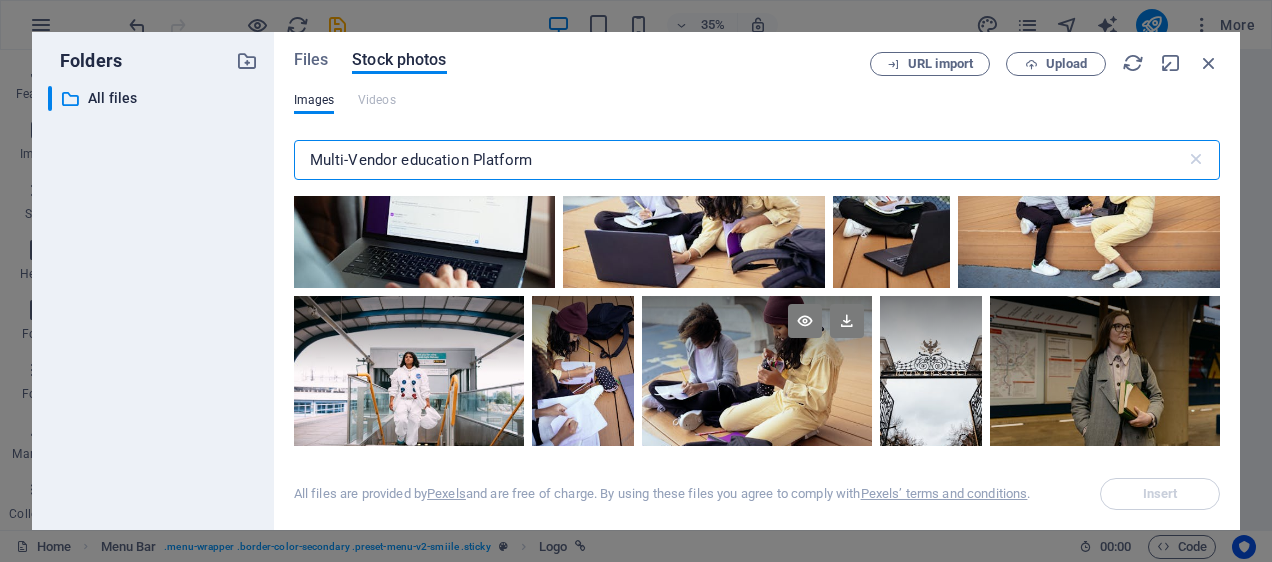 scroll, scrollTop: 417, scrollLeft: 0, axis: vertical 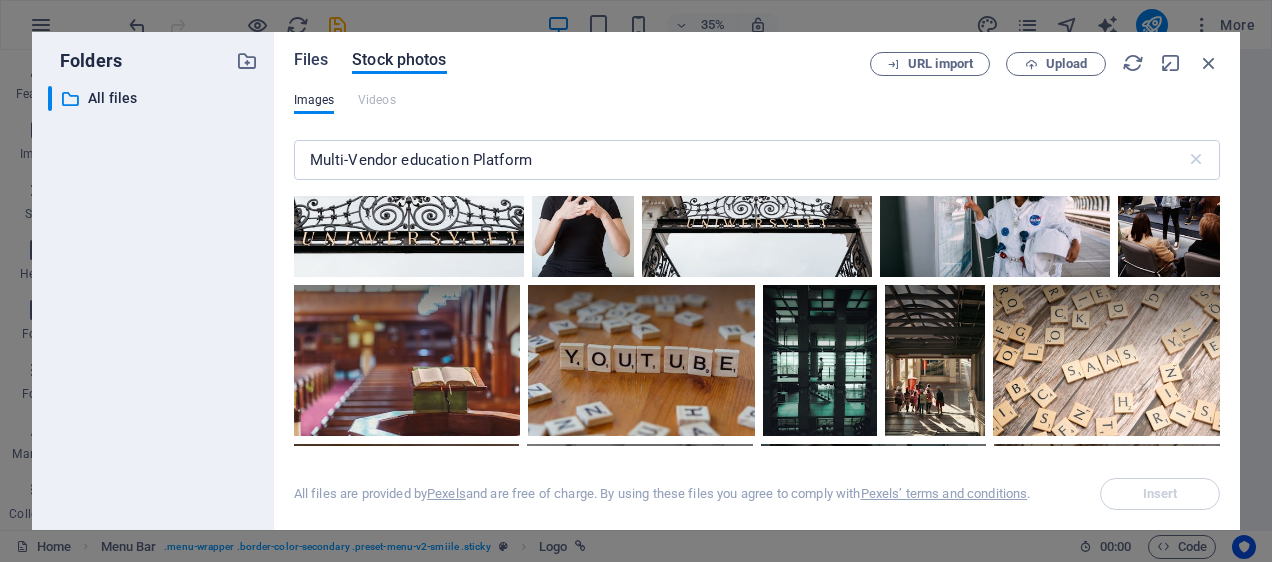 click on "Files" at bounding box center (311, 60) 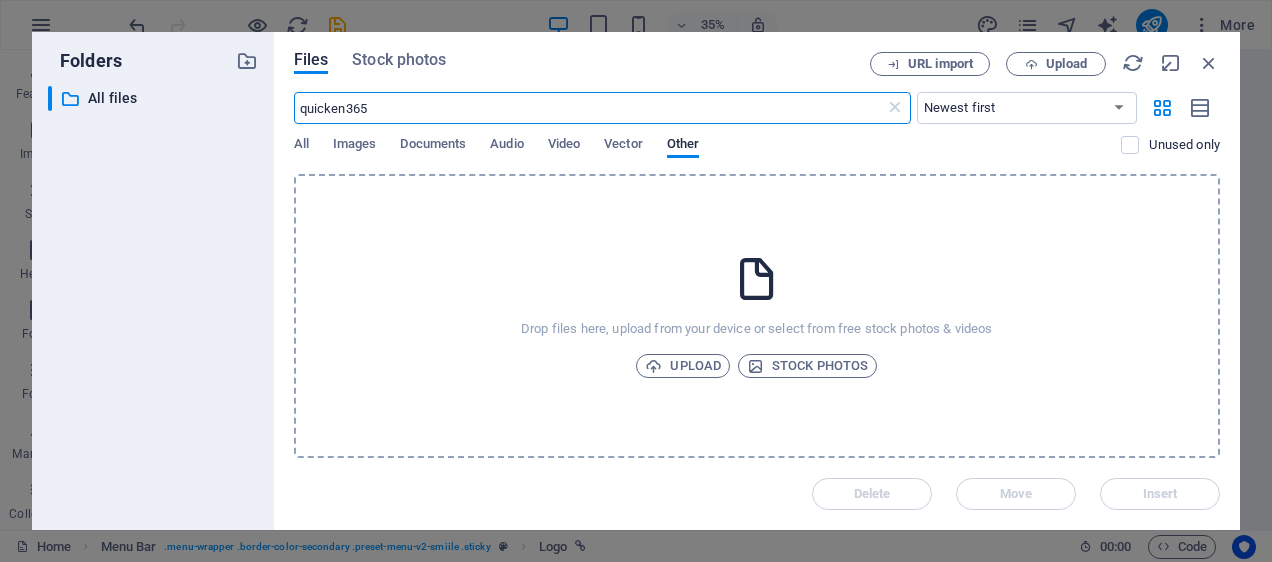 click on "quicken365" at bounding box center (589, 108) 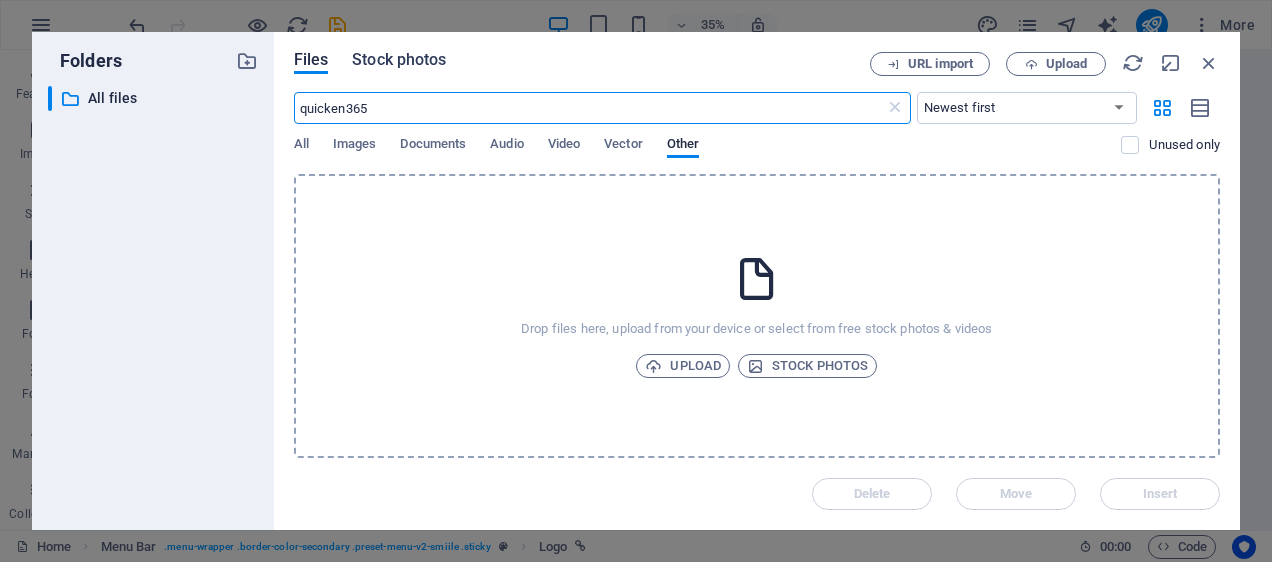 click on "Stock photos" at bounding box center [399, 60] 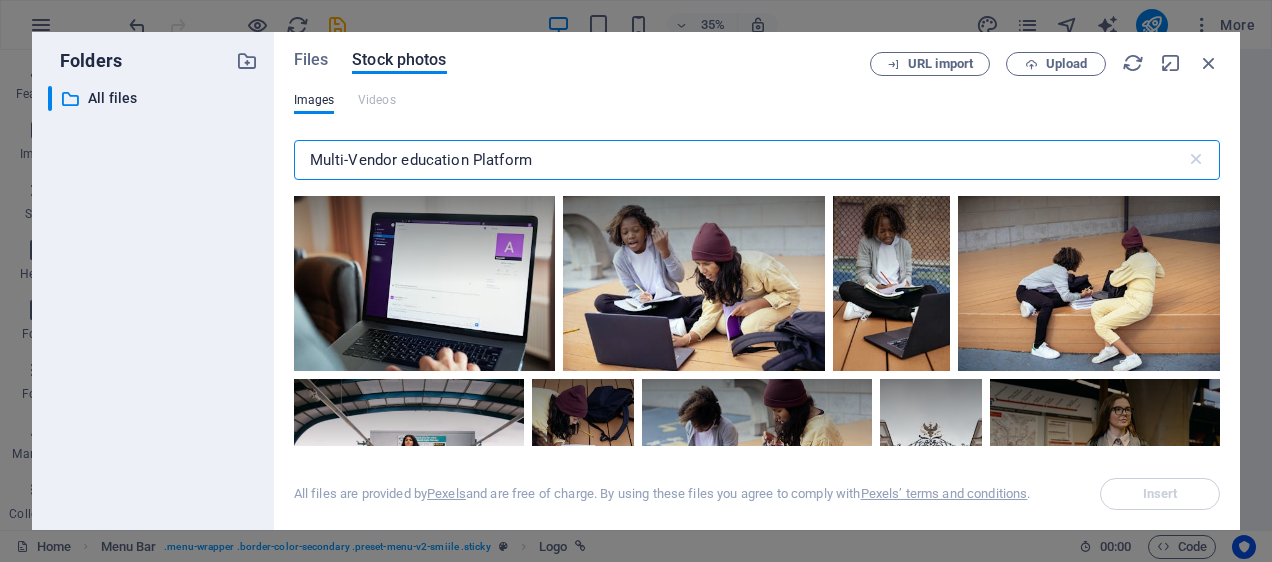 click on "Multi-Vendor education Platform" at bounding box center (740, 160) 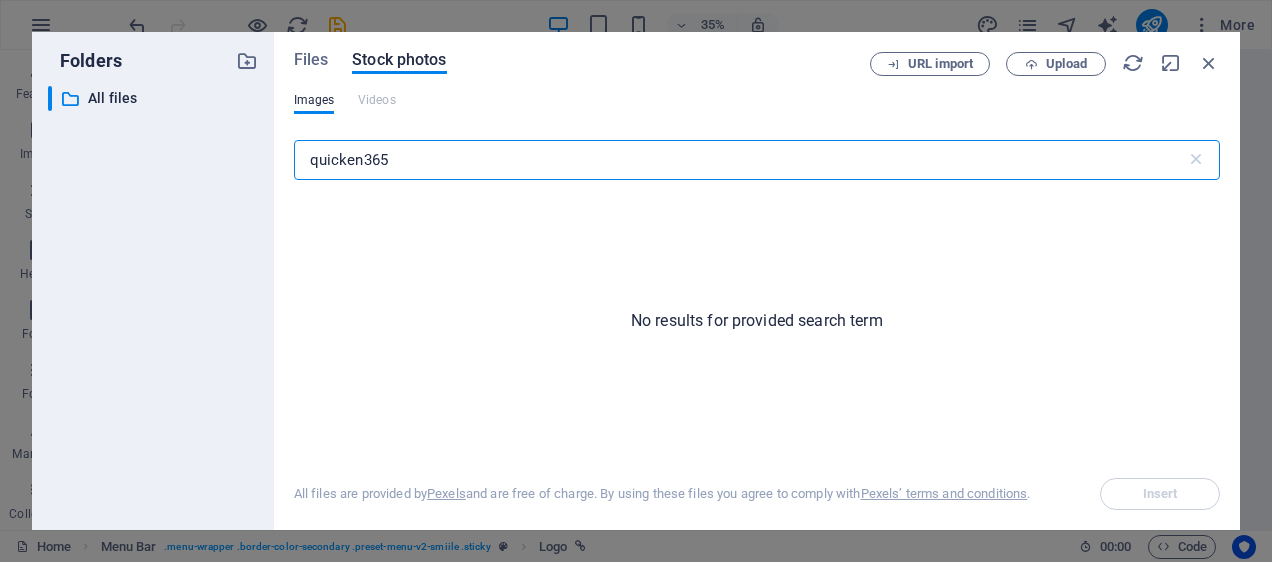click on "quicken365" at bounding box center (740, 160) 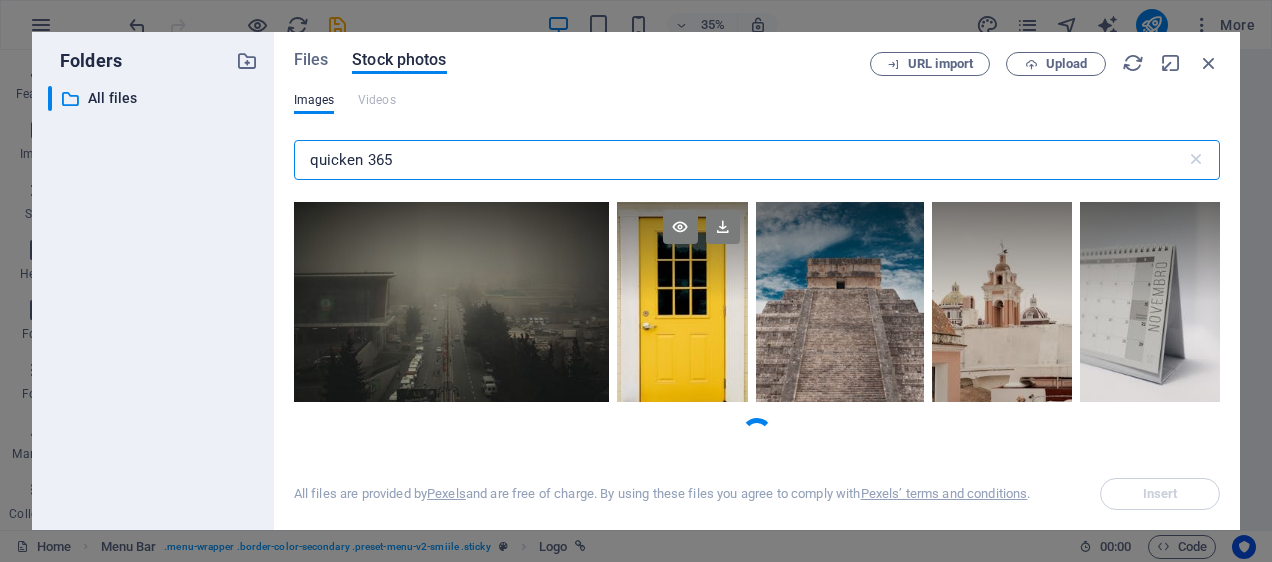 scroll, scrollTop: 913, scrollLeft: 0, axis: vertical 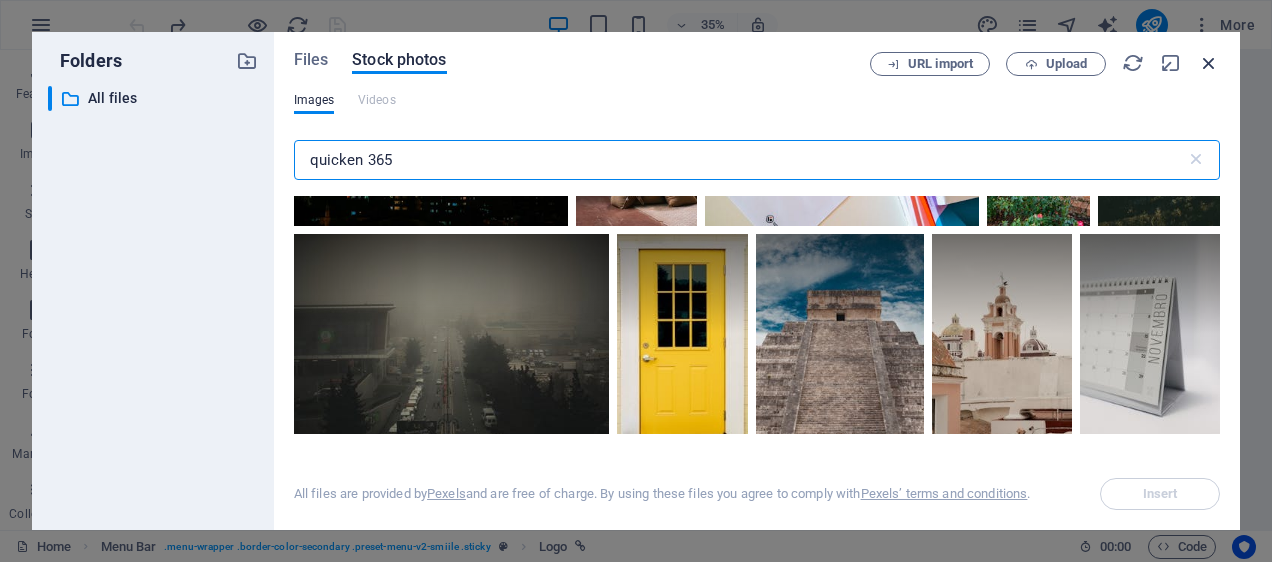 type on "quicken 365" 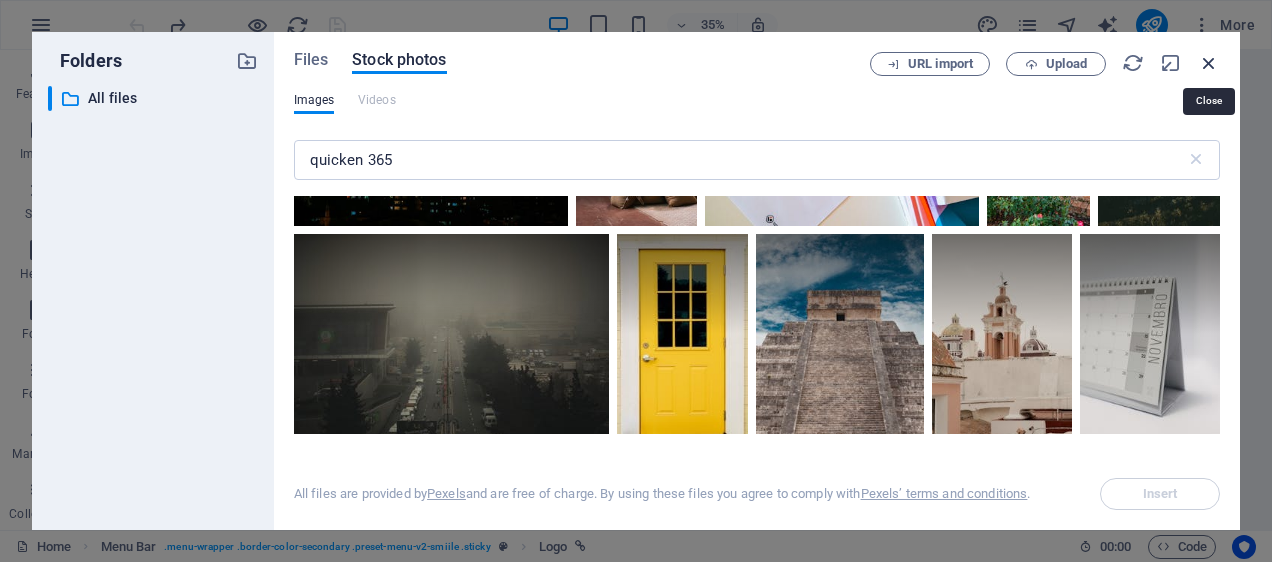drag, startPoint x: 1210, startPoint y: 64, endPoint x: 964, endPoint y: 63, distance: 246.00203 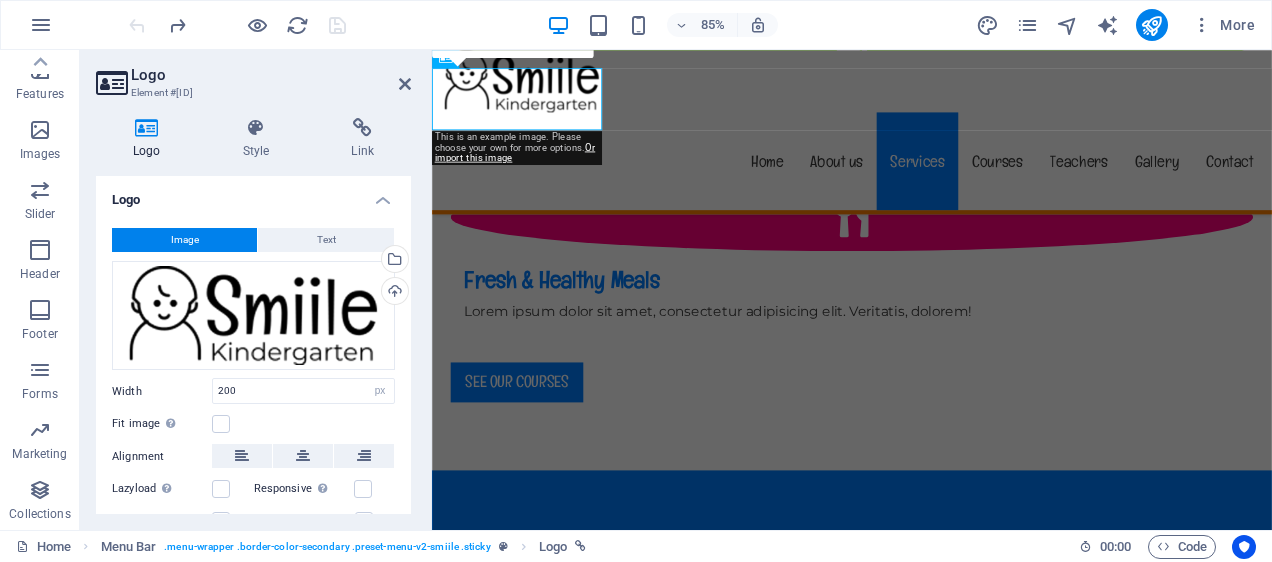 scroll, scrollTop: 1750, scrollLeft: 0, axis: vertical 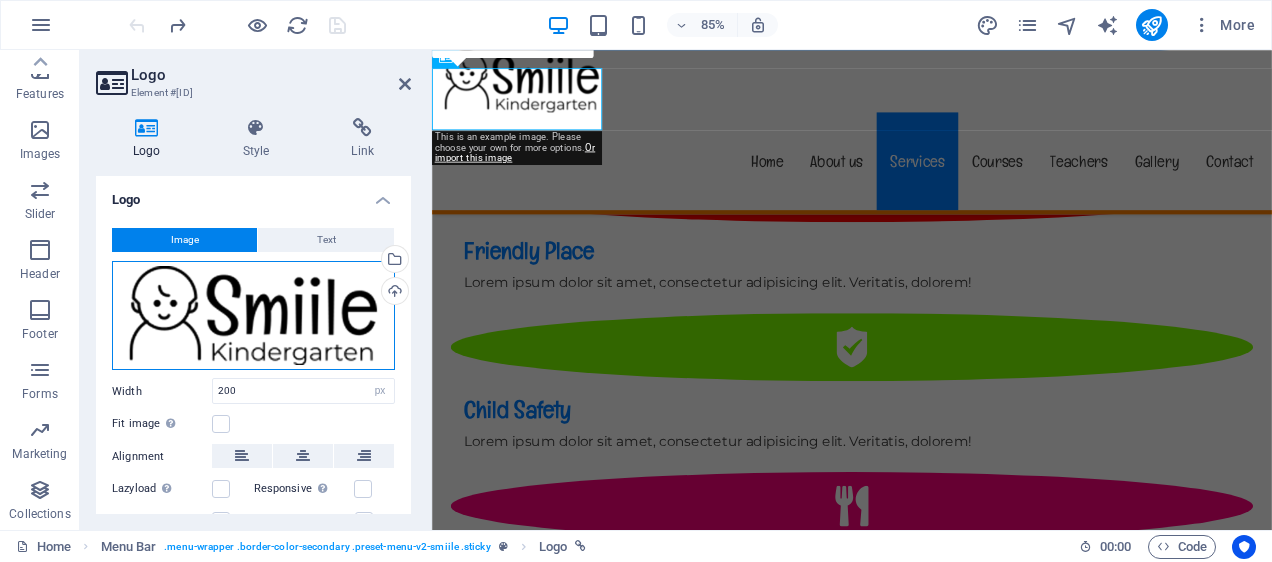 click on "Drag files here, click to choose files or select files from Files or our free stock photos & videos" at bounding box center (253, 316) 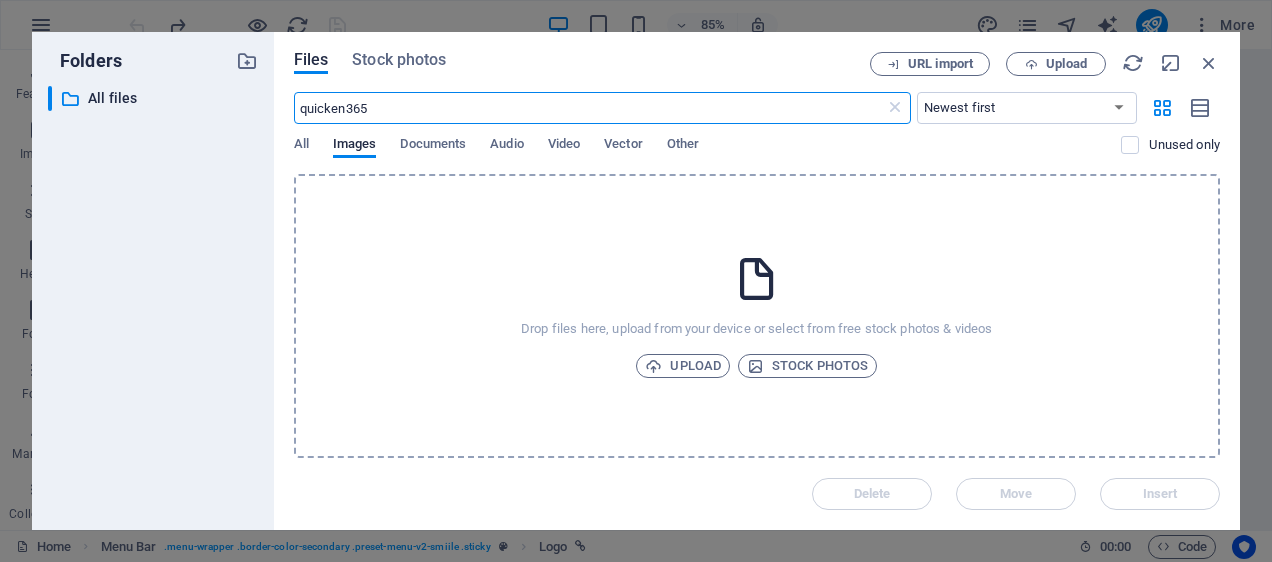scroll, scrollTop: 2090, scrollLeft: 0, axis: vertical 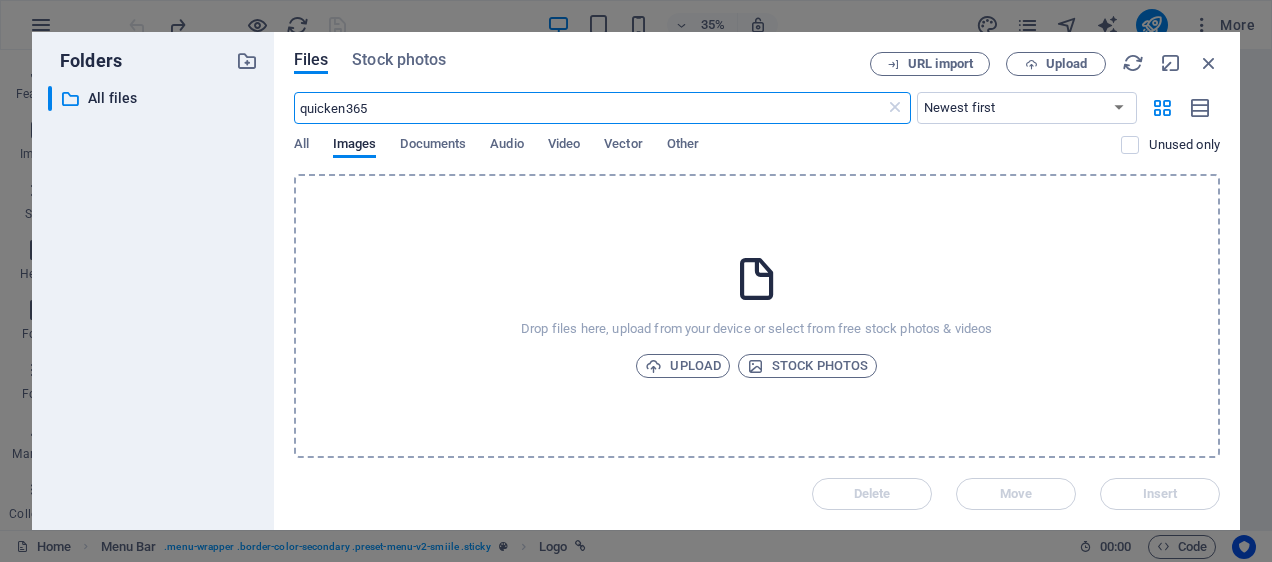 click on "Files Stock photos URL import Upload quicken365 ​ Newest first Oldest first Name (A-Z) Name (Z-A) Size (0-9) Size (9-0) Resolution (0-9) Resolution (9-0) All Images Documents Audio Video Vector Other Unused only Drop files here, upload from your device or select from free stock photos & videos Upload Stock photos Delete Move Insert" at bounding box center (757, 281) 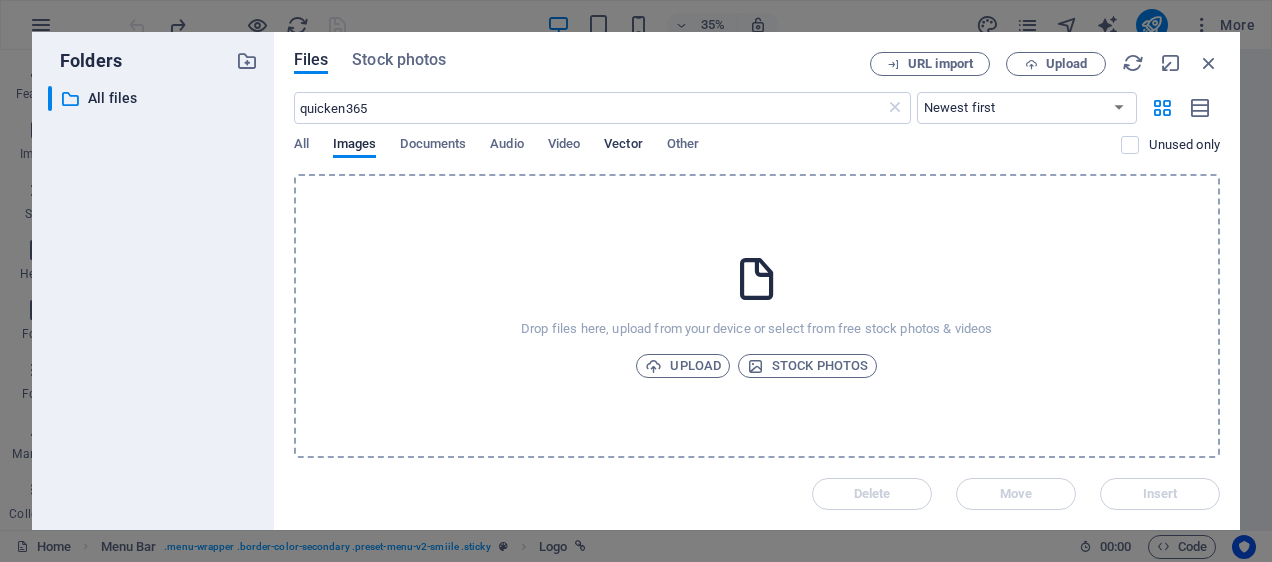 click on "Vector" at bounding box center (623, 146) 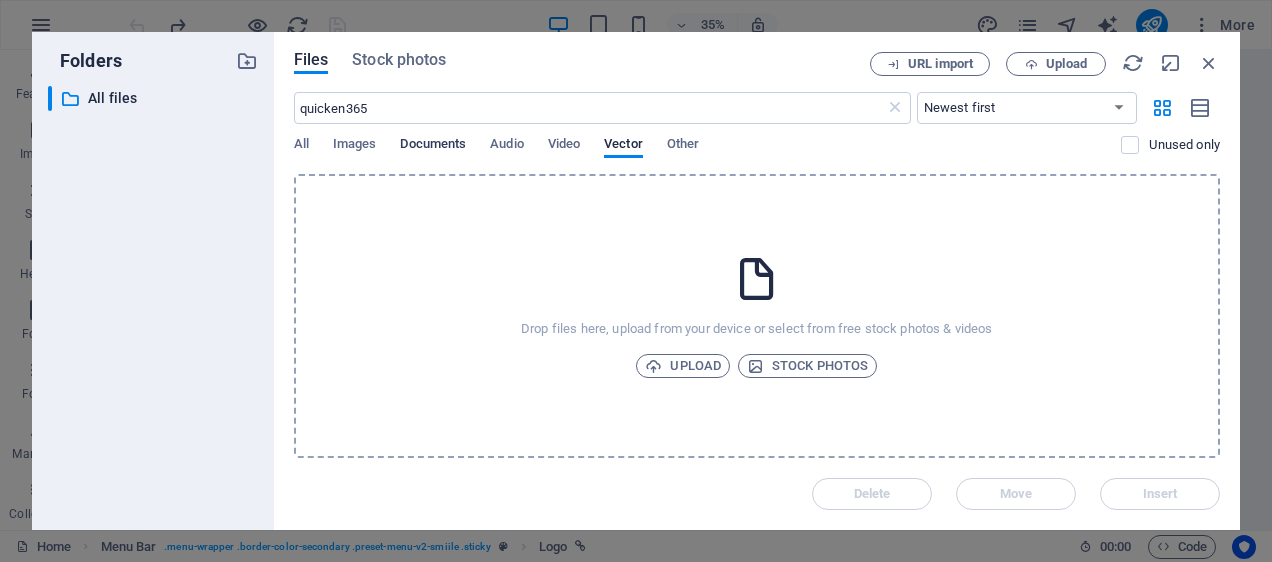 click on "Documents" at bounding box center (433, 146) 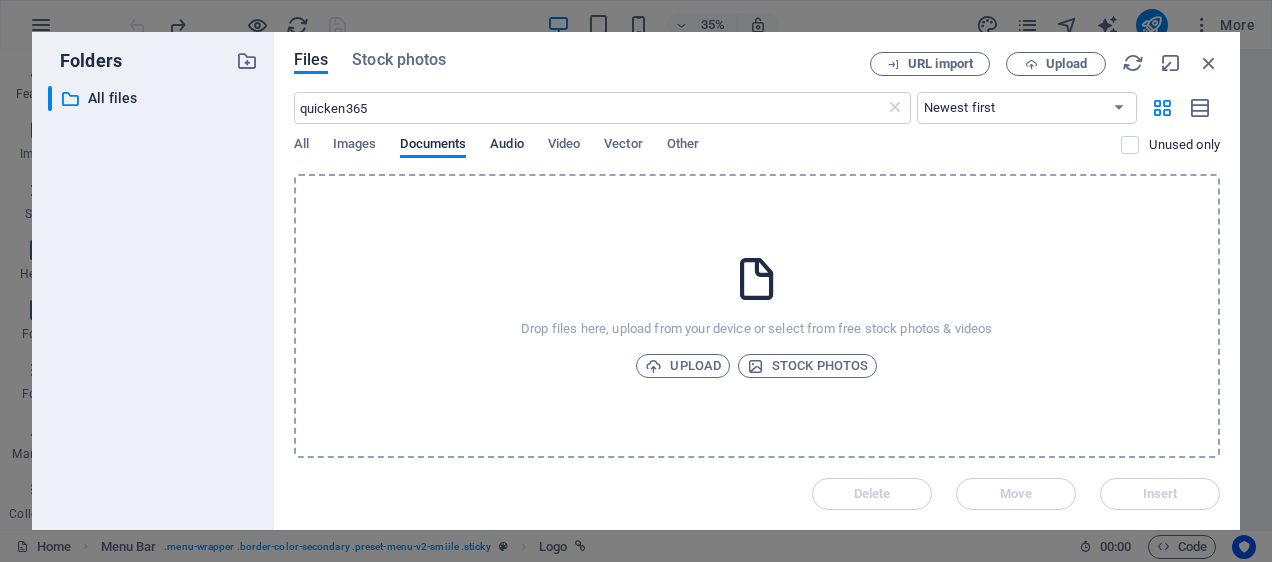 click on "Audio" at bounding box center [506, 146] 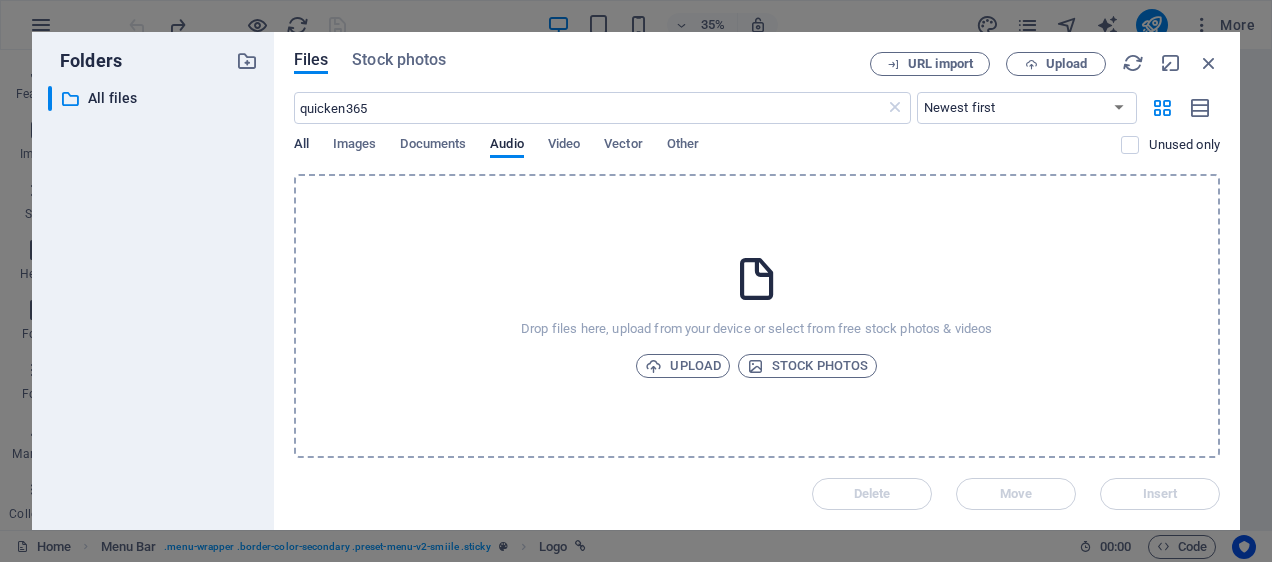 click on "All" at bounding box center (301, 146) 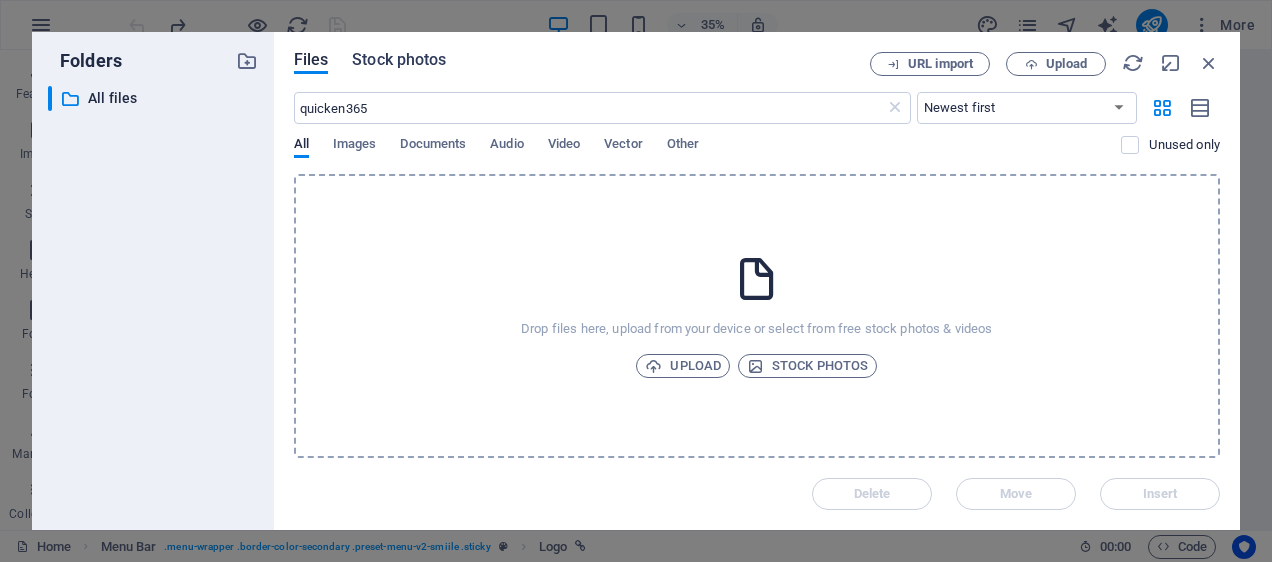 click on "Stock photos" at bounding box center [399, 60] 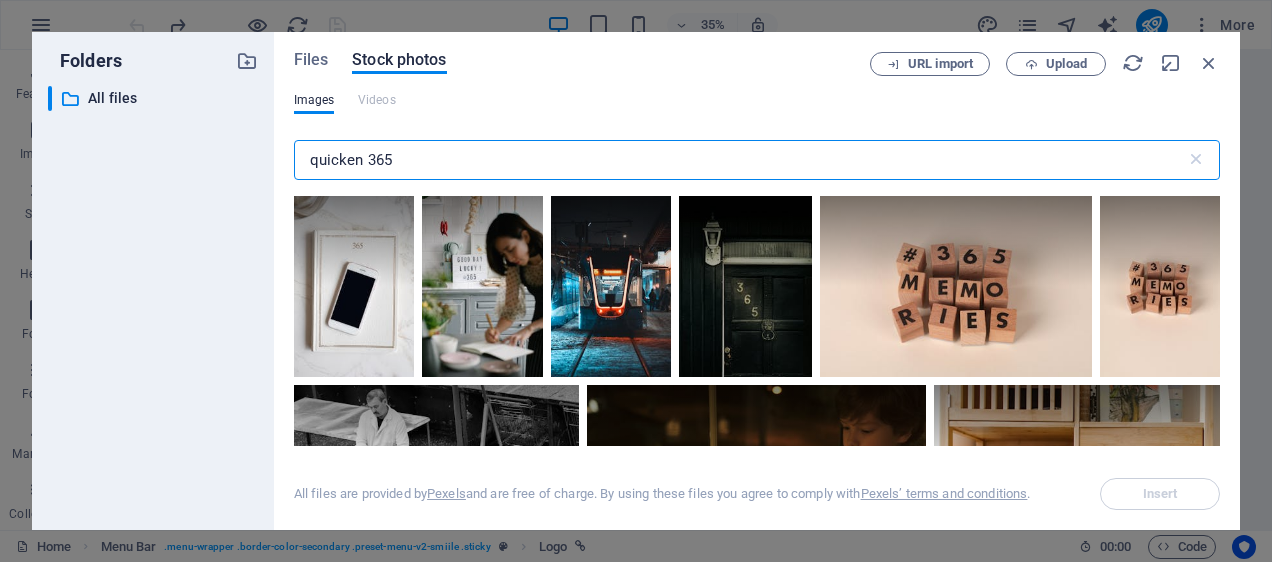 click on "quicken 365" at bounding box center [740, 160] 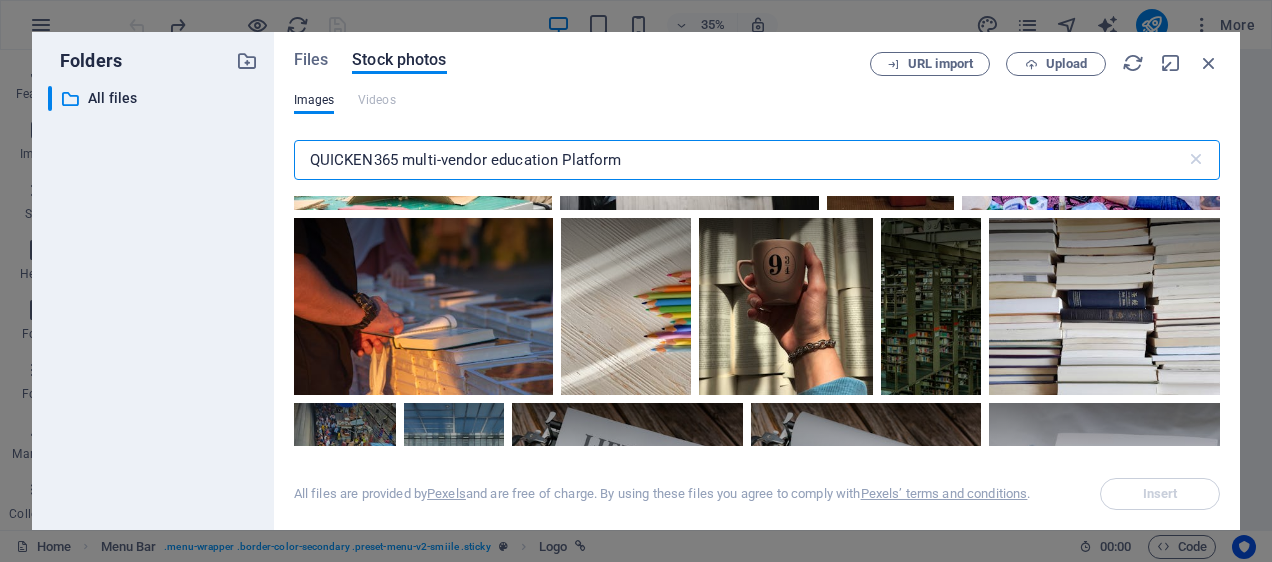 scroll, scrollTop: 15667, scrollLeft: 0, axis: vertical 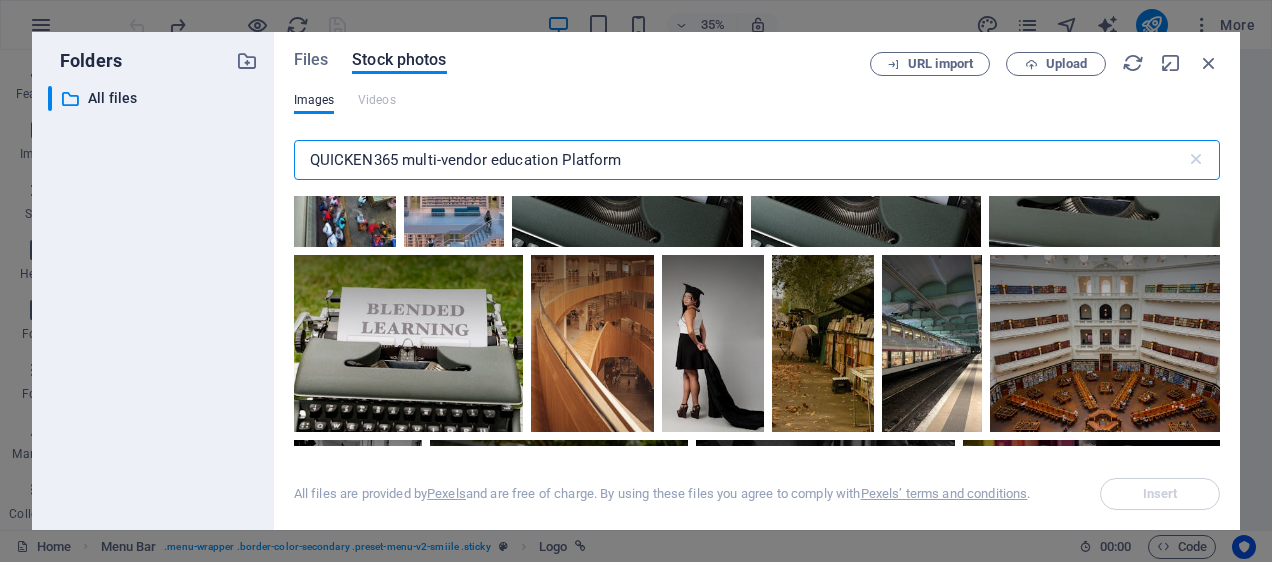 drag, startPoint x: 494, startPoint y: 162, endPoint x: 404, endPoint y: 155, distance: 90.27181 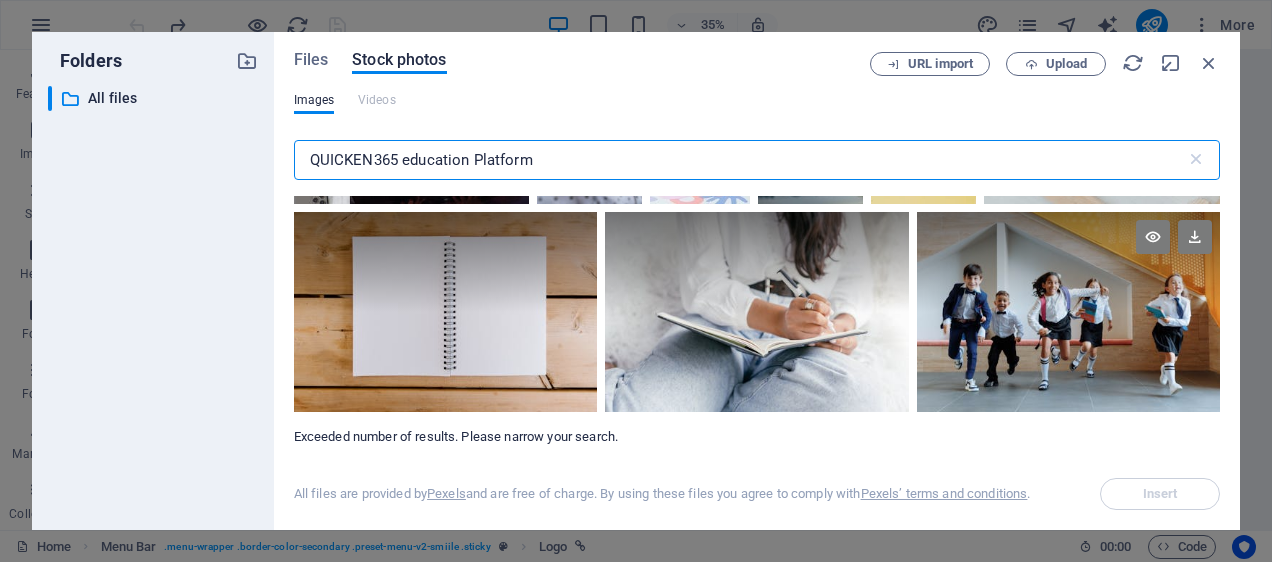 scroll, scrollTop: 18553, scrollLeft: 0, axis: vertical 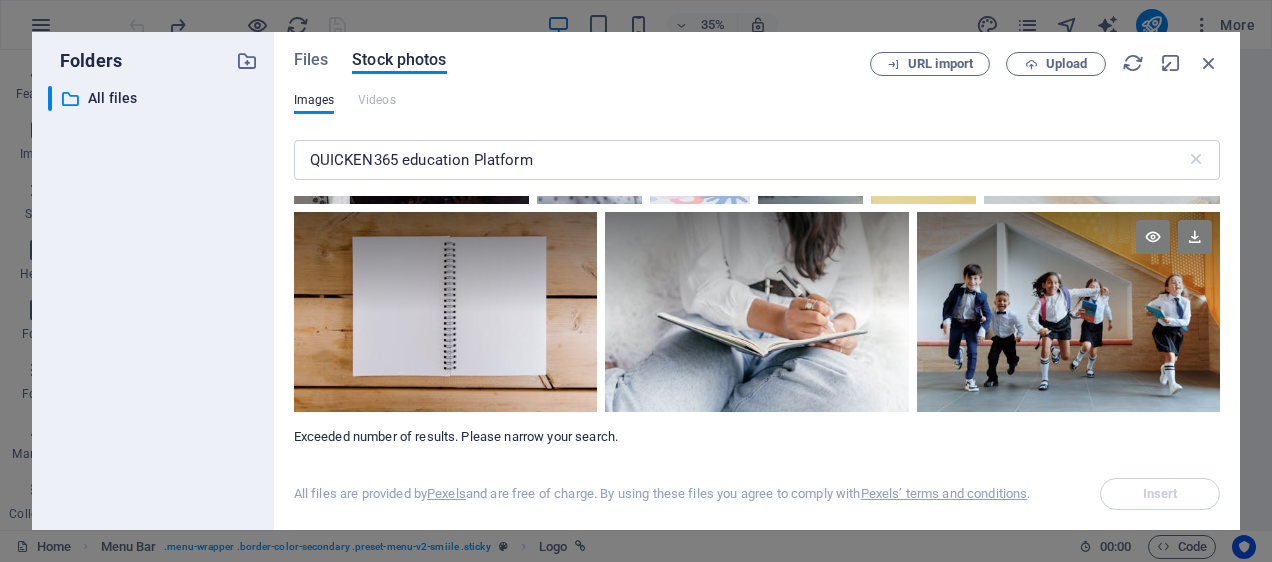 click at bounding box center (1068, 262) 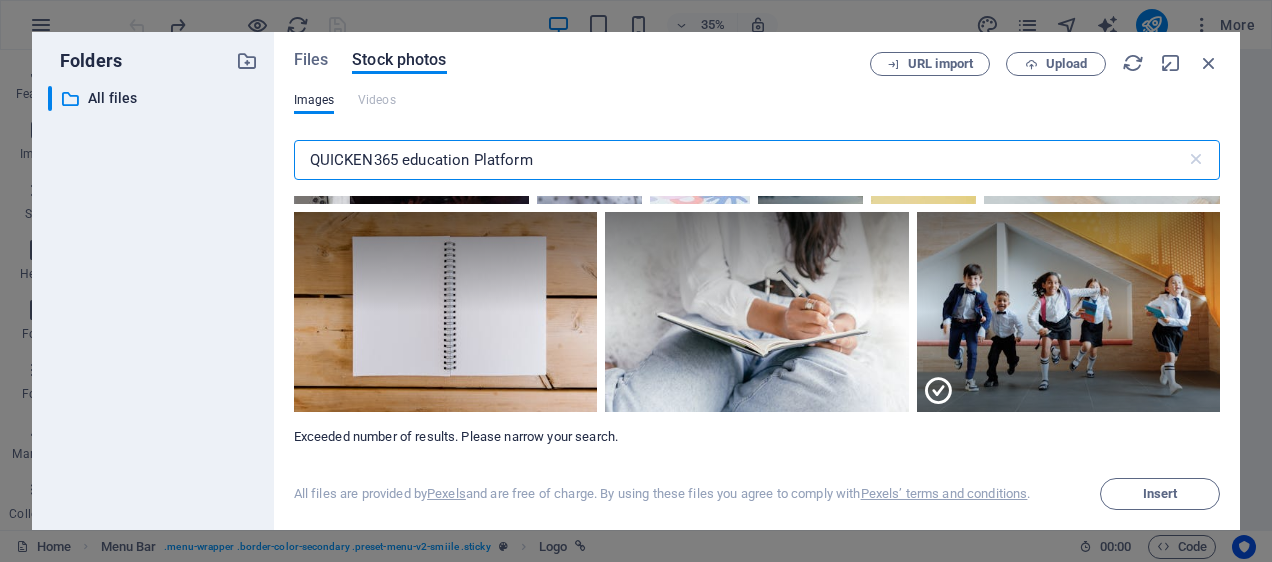 click on "QUICKEN365 education Platform" at bounding box center [740, 160] 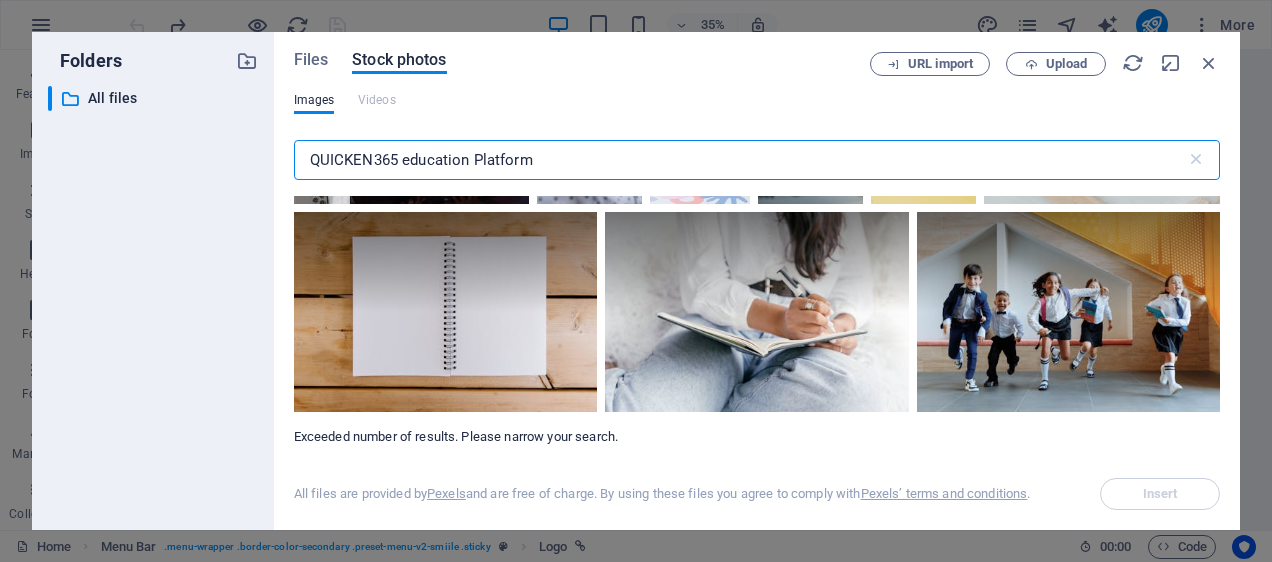 click on "QUICKEN365 education Platform" at bounding box center [740, 160] 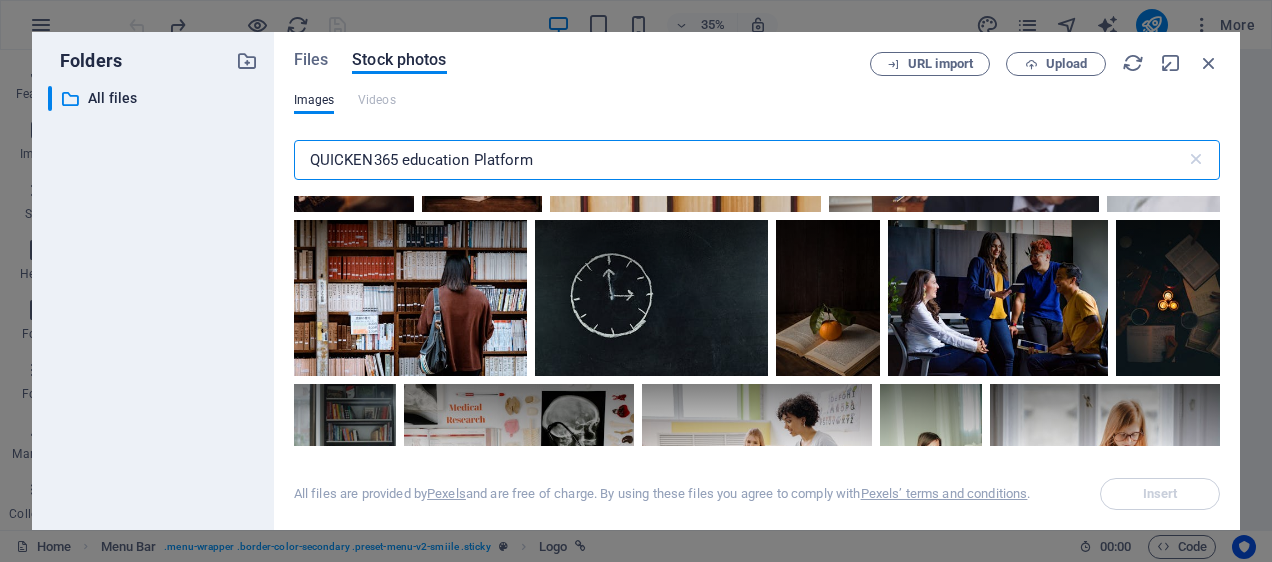 scroll, scrollTop: 10250, scrollLeft: 0, axis: vertical 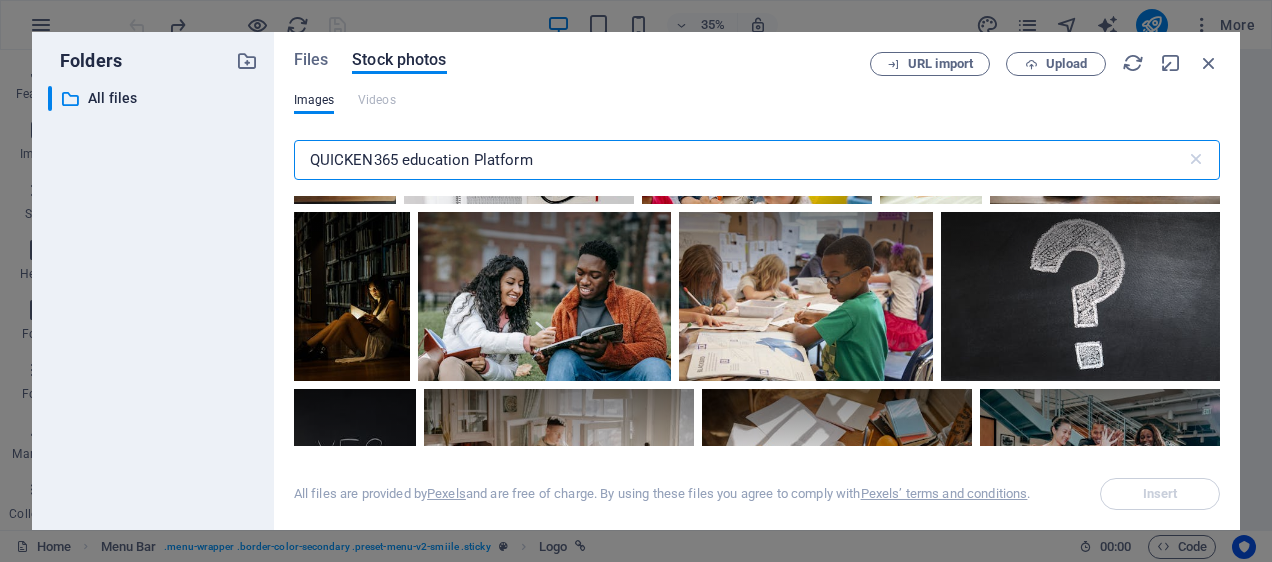 click on "QUICKEN365 education Platform" at bounding box center (740, 160) 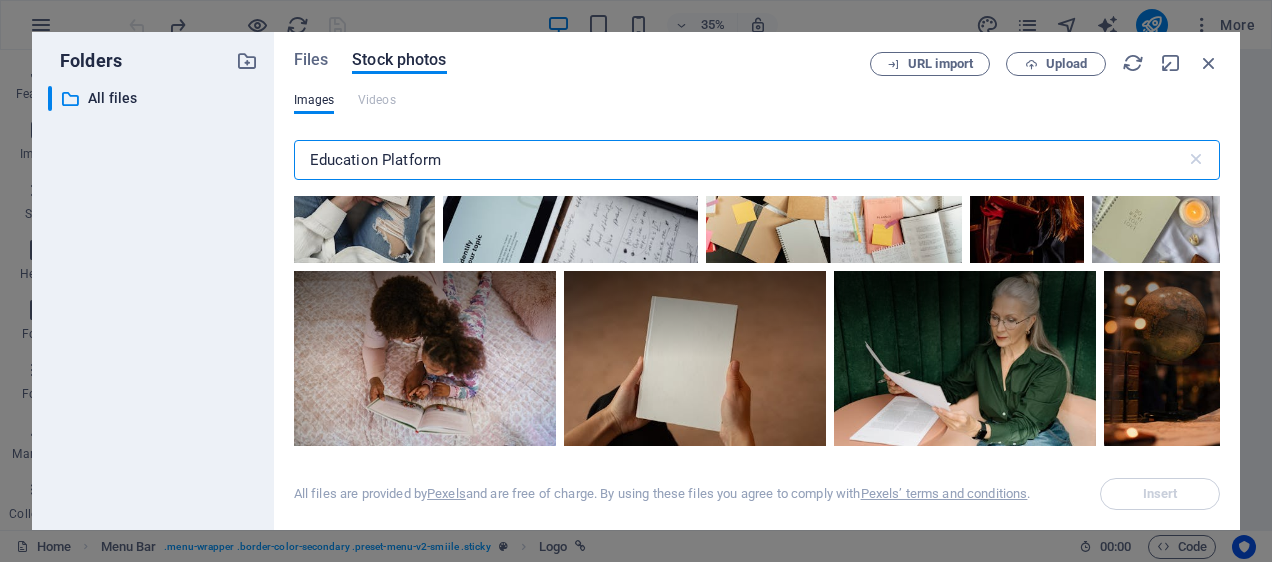 scroll, scrollTop: 7750, scrollLeft: 0, axis: vertical 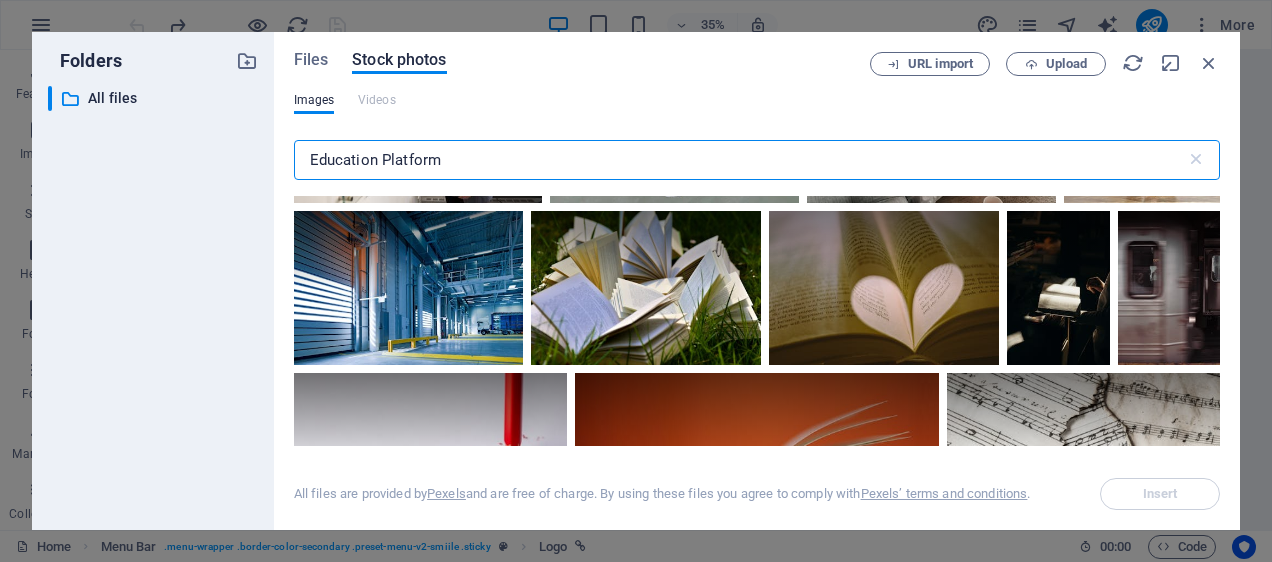 click on "Education Platform" at bounding box center [740, 160] 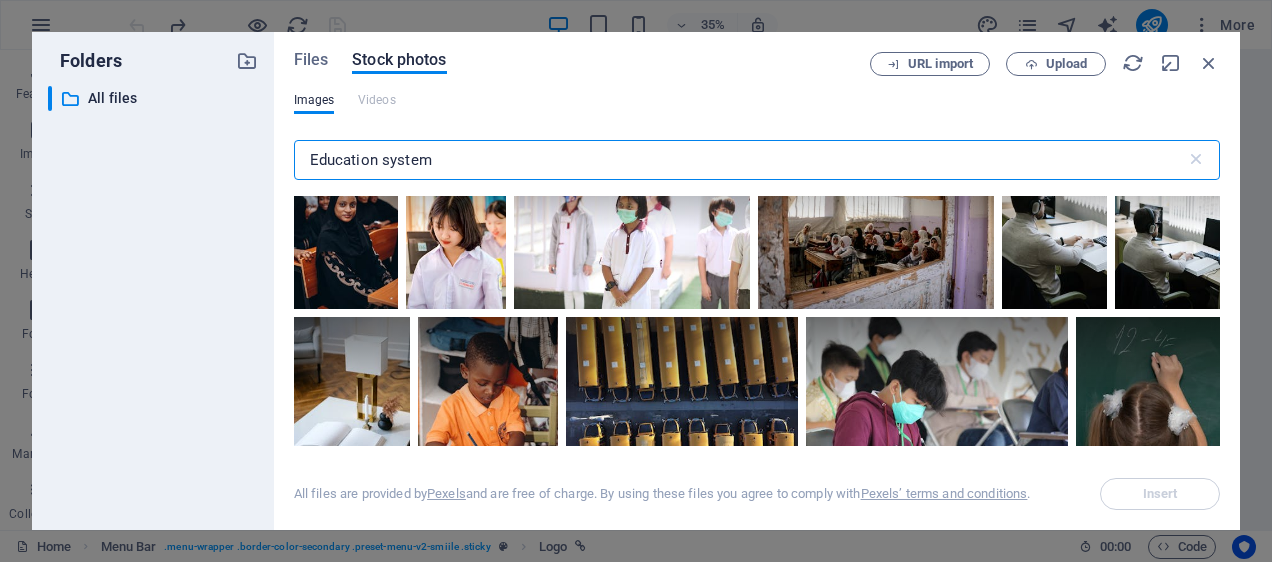 scroll, scrollTop: 13417, scrollLeft: 0, axis: vertical 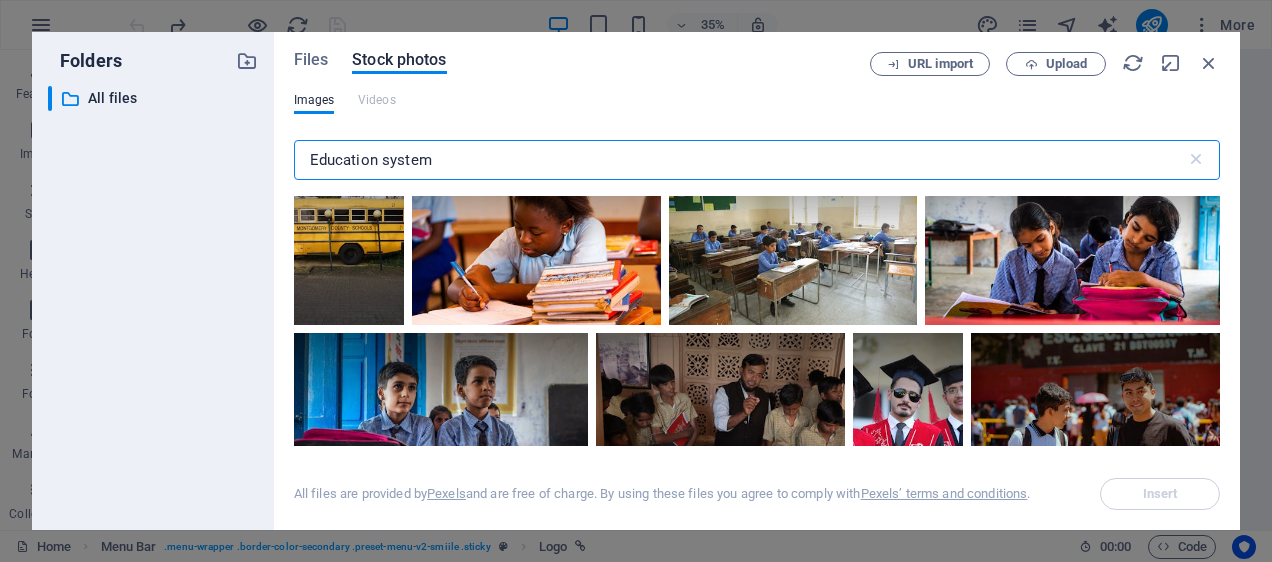 click on "Education system" at bounding box center [740, 160] 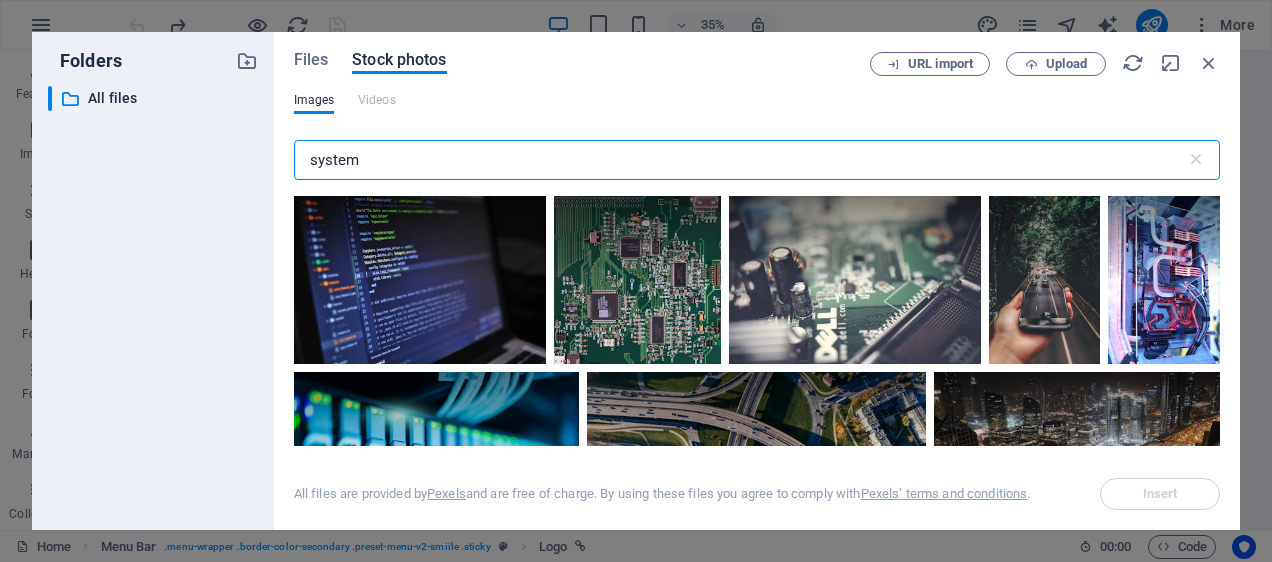click on "system" at bounding box center [740, 160] 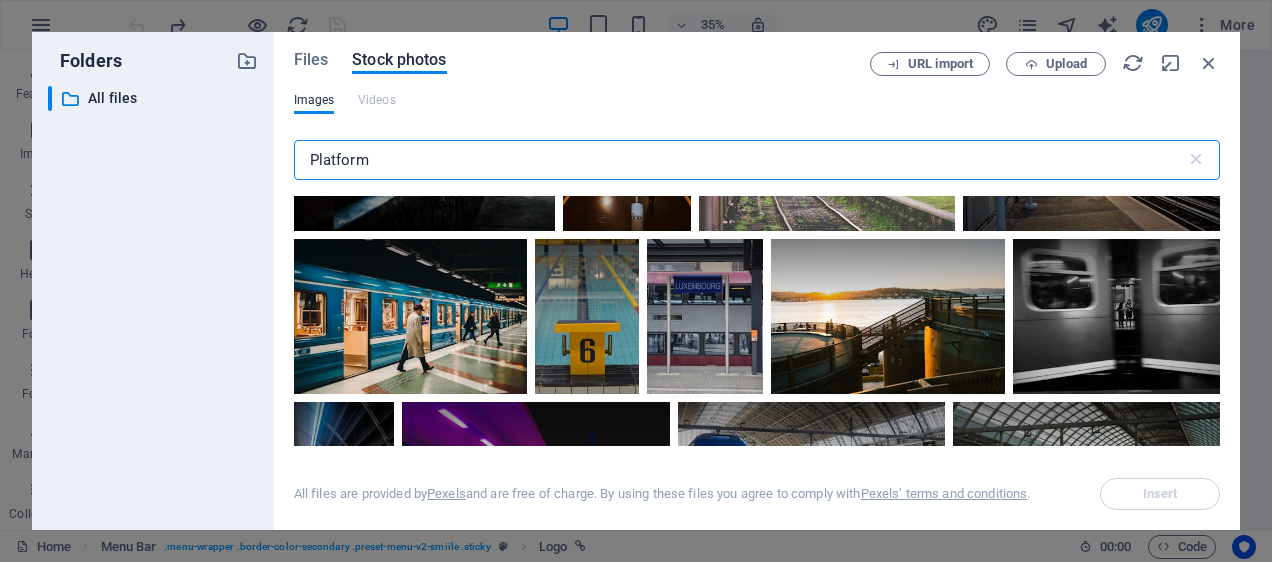 scroll, scrollTop: 1417, scrollLeft: 0, axis: vertical 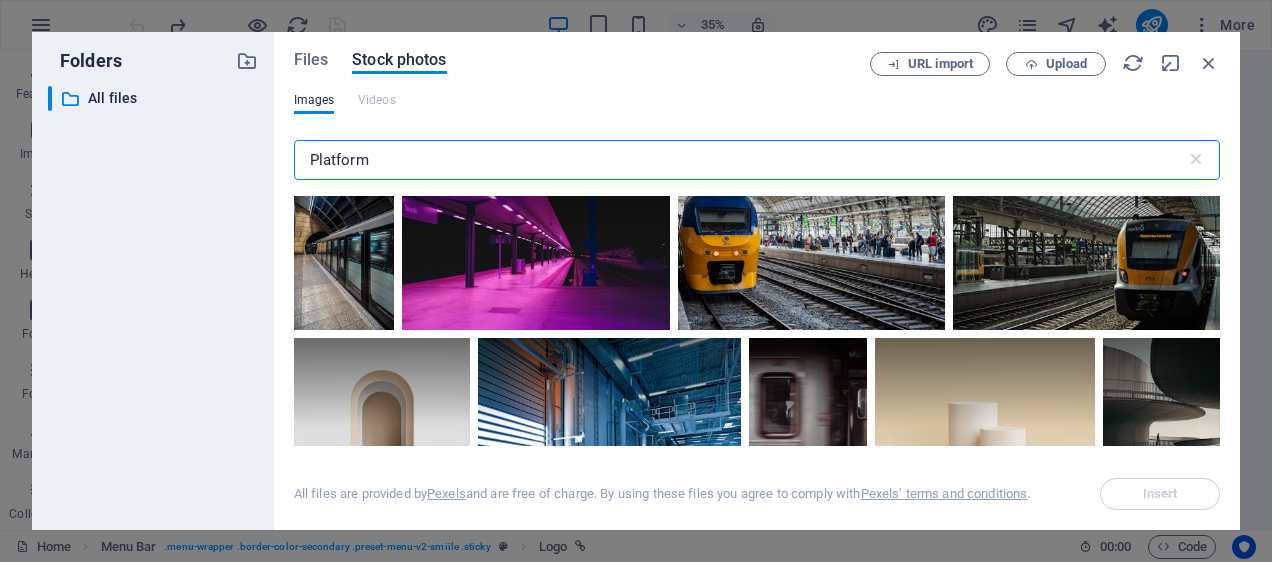 click on "Platform" at bounding box center [740, 160] 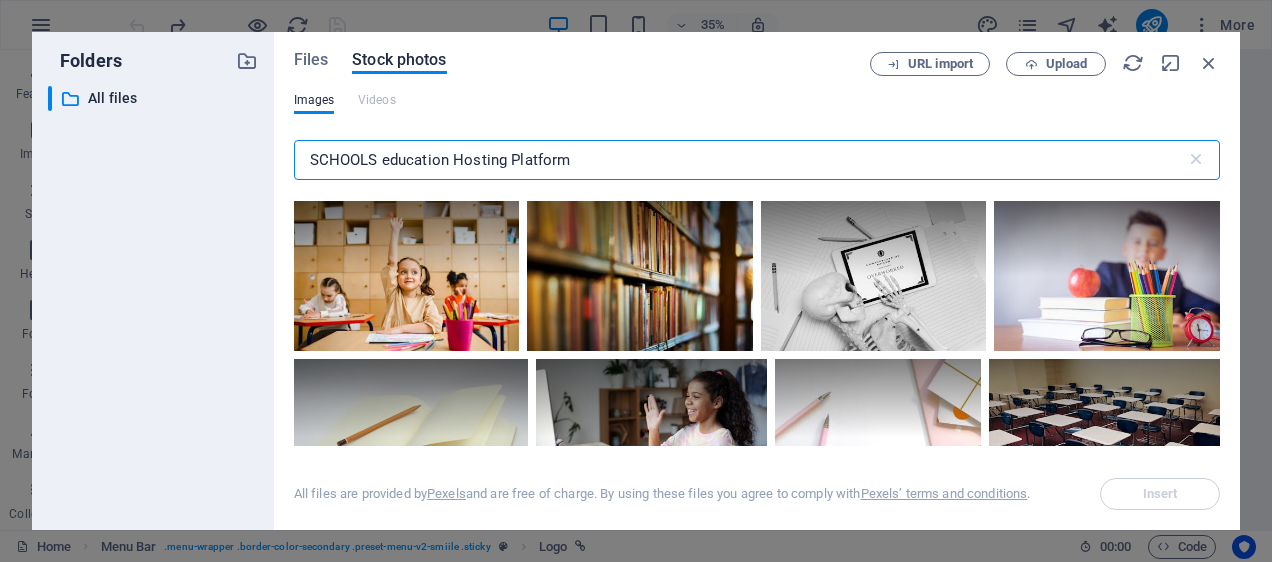 scroll, scrollTop: 5417, scrollLeft: 0, axis: vertical 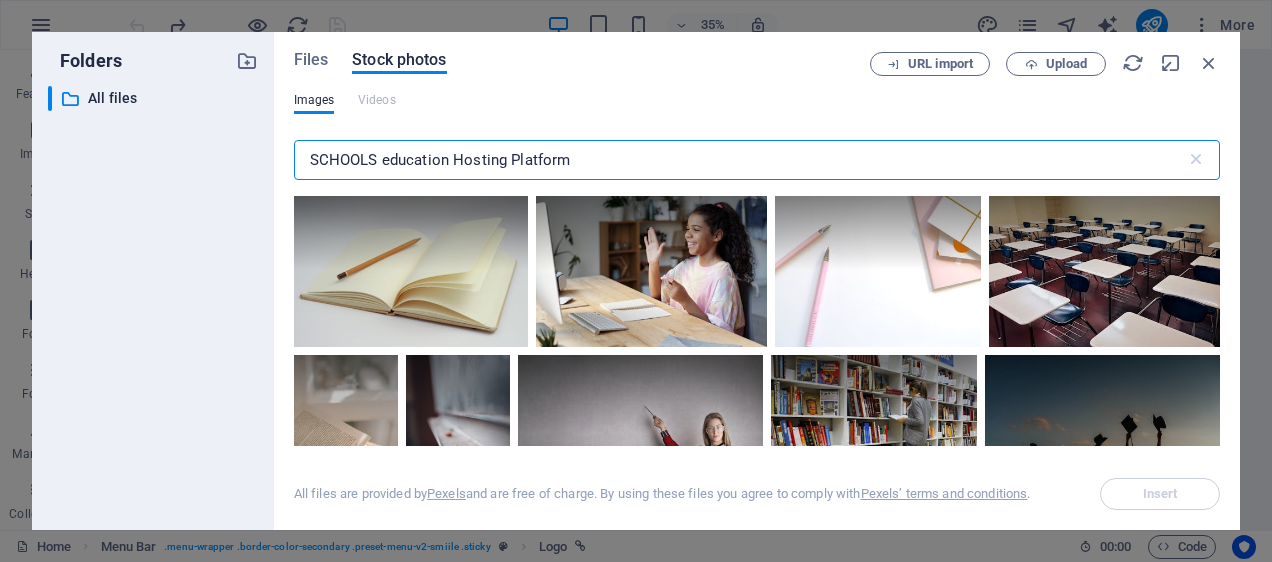 type on "SCHOOLS education Hosting Platform" 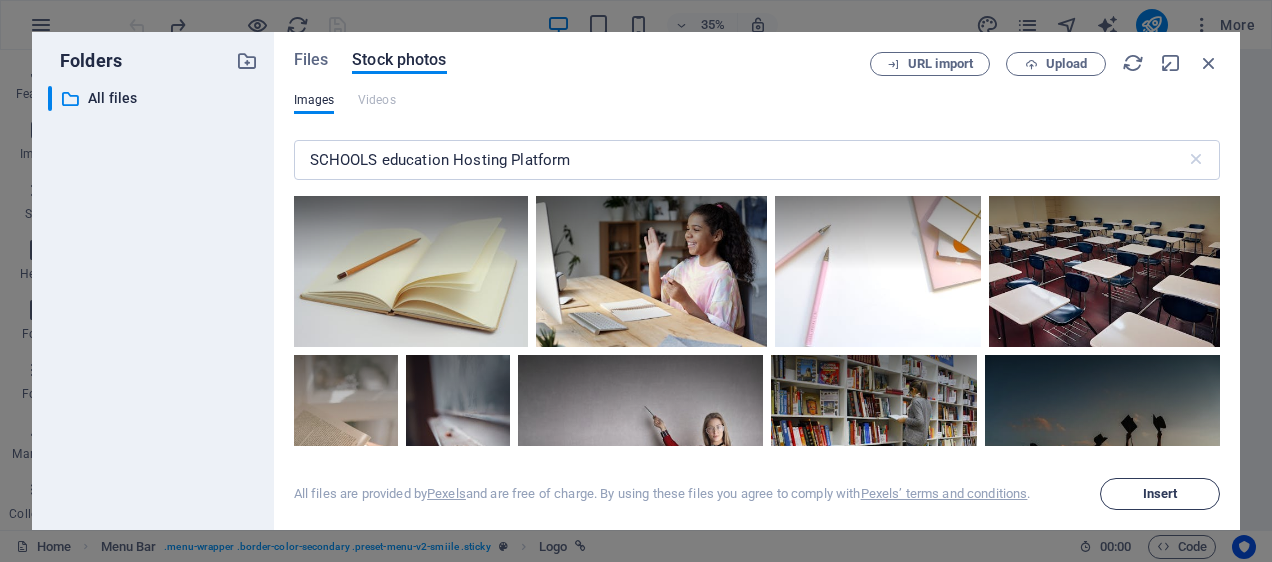 click on "Insert" at bounding box center (1160, 494) 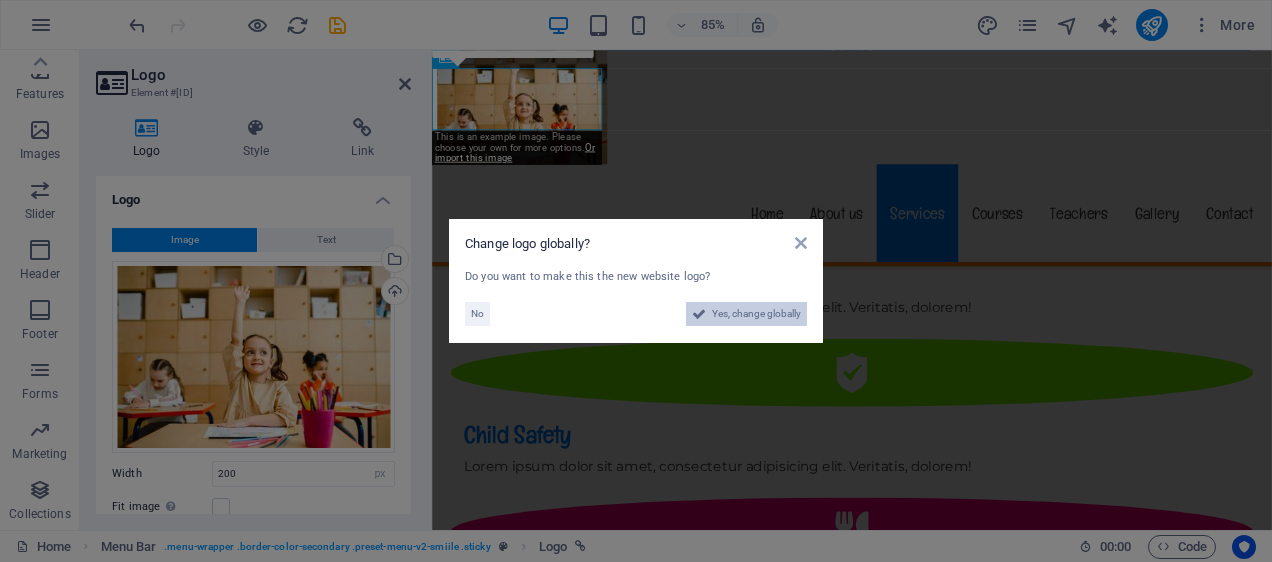 scroll, scrollTop: 1769, scrollLeft: 0, axis: vertical 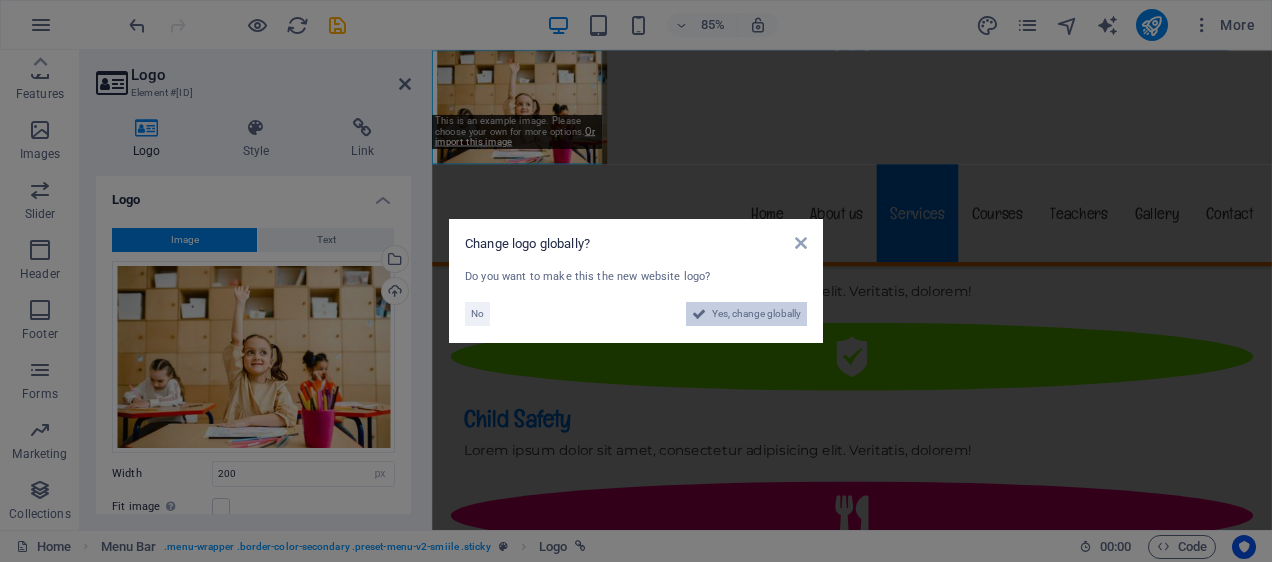 click on "Yes, change globally" at bounding box center [756, 314] 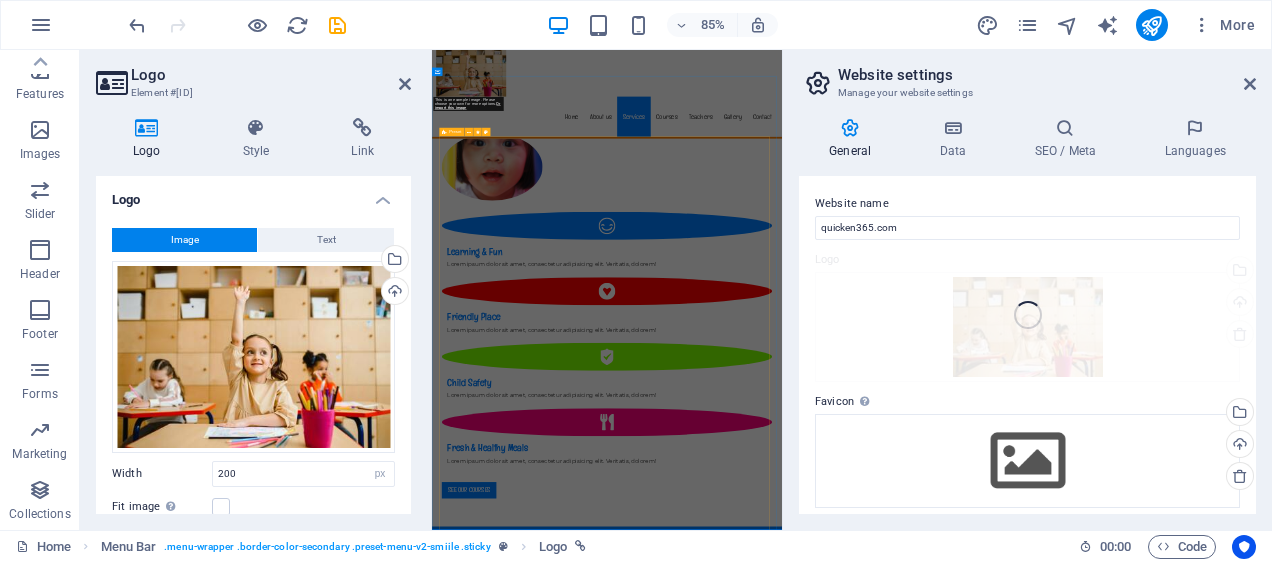 scroll, scrollTop: 2090, scrollLeft: 0, axis: vertical 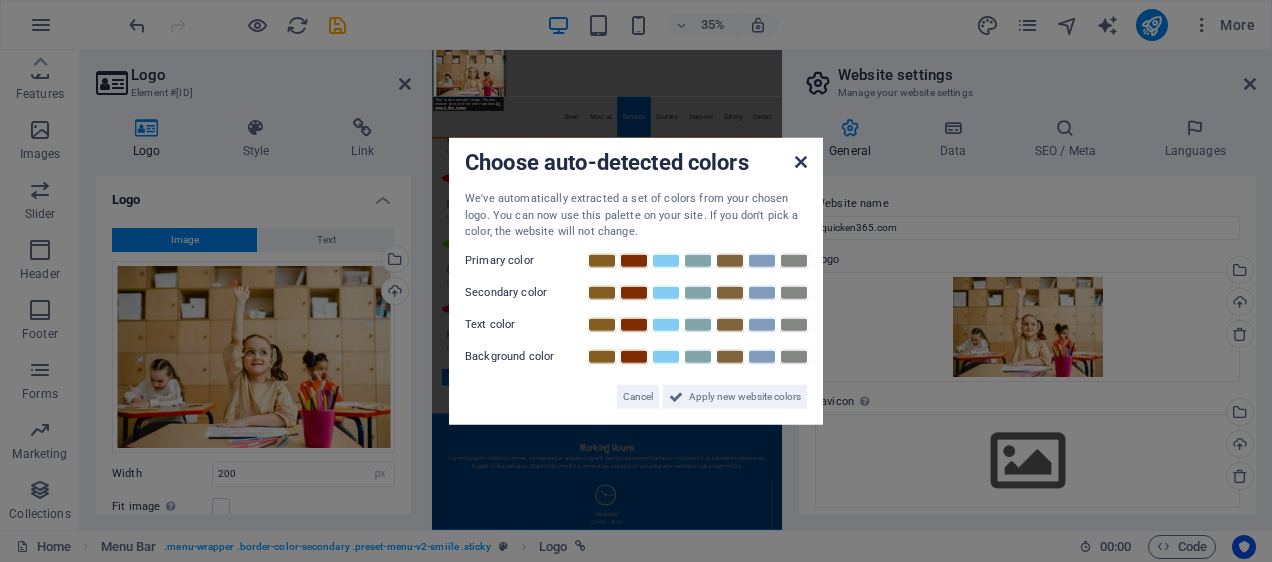 click at bounding box center [801, 162] 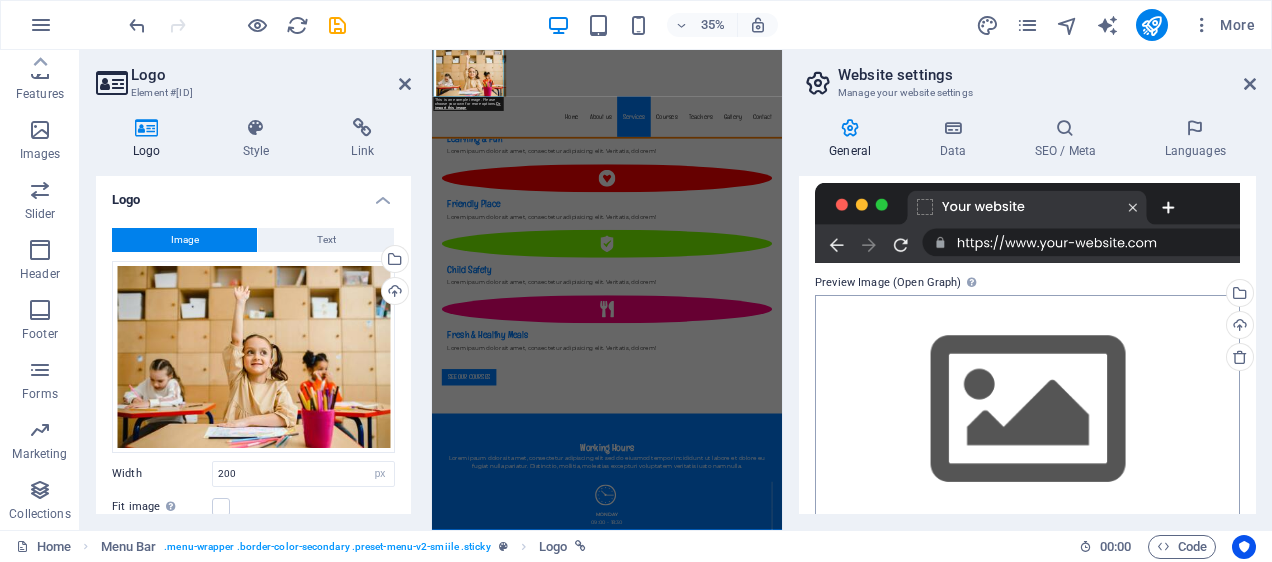 scroll, scrollTop: 360, scrollLeft: 0, axis: vertical 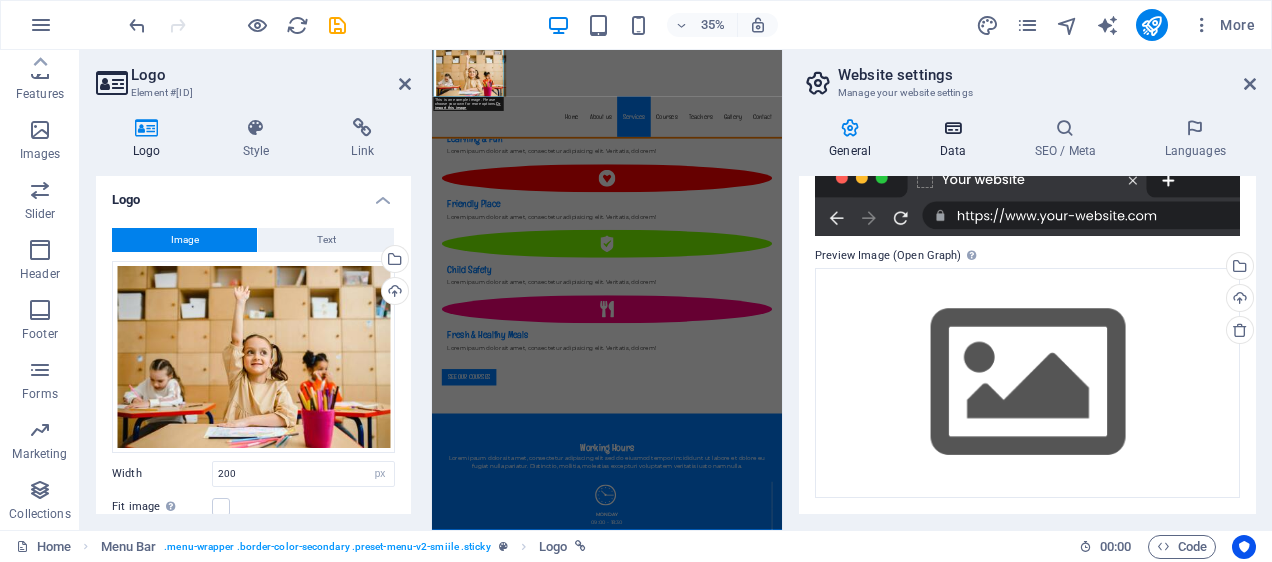 click on "Data" at bounding box center (956, 139) 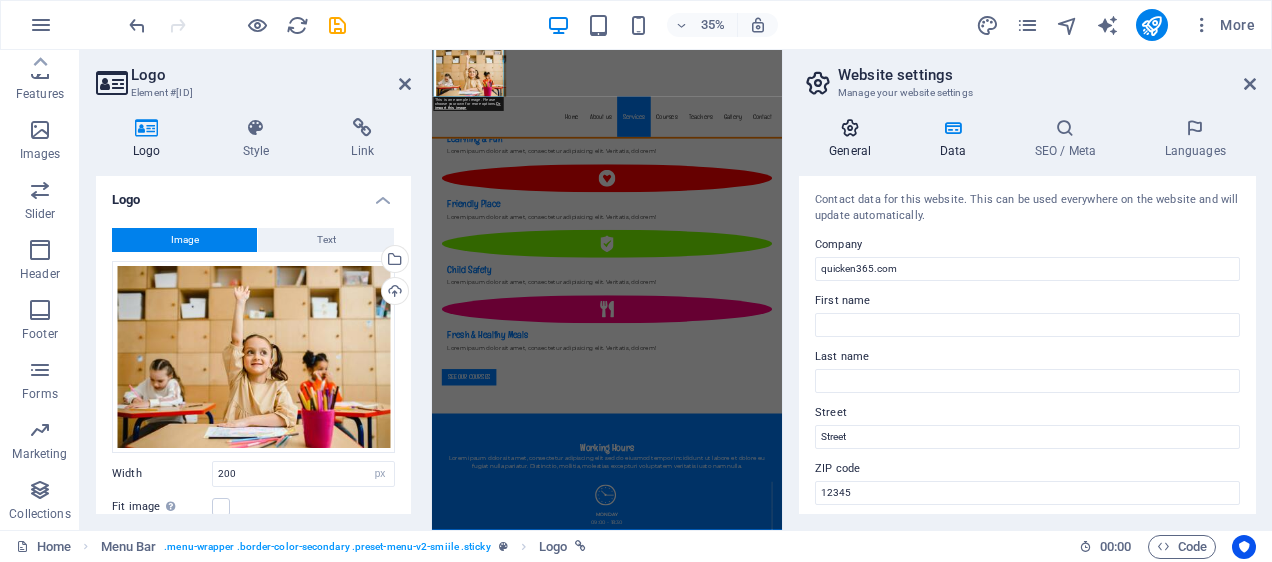 click at bounding box center (850, 128) 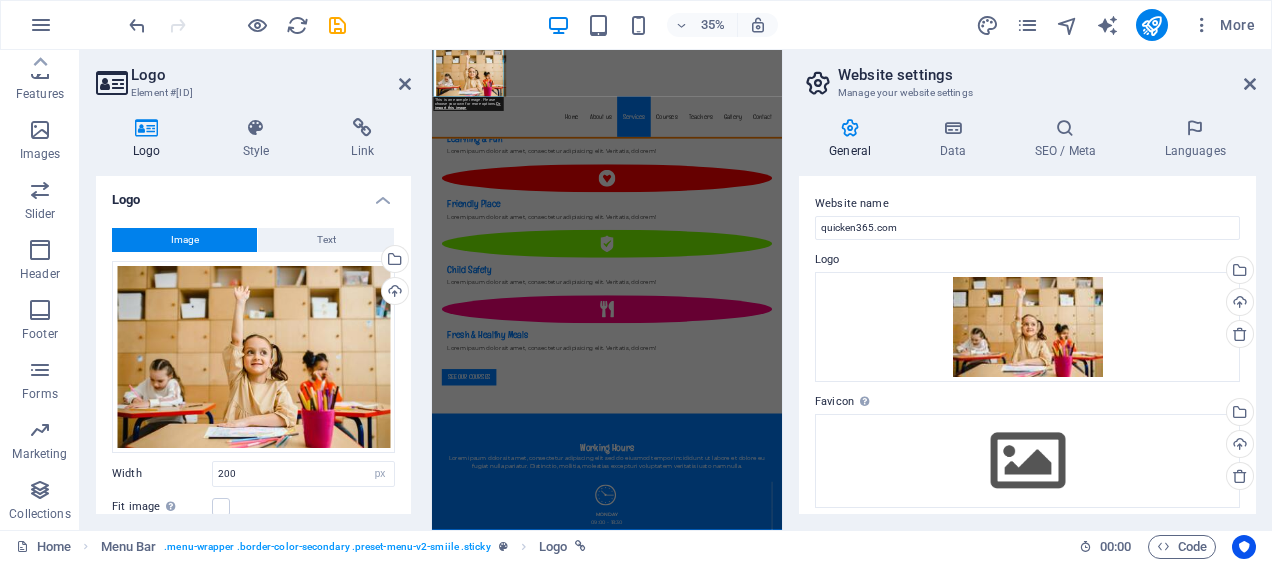 scroll, scrollTop: 167, scrollLeft: 0, axis: vertical 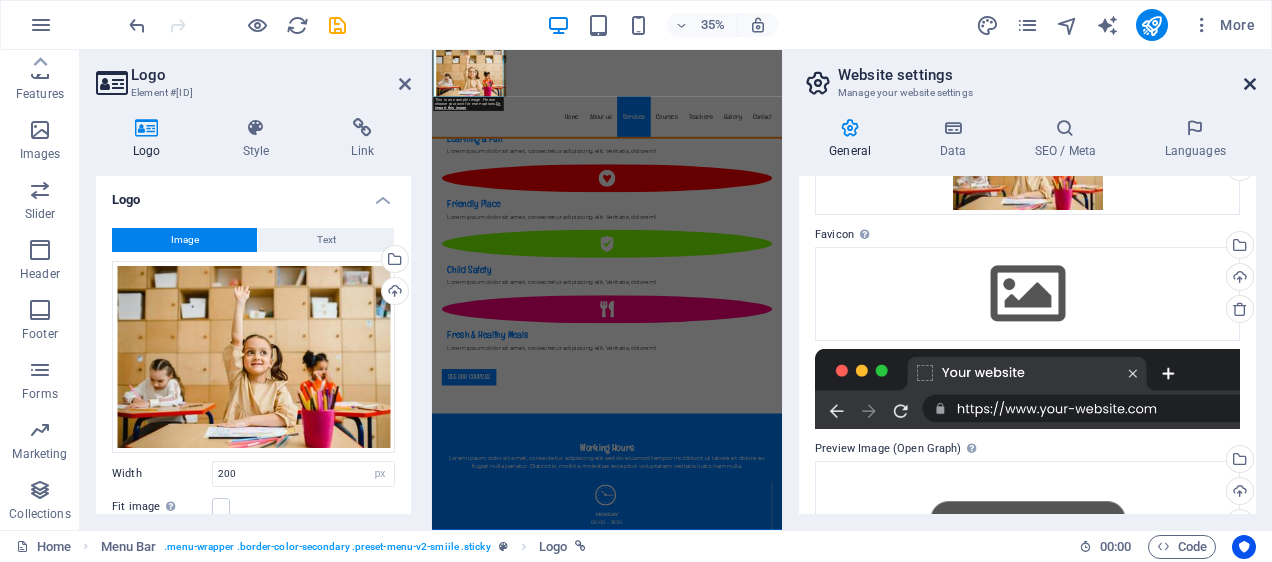 drag, startPoint x: 1245, startPoint y: 81, endPoint x: 956, endPoint y: 35, distance: 292.638 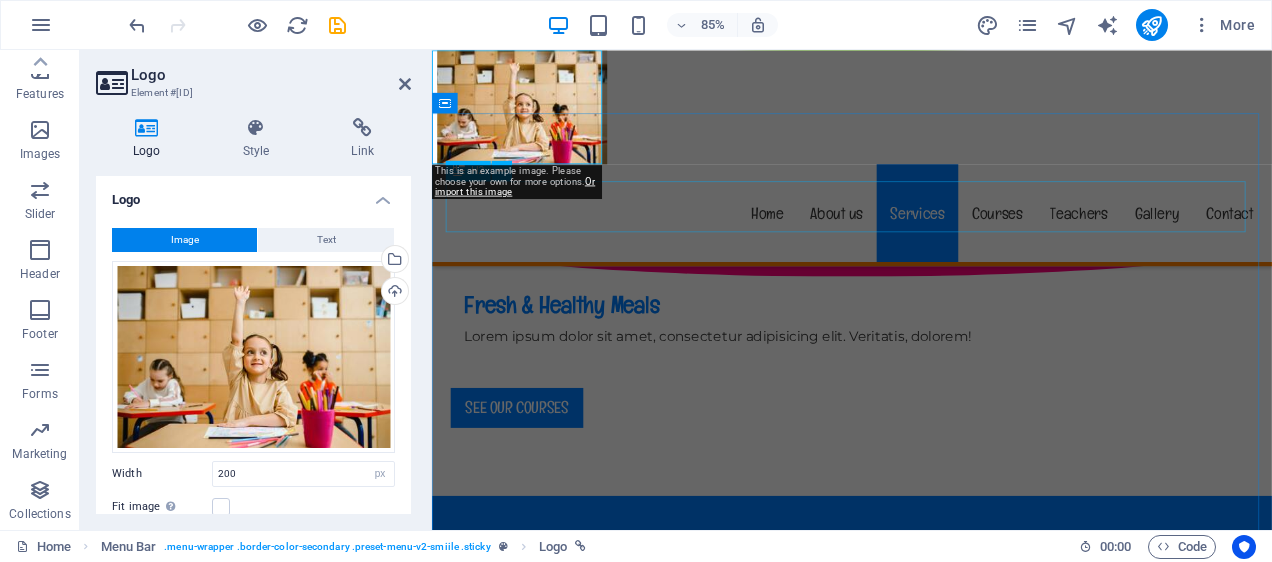 scroll, scrollTop: 1769, scrollLeft: 0, axis: vertical 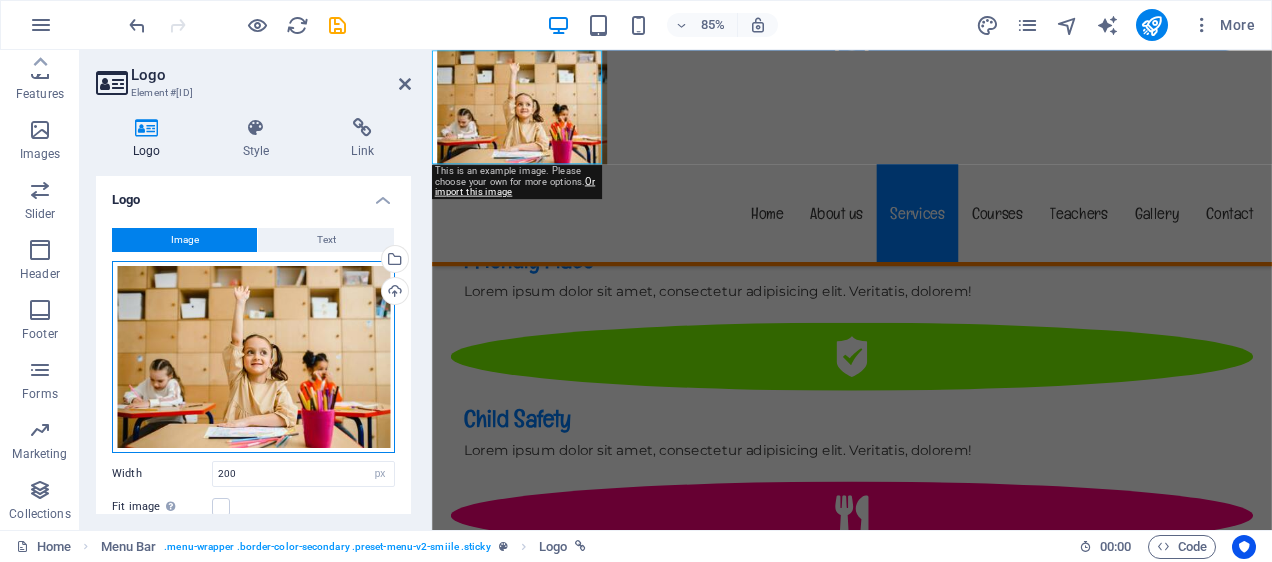 click on "Drag files here, click to choose files or select files from Files or our free stock photos & videos" at bounding box center (253, 357) 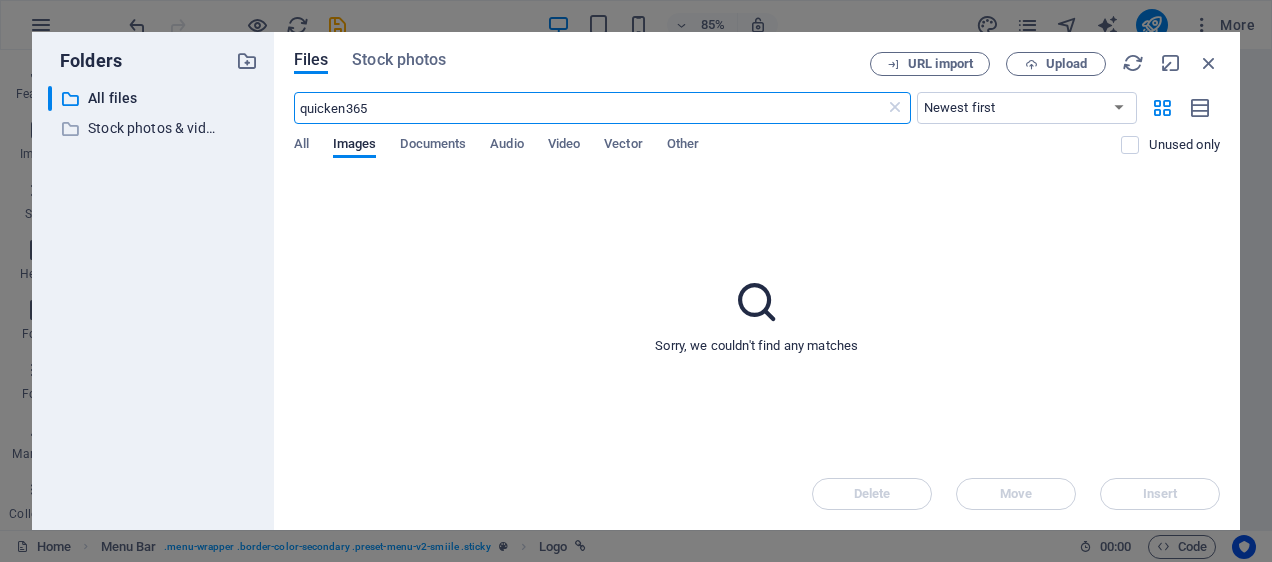 scroll, scrollTop: 2090, scrollLeft: 0, axis: vertical 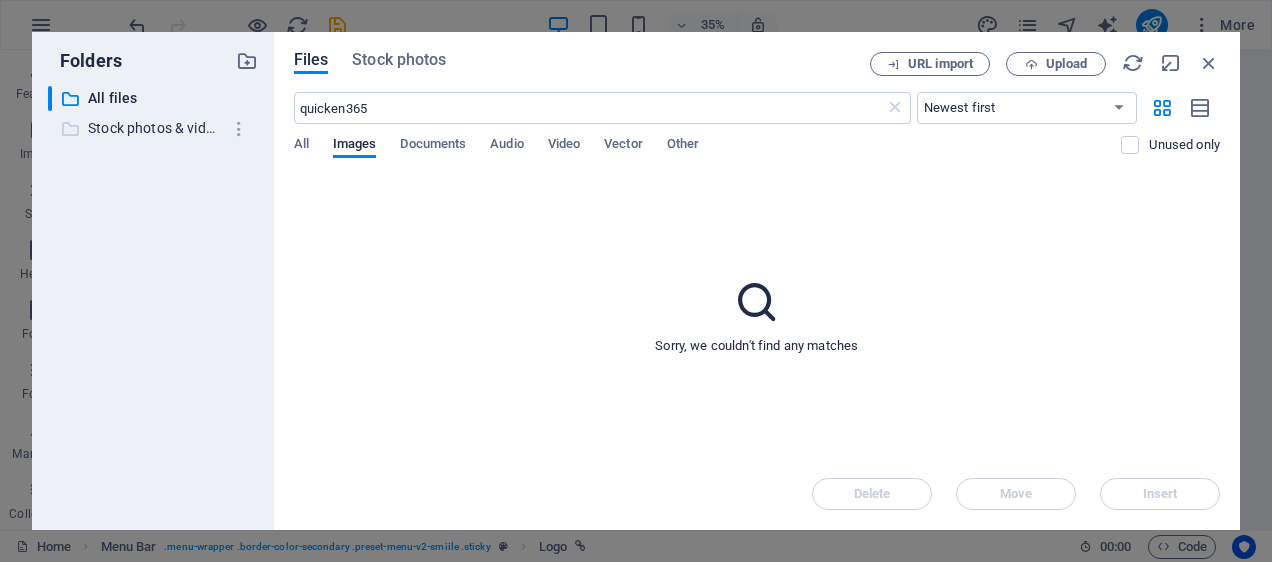 click on "Stock photos & videos" at bounding box center (154, 128) 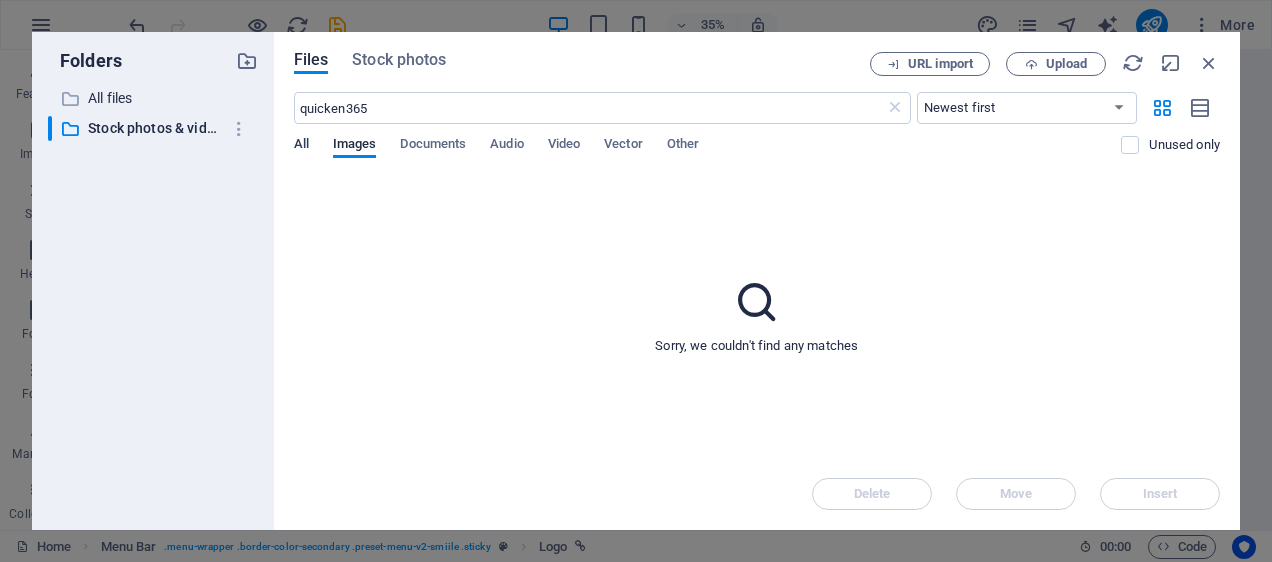 click on "All" at bounding box center [301, 146] 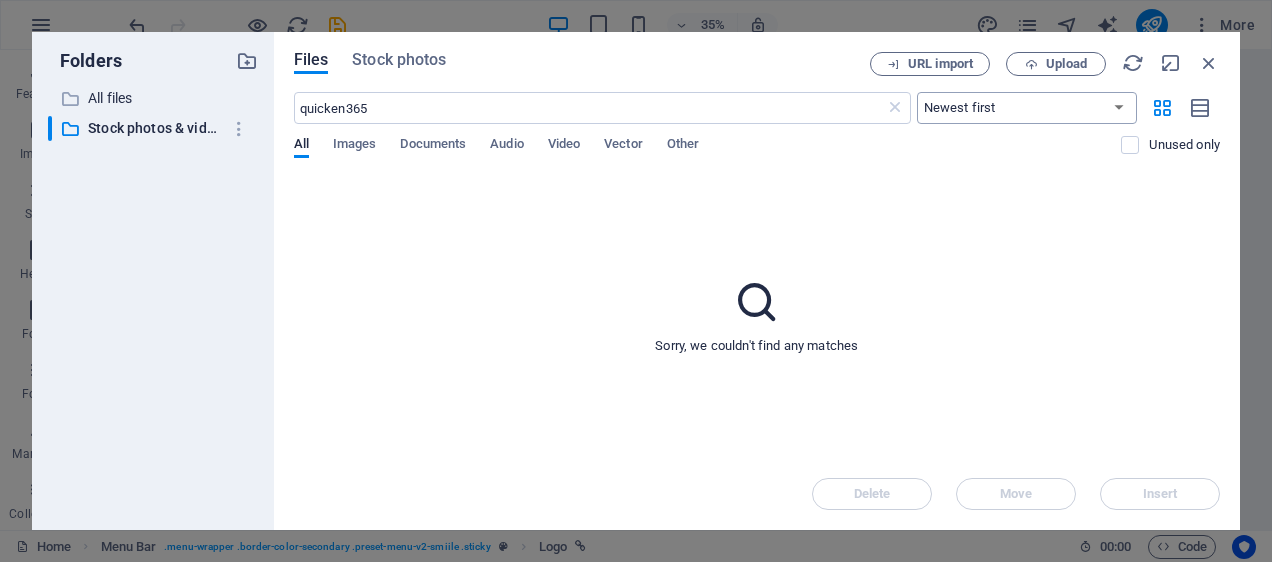 click on "Newest first Oldest first Name (A-Z) Name (Z-A) Size (0-9) Size (9-0) Resolution (0-9) Resolution (9-0)" at bounding box center (1027, 108) 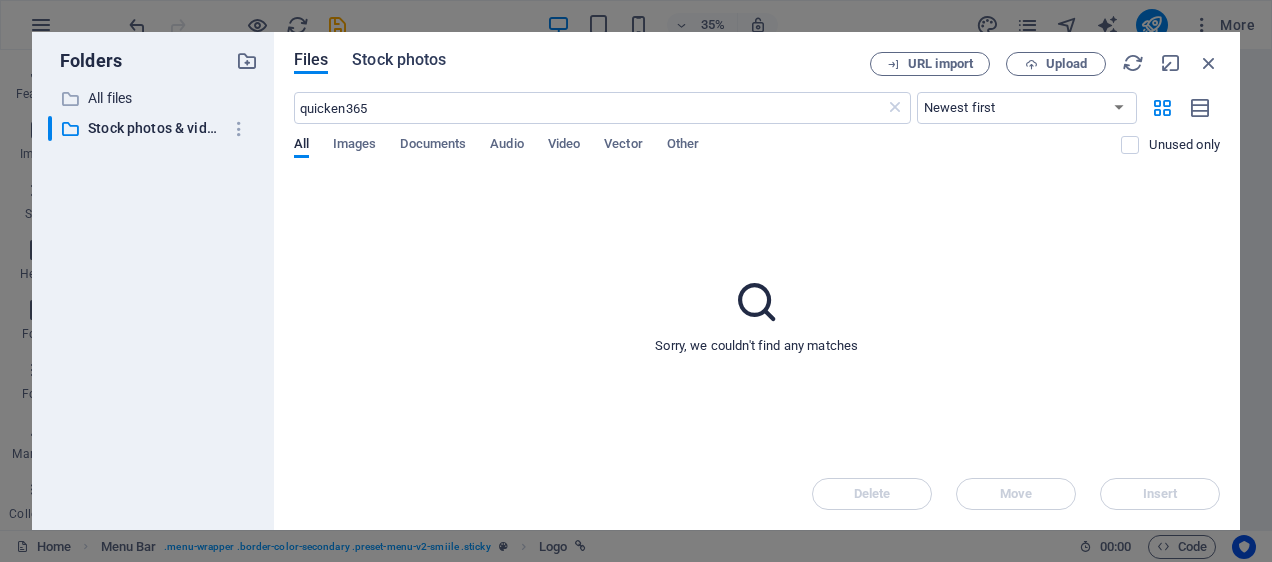 click on "Stock photos" at bounding box center [399, 60] 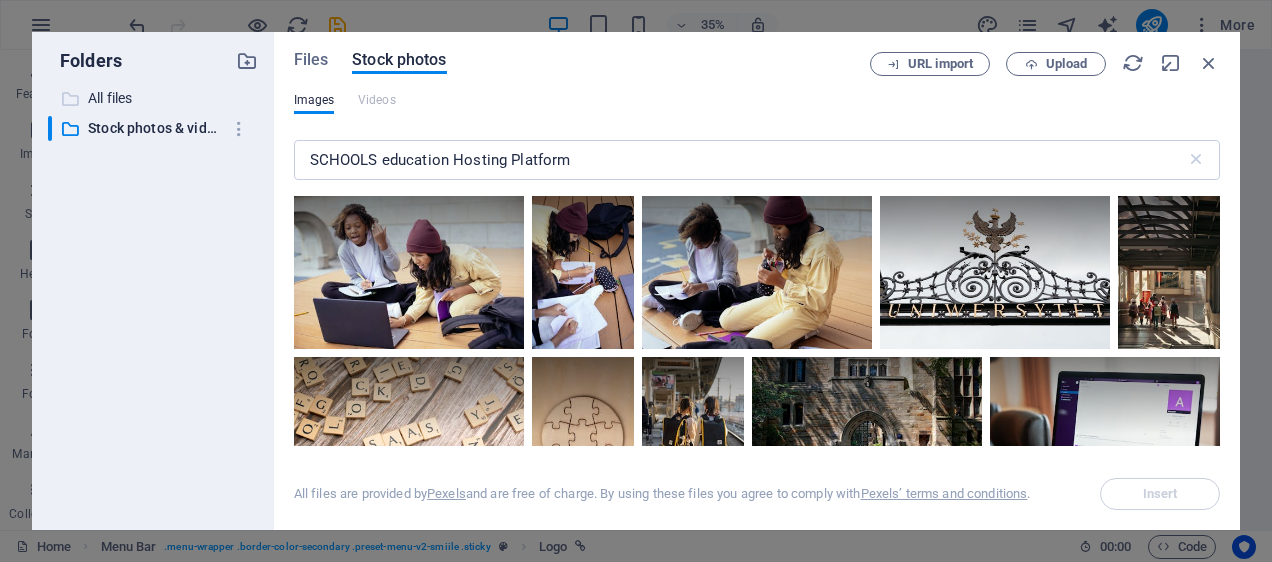 click on "All files" at bounding box center (154, 98) 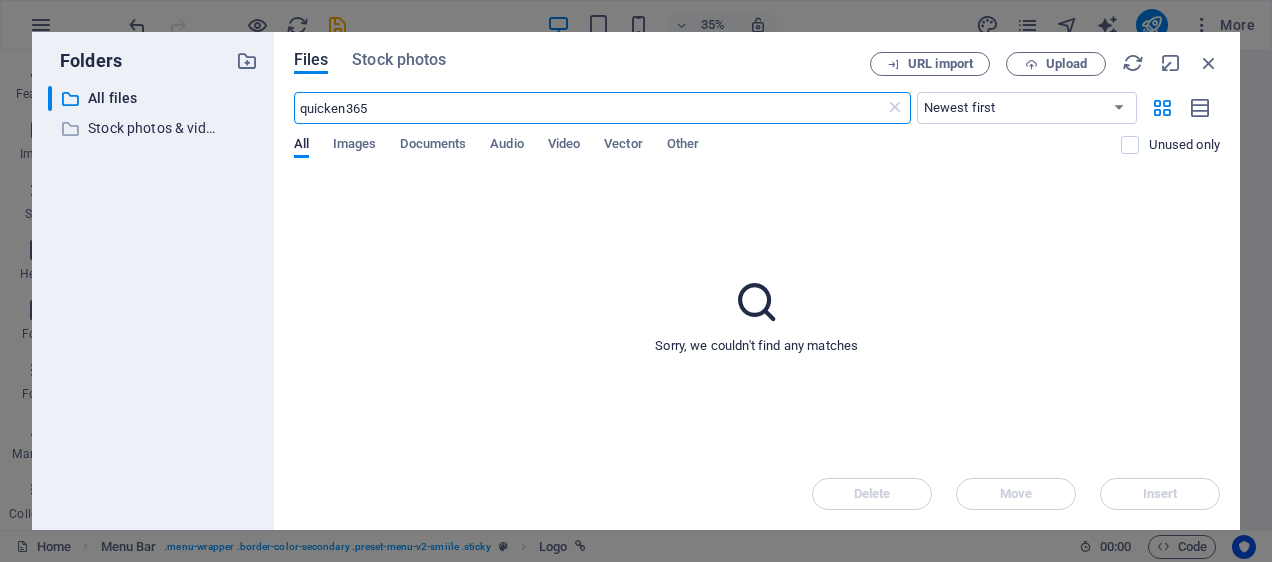 click on "All Images Documents Audio Video Vector Other" at bounding box center (708, 155) 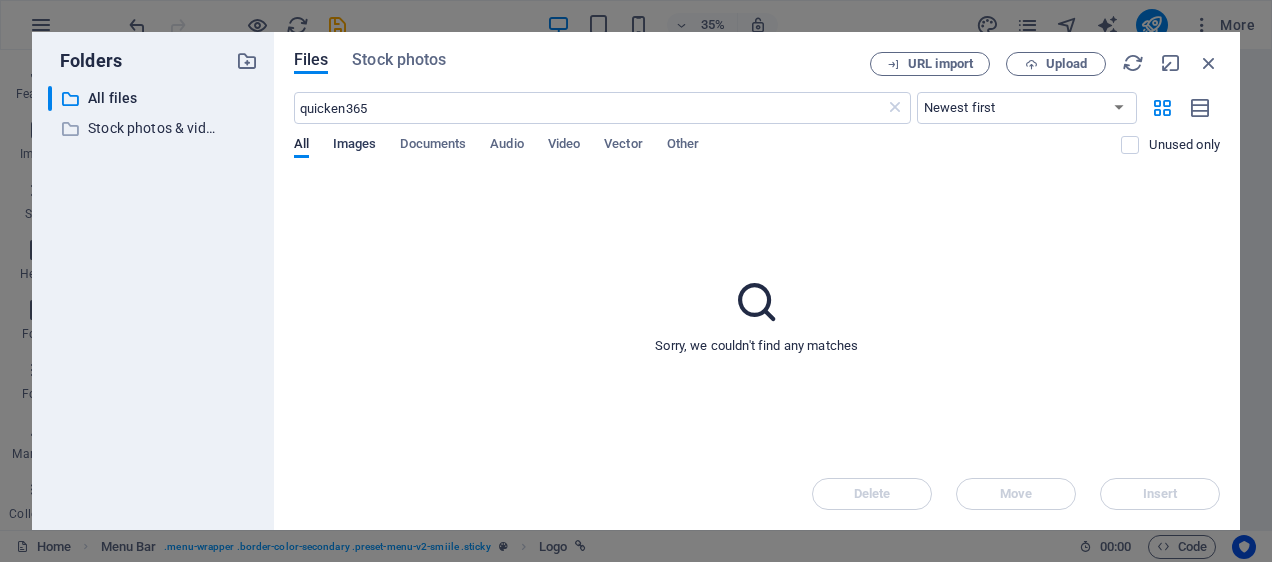 click on "Images" at bounding box center (355, 146) 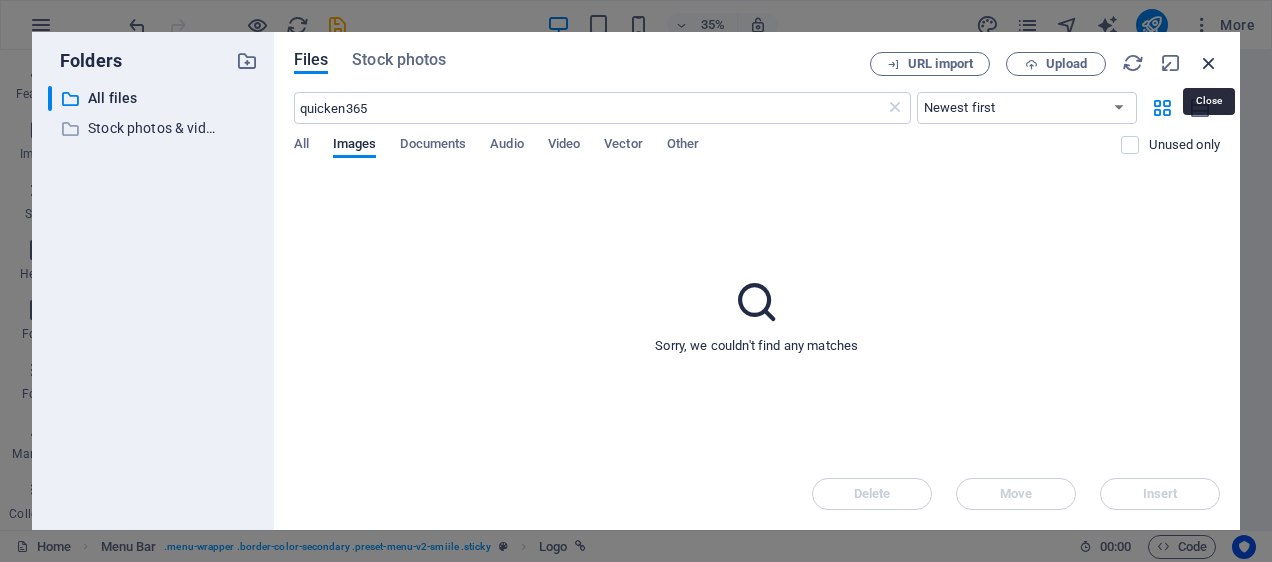 drag, startPoint x: 1206, startPoint y: 59, endPoint x: 909, endPoint y: 10, distance: 301.01495 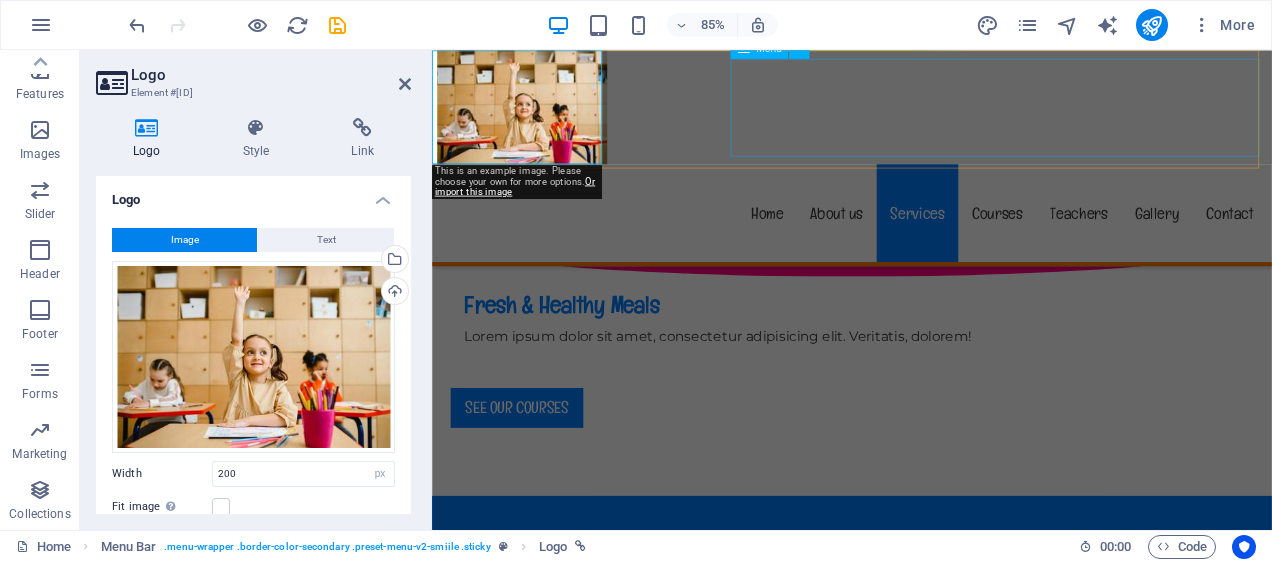 scroll, scrollTop: 1769, scrollLeft: 0, axis: vertical 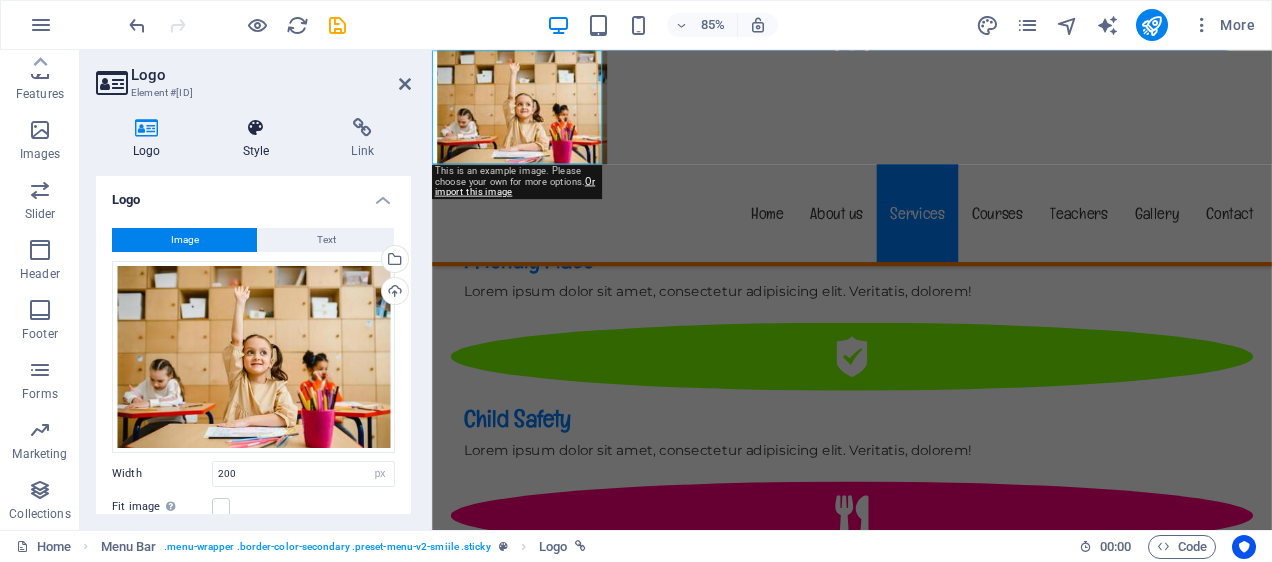 click on "Style" at bounding box center (260, 139) 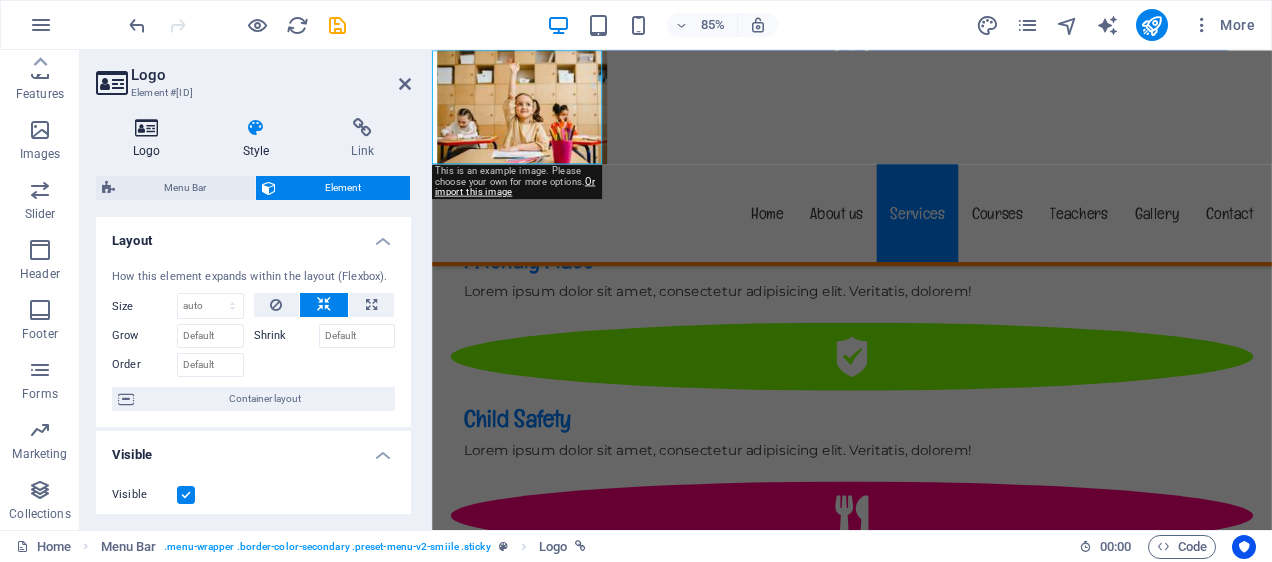 click on "Logo" at bounding box center [151, 139] 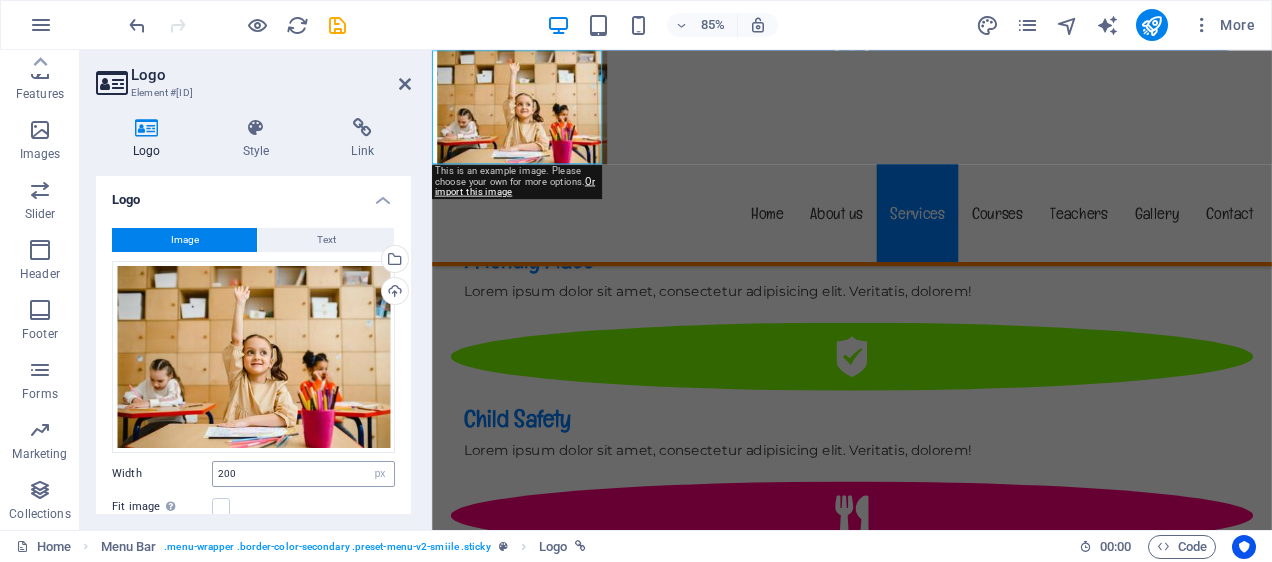 scroll, scrollTop: 195, scrollLeft: 0, axis: vertical 